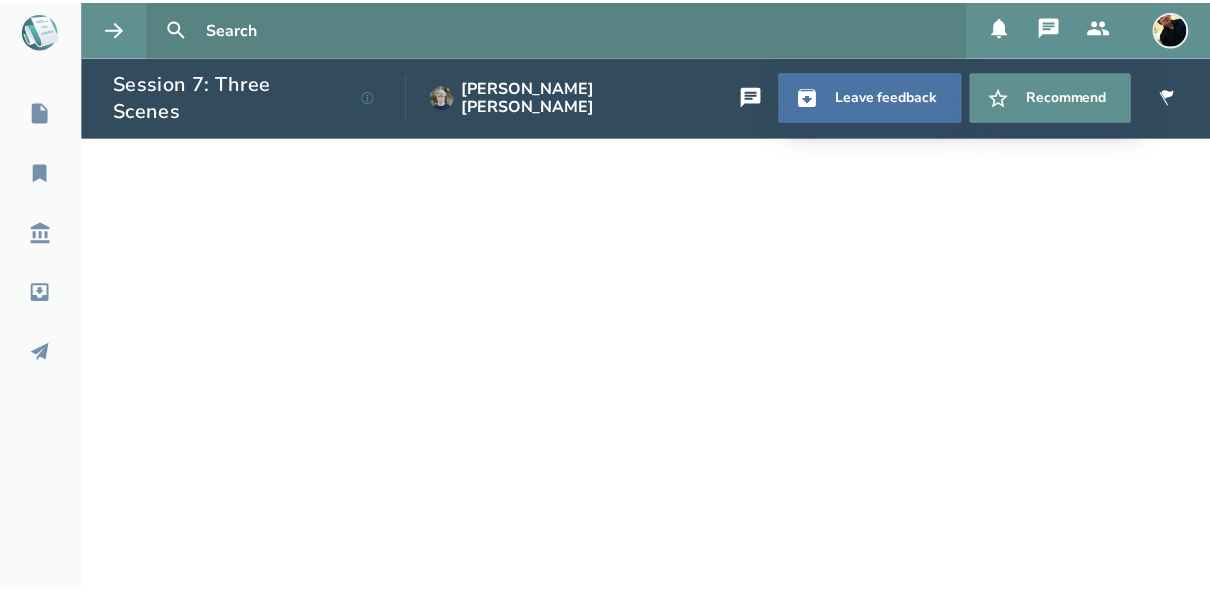 scroll, scrollTop: 0, scrollLeft: 0, axis: both 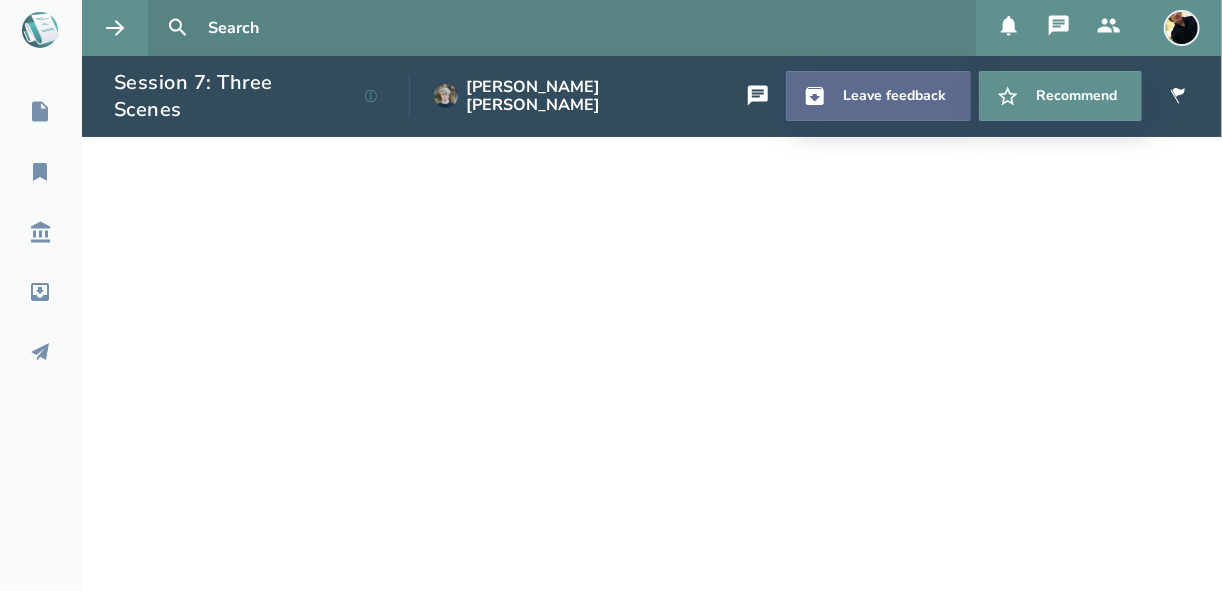 click on "Leave feedback" at bounding box center (878, 96) 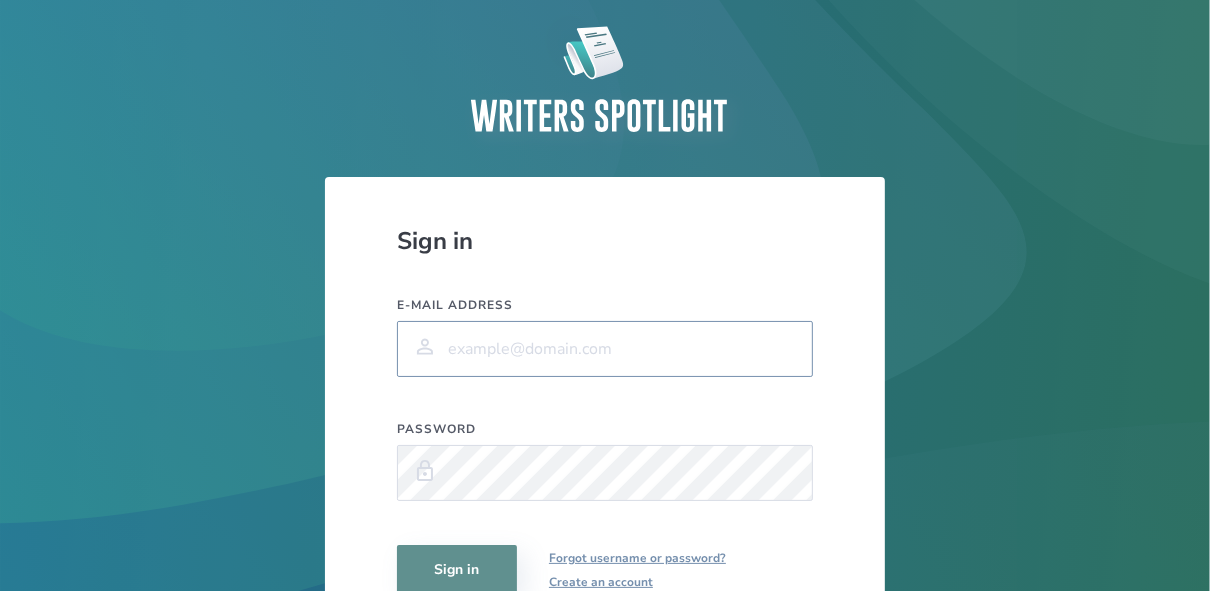 type on "moviesnfilms@yahoo.com" 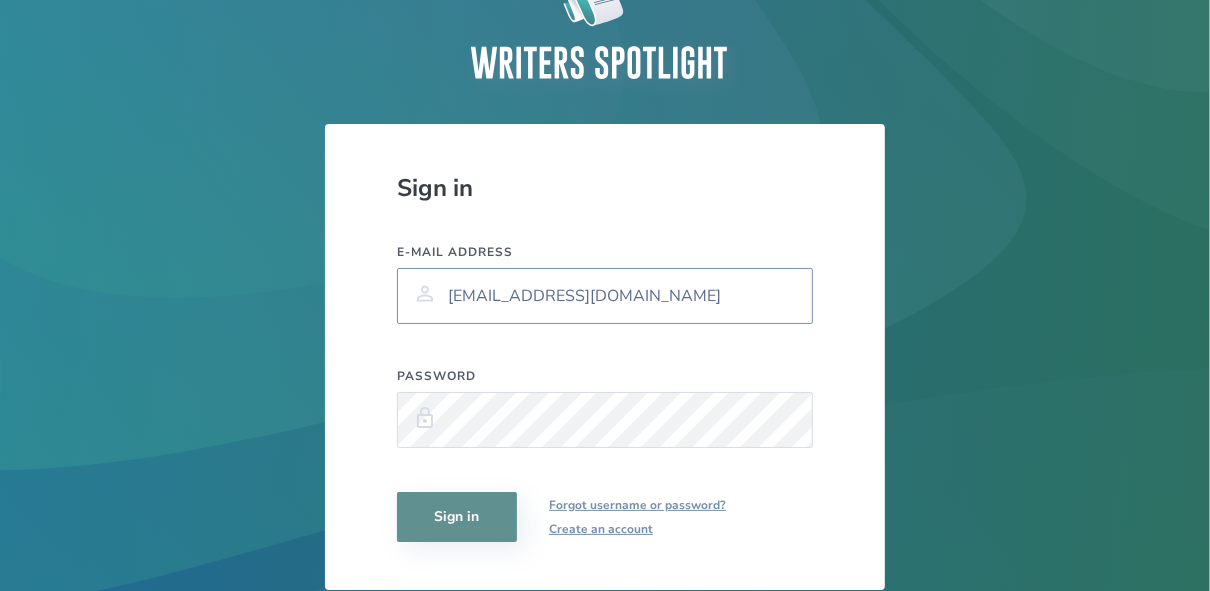 scroll, scrollTop: 160, scrollLeft: 0, axis: vertical 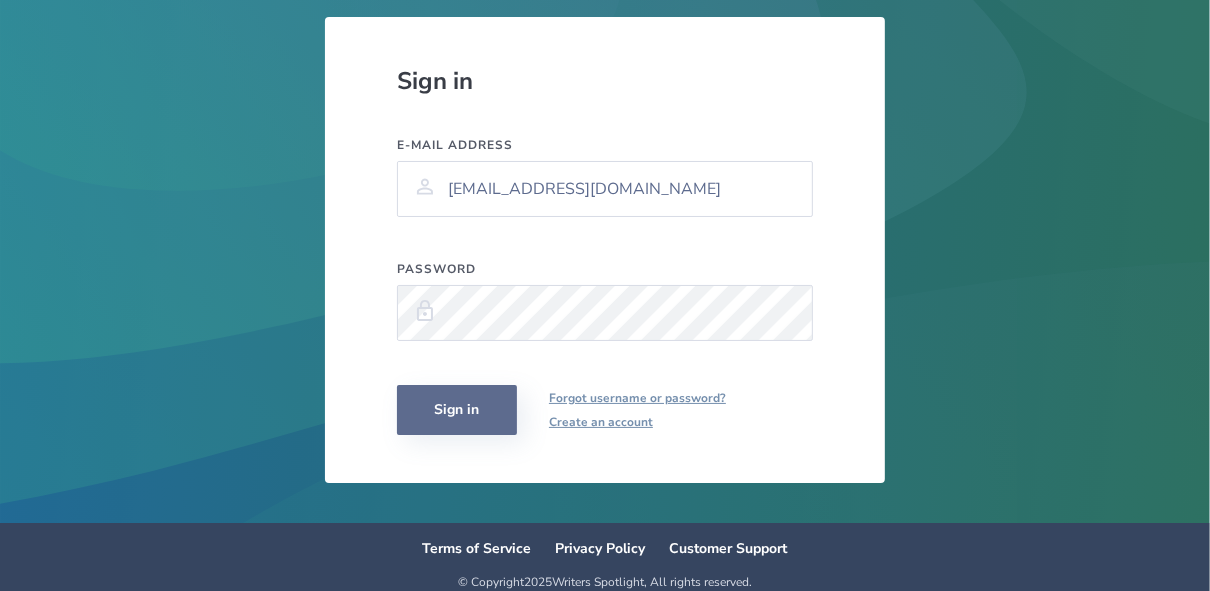 click on "Sign in" at bounding box center (457, 410) 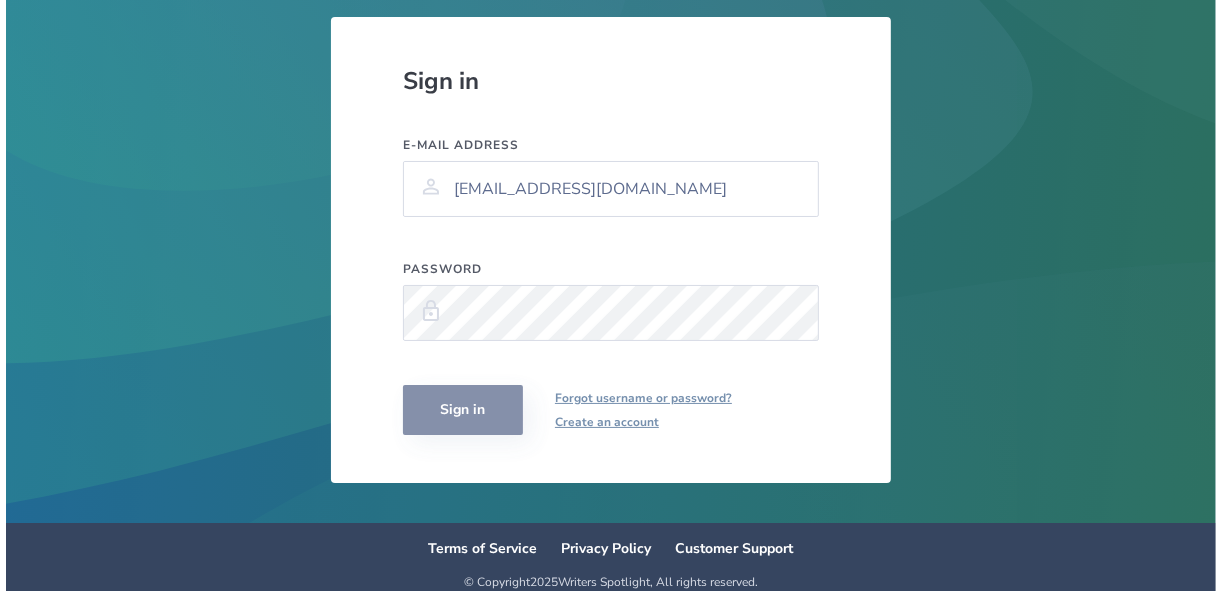 scroll, scrollTop: 0, scrollLeft: 0, axis: both 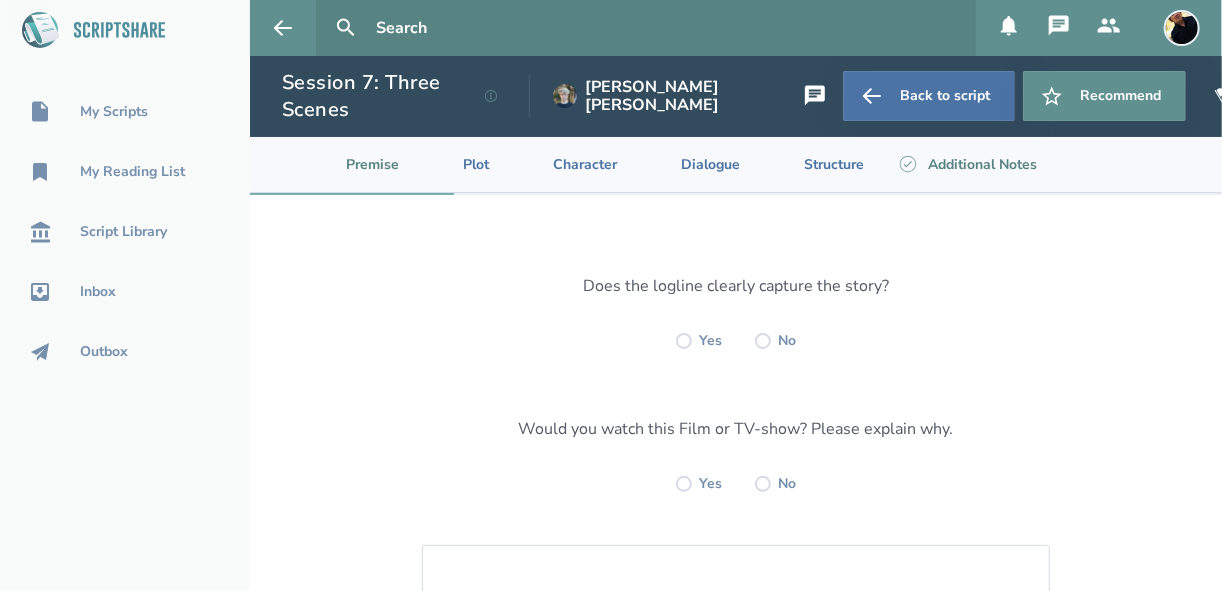 click on "Additional Notes" at bounding box center (966, 164) 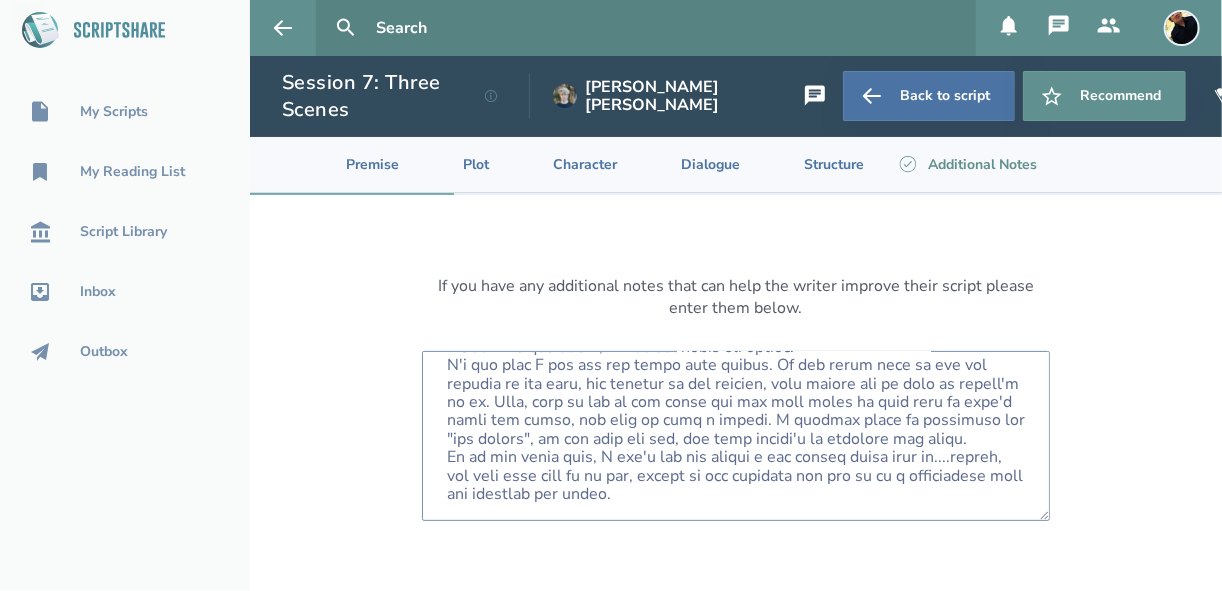 scroll, scrollTop: 392, scrollLeft: 0, axis: vertical 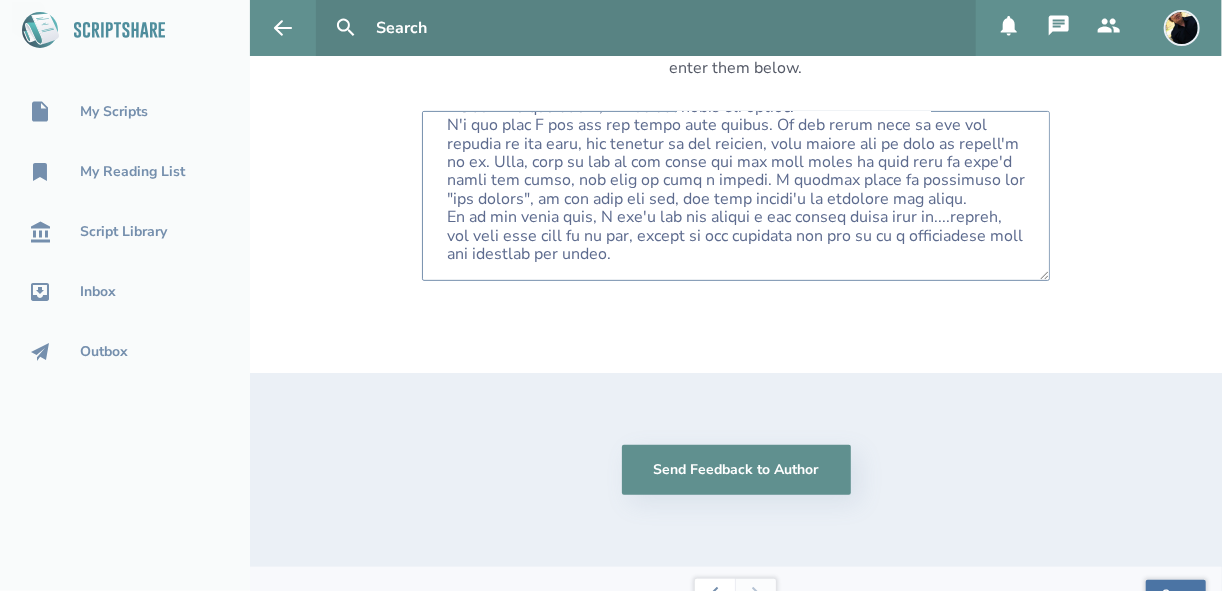 click at bounding box center [736, 196] 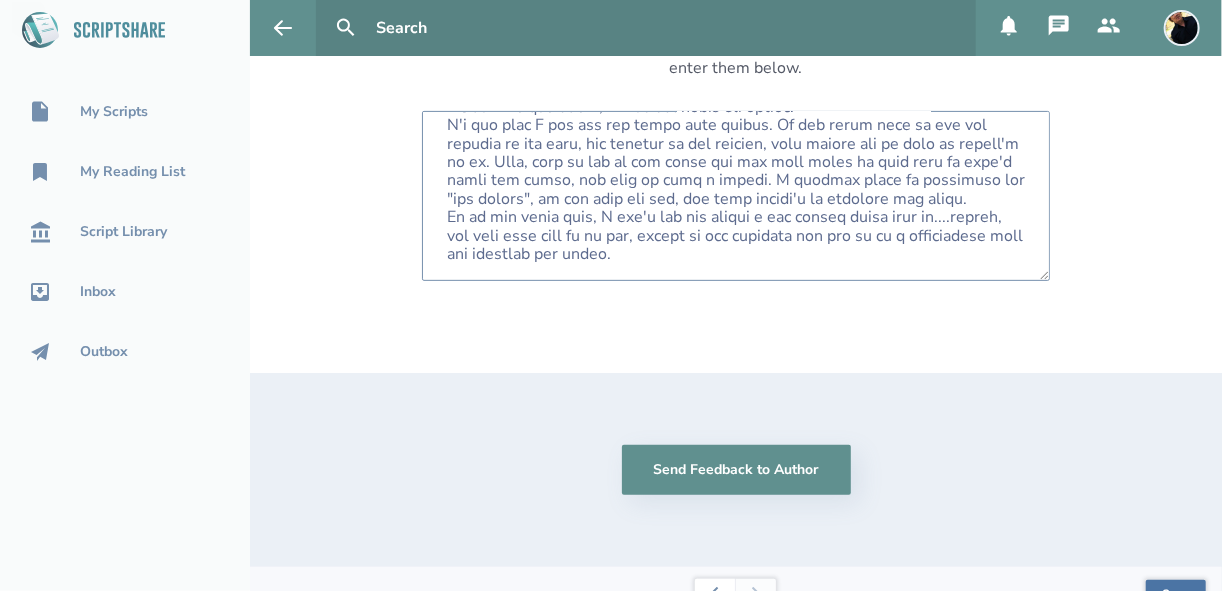 paste on "...and I think it only came up because I'm basing it on the subject of the scene, where the rules are broken.  So, with that, I'm not sure I got how any rules were broken.
In the store he had the package in his hand, and was looking at the cashier, then sighed and couldn't do it. Then, when he got to the truck she said "did you pay? You didn't pay".
When he said "No.  Just made a friend".  I didn't know if he was agreeing with her and saying, "no, I didn't pay", or saying no because what she said was not correct, because he did actually pay.
Unless of course it was the stolen truck!" 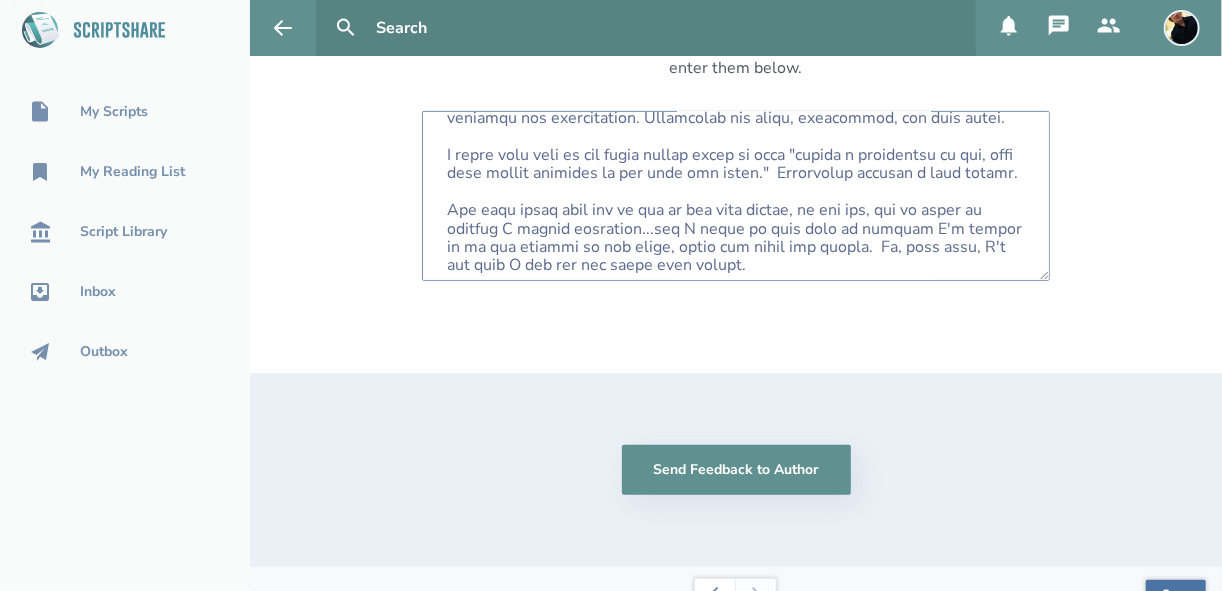 scroll, scrollTop: 0, scrollLeft: 0, axis: both 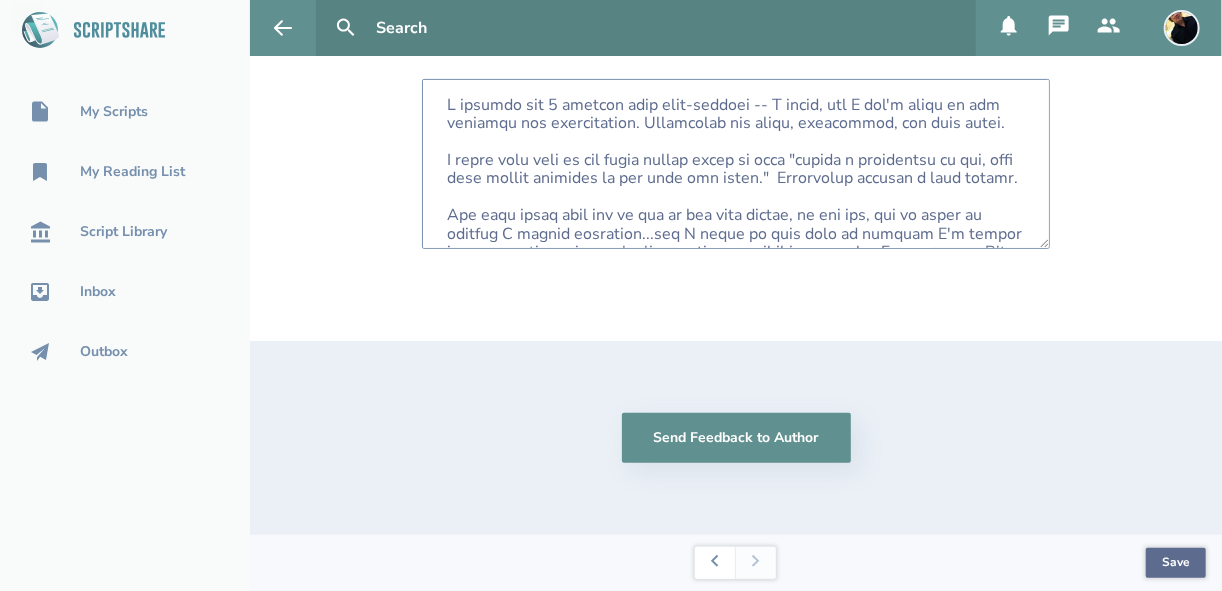 type on "I thought all 3 scripts were well-written -- I tried, but I can't think of any feedback for improvements. Everything was clear, economical, and made sense.
I liked that line in the third script where it says "unlike a lighthouse at sea, this neon yellow seashell is far from the shore."  Poetically creates a good visual.
The only small snag for me was in the last script, at the end, and it might be because I missed something...and I think it only came up because I'm basing it on the subject of the scene, where the rules are broken.  So, with that, I'm not sure I got how any rules were broken.
In the store he had the package in his hand, and was looking at the cashier, then sighed and couldn't do it. Then, when he got to the truck she said "did you pay? You didn't pay".
When he said "No.  Just made a friend".  I didn't know if he was agreeing with her and saying, "no, I didn't pay", or saying no because what she said was not correct, because he did actually pay.
Unless of course it was the stolen tr..." 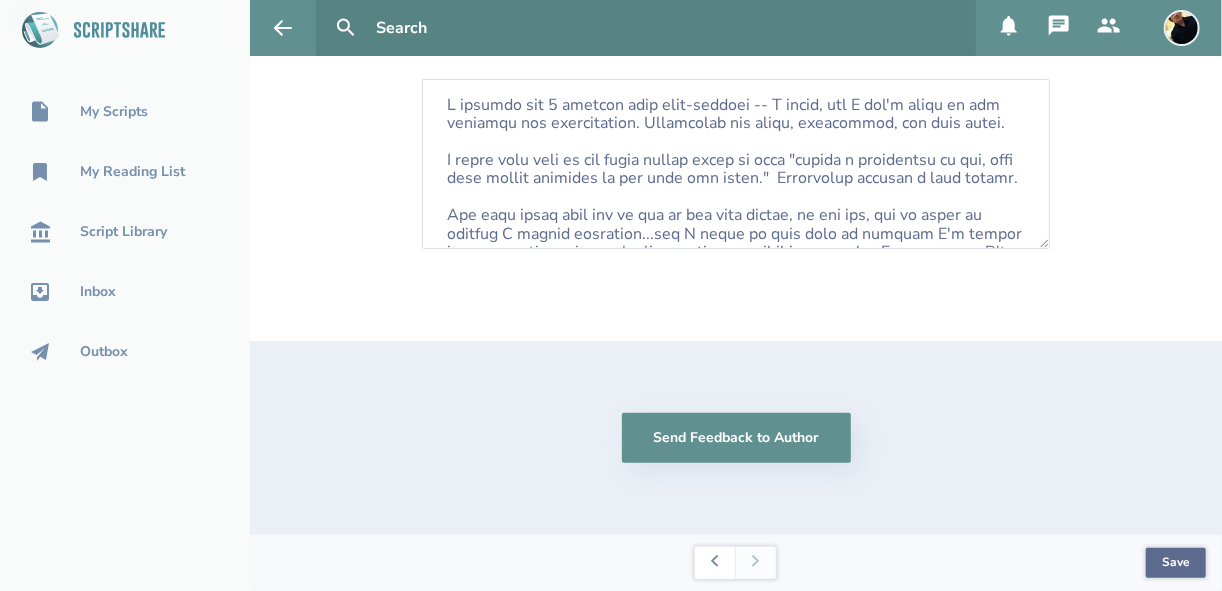 click on "Save" at bounding box center [1176, 563] 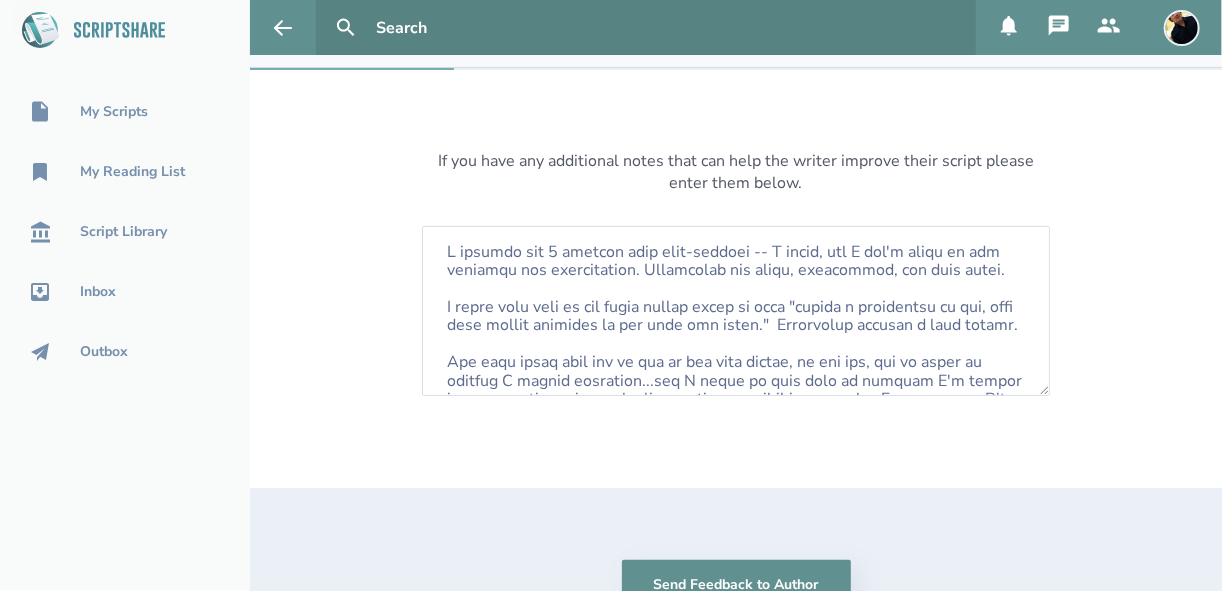 scroll, scrollTop: 0, scrollLeft: 0, axis: both 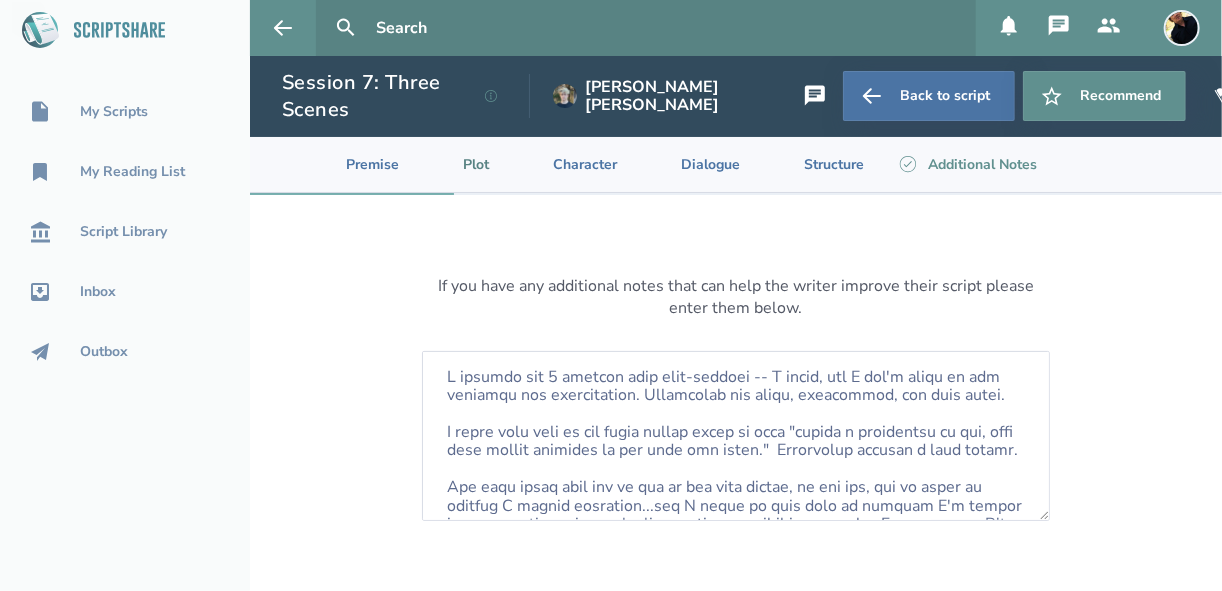 click on "Plot" at bounding box center [460, 164] 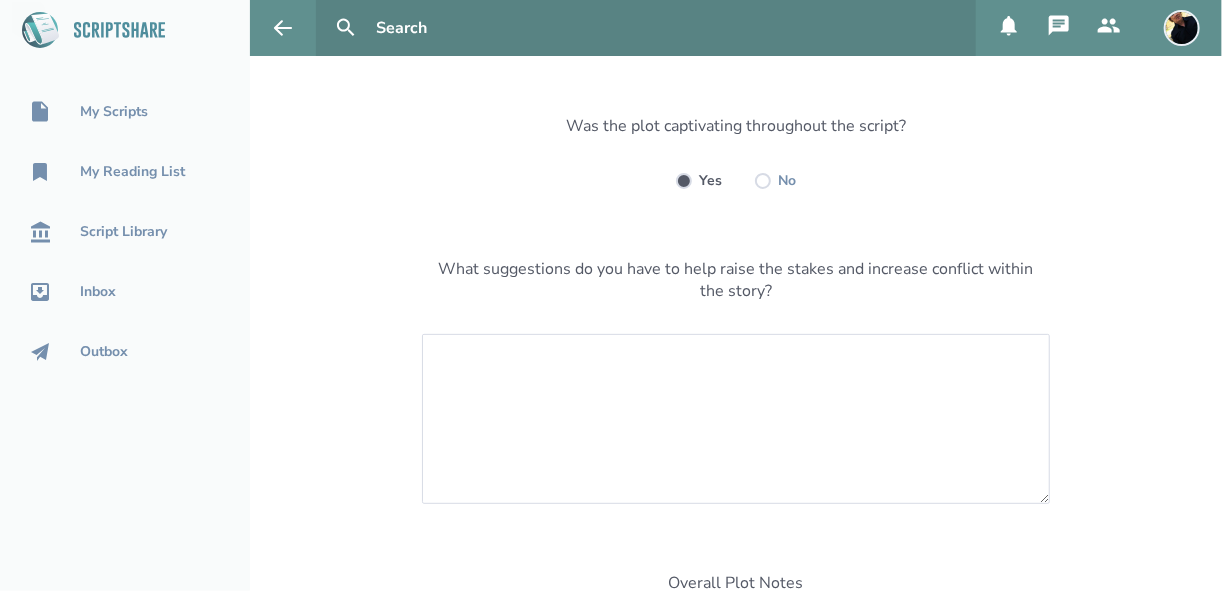 scroll, scrollTop: 0, scrollLeft: 0, axis: both 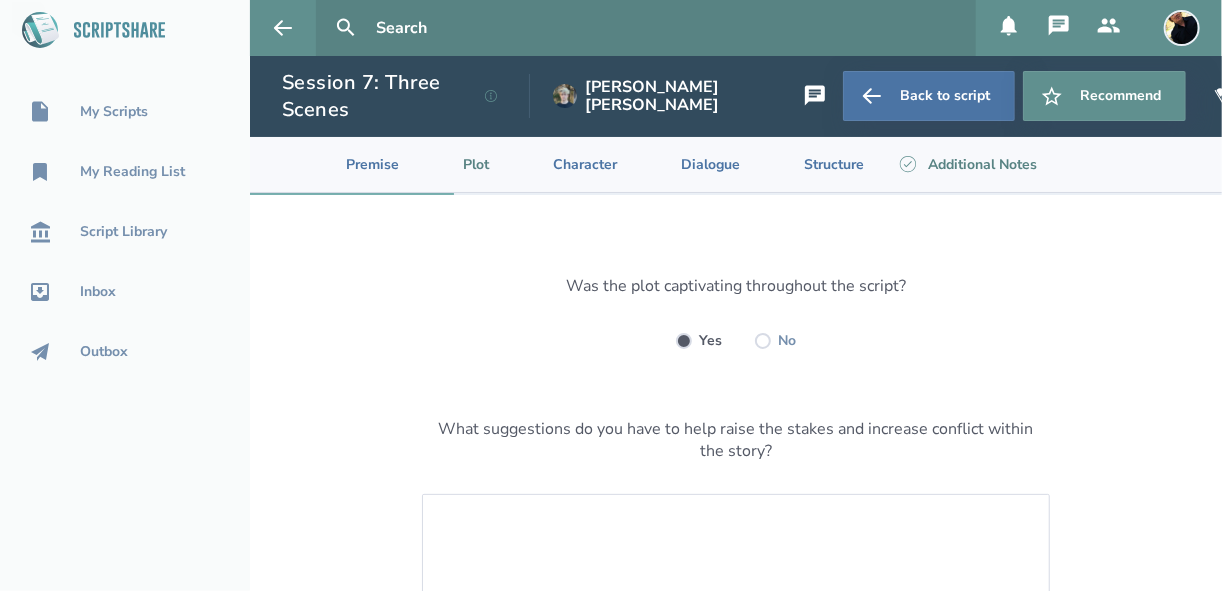 click on "Additional Notes" at bounding box center [966, 164] 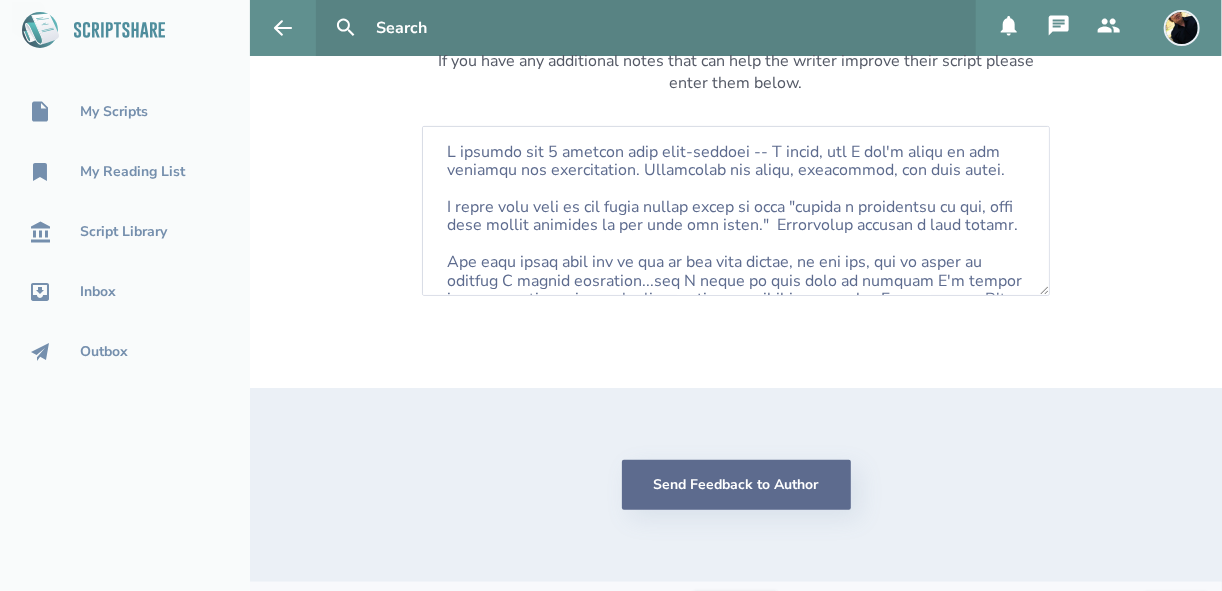 scroll, scrollTop: 285, scrollLeft: 0, axis: vertical 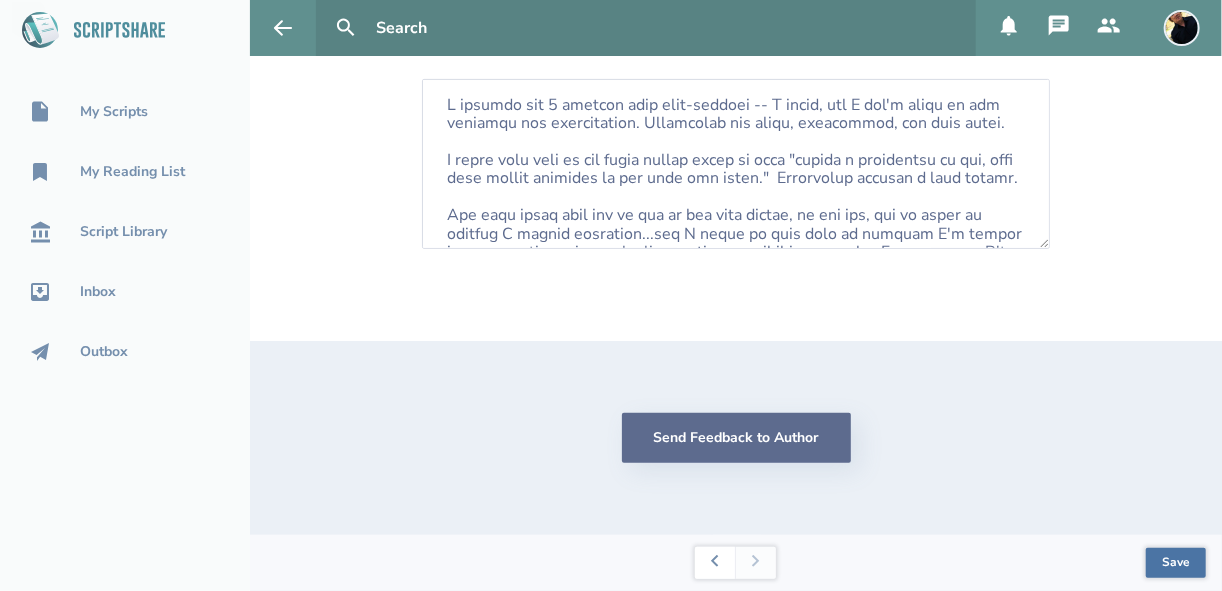 click on "Send Feedback to Author" at bounding box center (736, 438) 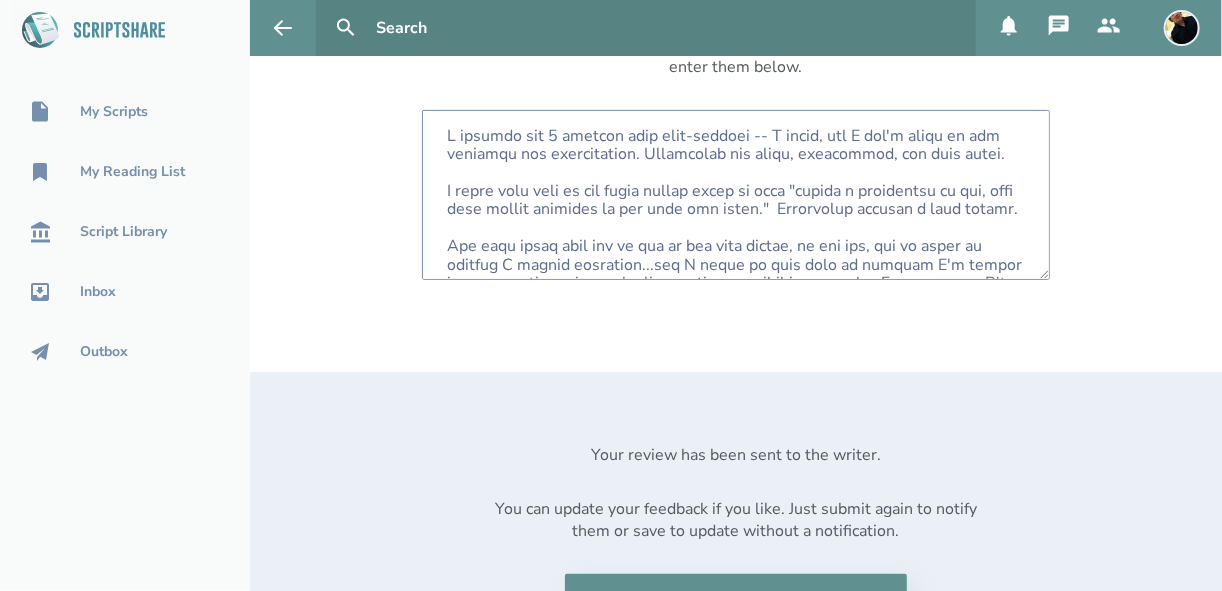 scroll, scrollTop: 205, scrollLeft: 0, axis: vertical 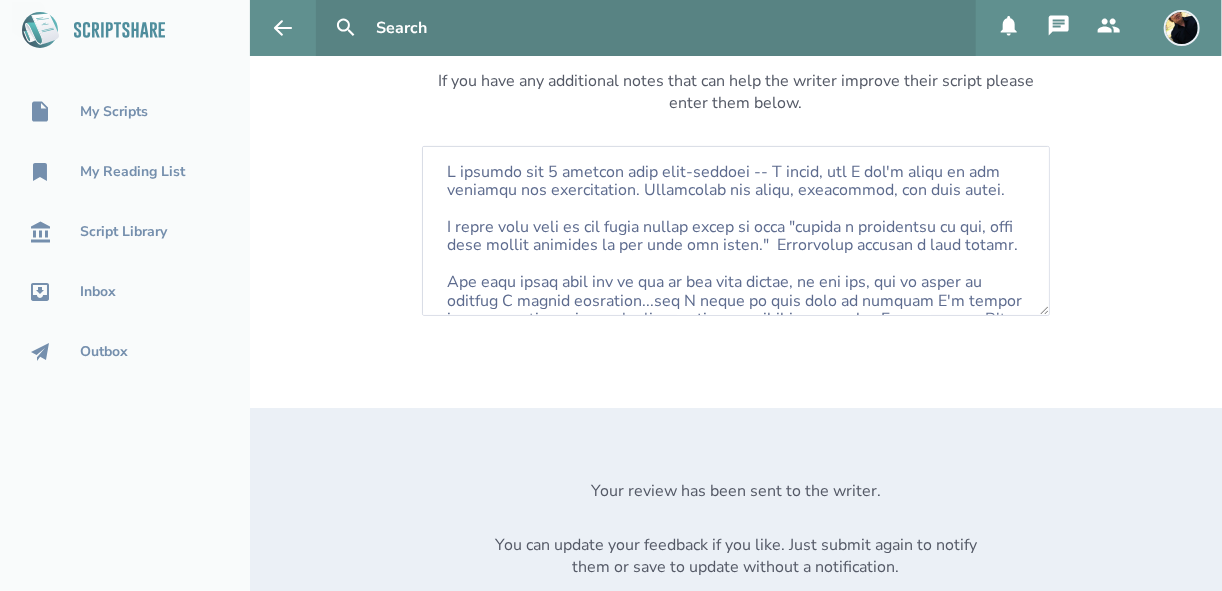 click 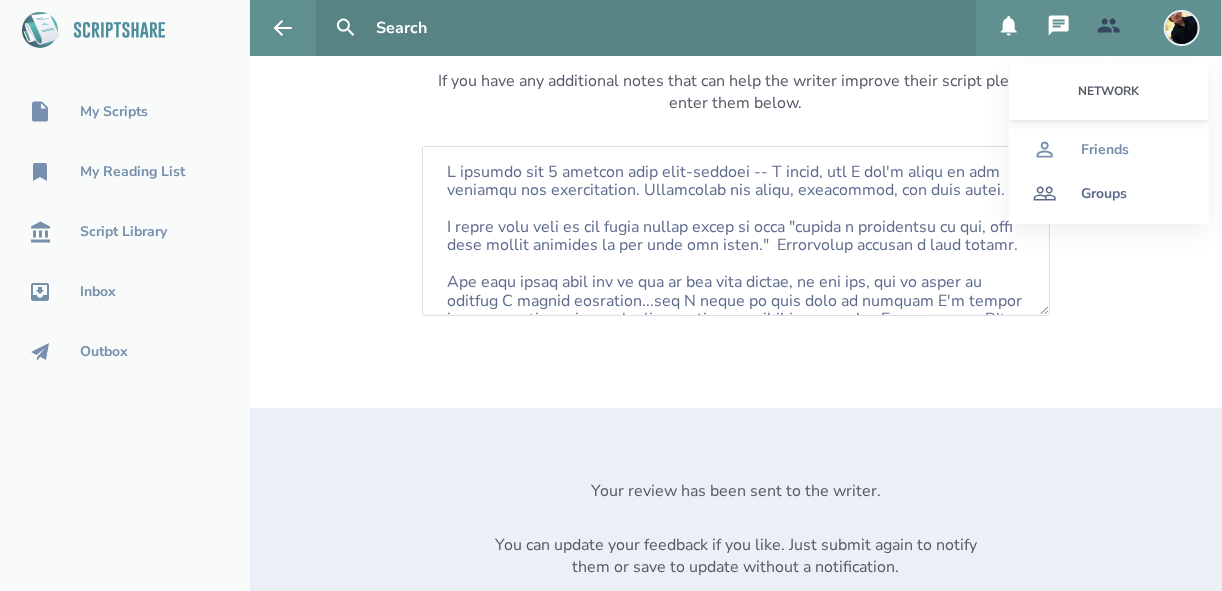 click on "Groups" at bounding box center [1104, 194] 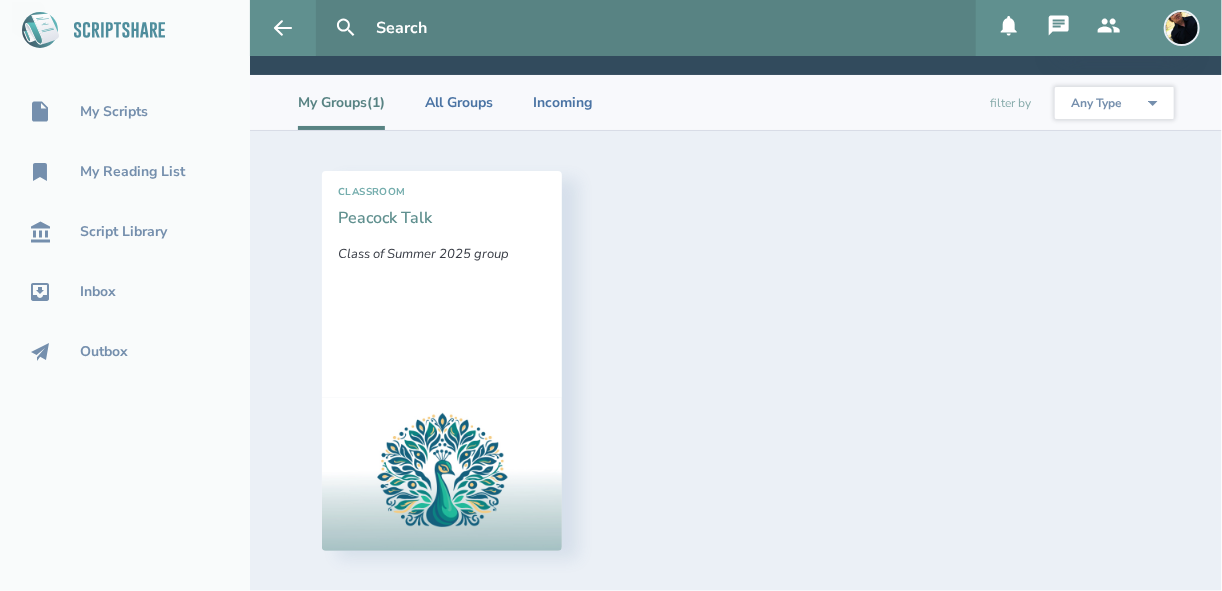 click on "Peacock Talk" at bounding box center [385, 218] 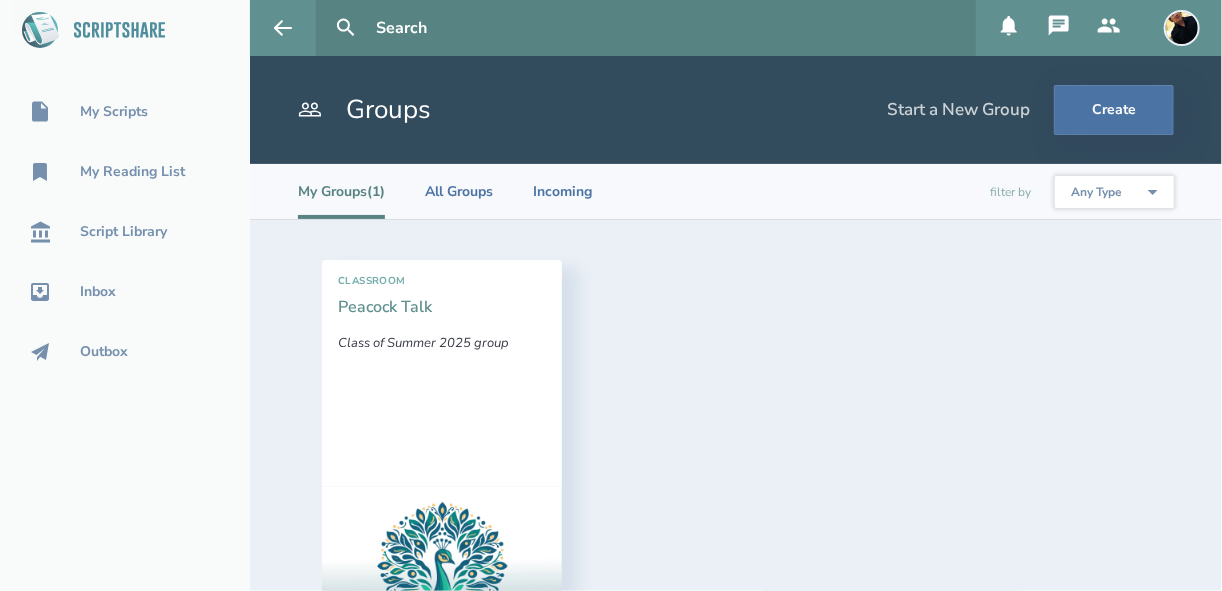 select on "1" 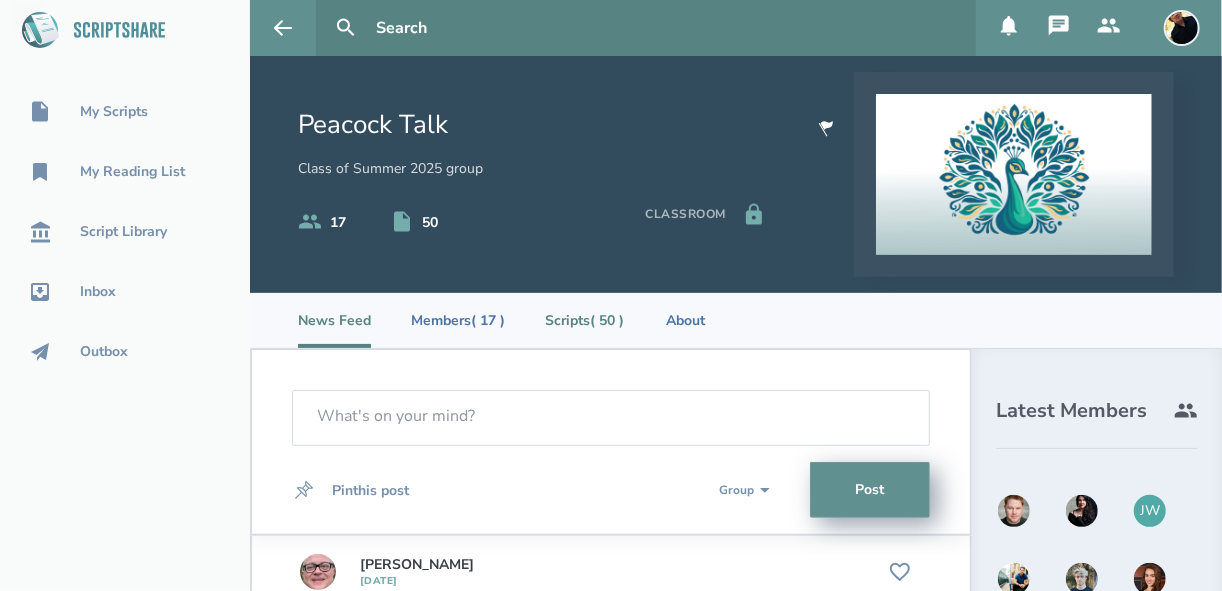 click on "Scripts  ( 50 )" at bounding box center (584, 320) 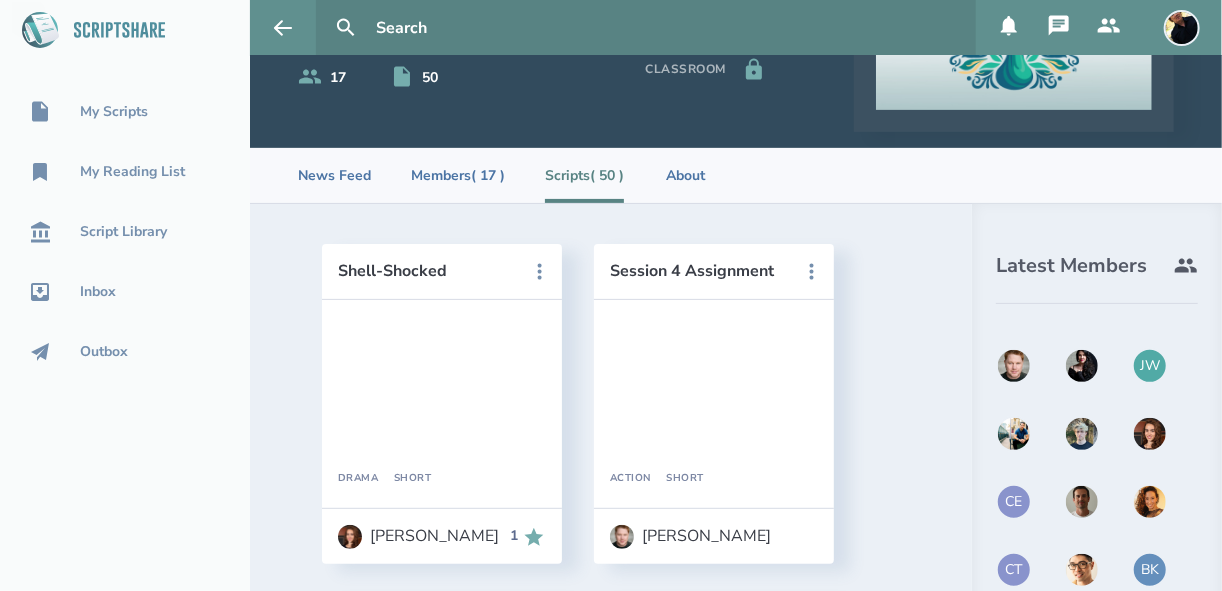 scroll, scrollTop: 80, scrollLeft: 0, axis: vertical 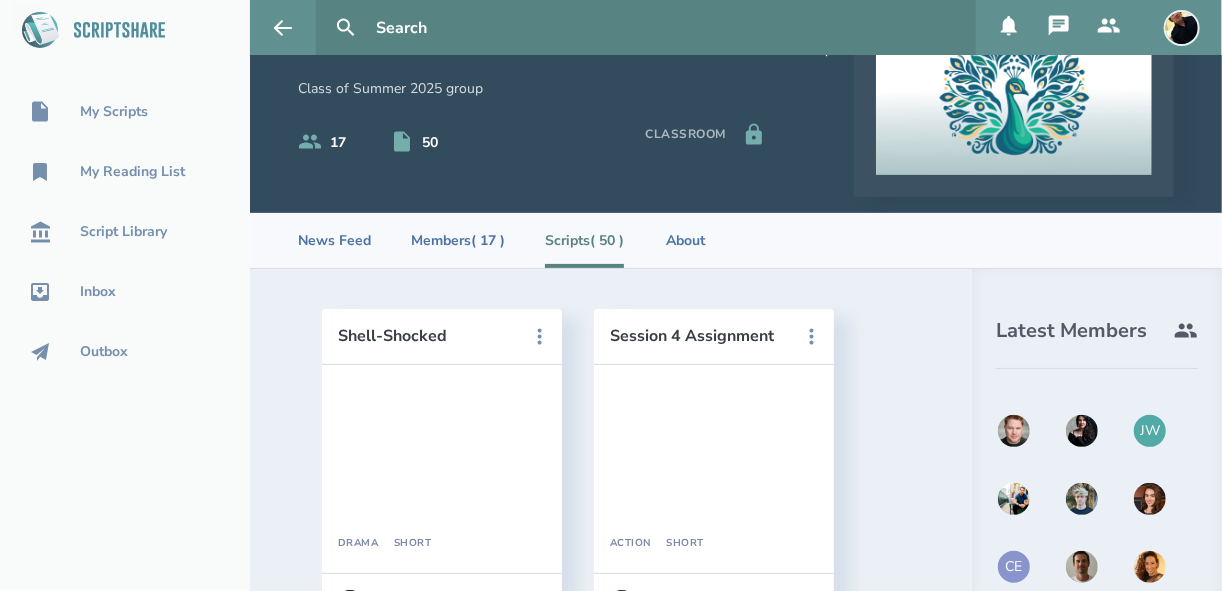 click on "Shell-Shocked Drama Short Shiloh C. 1   View Details Start Reading Add to My List Flag this Script Session 4 Assignment Action Short Mike E. View Details Start Reading Add to My List Flag this Script Stacked Drama Short J.R. F. View Details Start Reading Add to My List Flag this Script Session 4 Drama Romance Short Hamilton M. View Details Start Reading Add to My List Flag this Script The Husband Drama Short CT Cheryl T. View Details Start Reading Add to My List Flag this Script The Last Gift After an attempt at reconnecting, a grieving woman invites her estranged husband into her home—only to be confronted by a ... Drama Romance Short JW James W. View Details Start Reading Add to My List Flag this Script Session 4 Homework Mystery Drama Short CE Carl E. View Details Start Reading Add to My List Flag this Script Mystery Box When a wife comes home to discover a mysterious box from an anonymous lover, she must convince her husband of ... Drama Short Peter D. View Details Start Reading Add to My List Drama NO" at bounding box center (611, 4693) 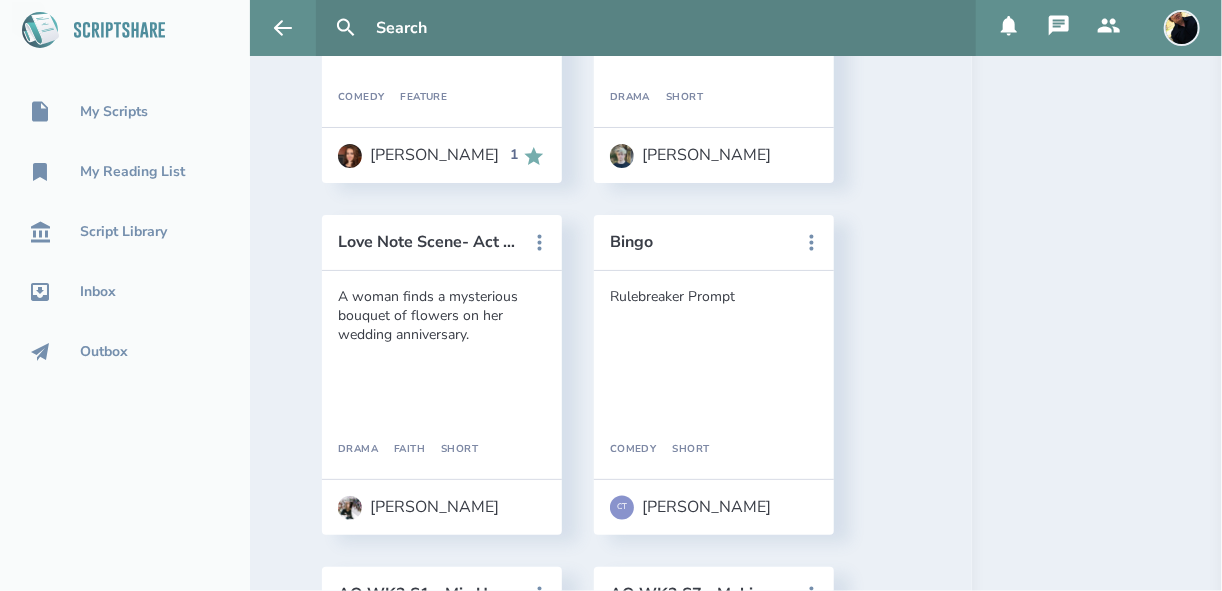 scroll, scrollTop: 4400, scrollLeft: 0, axis: vertical 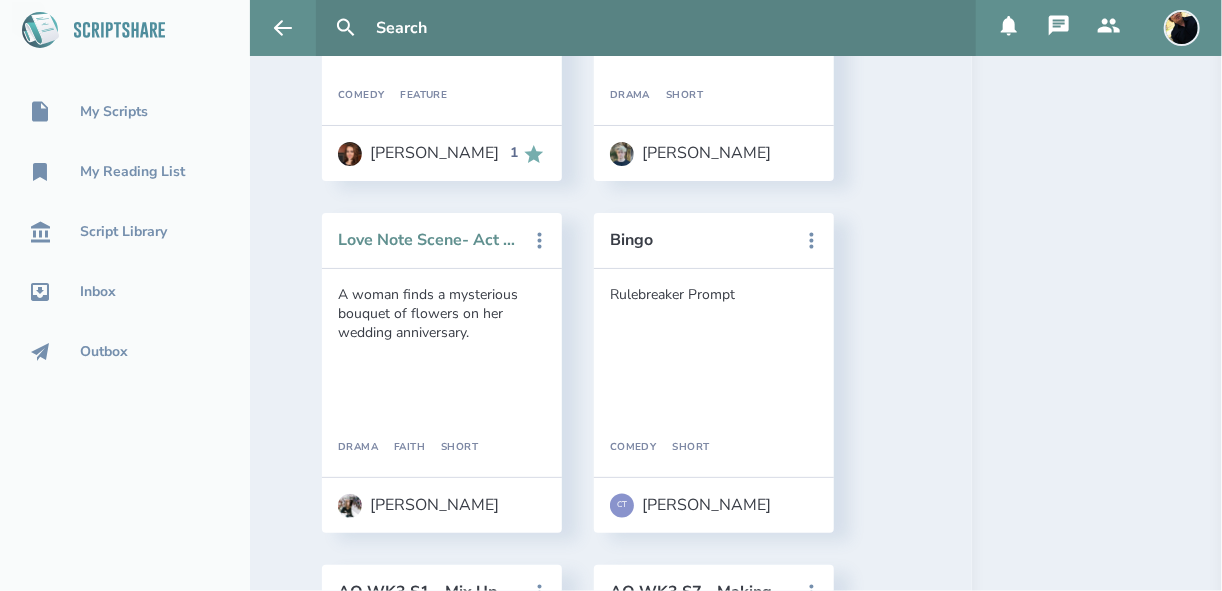 click on "Love Note Scene- Act One" at bounding box center (428, 240) 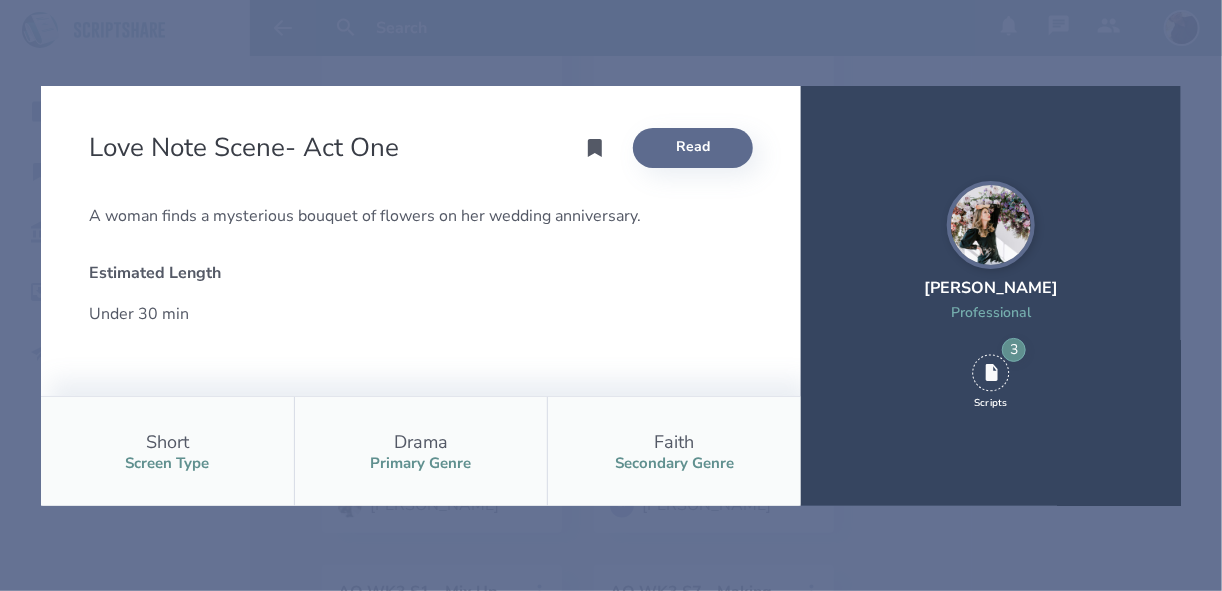 click on "Read" at bounding box center [693, 148] 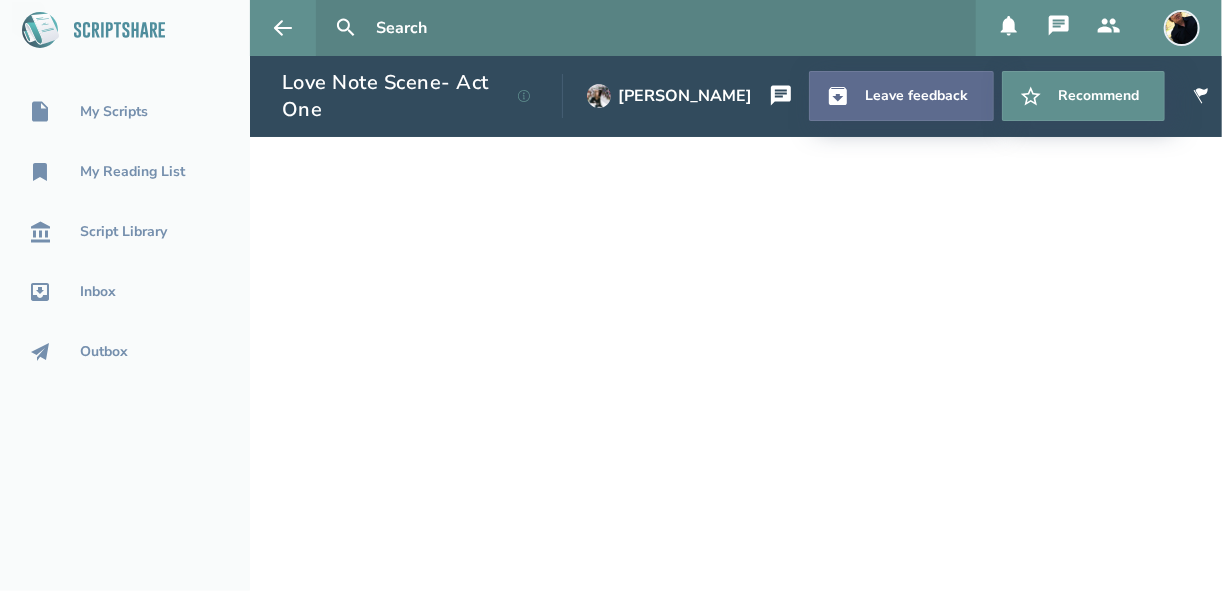 click on "Leave feedback" at bounding box center (901, 96) 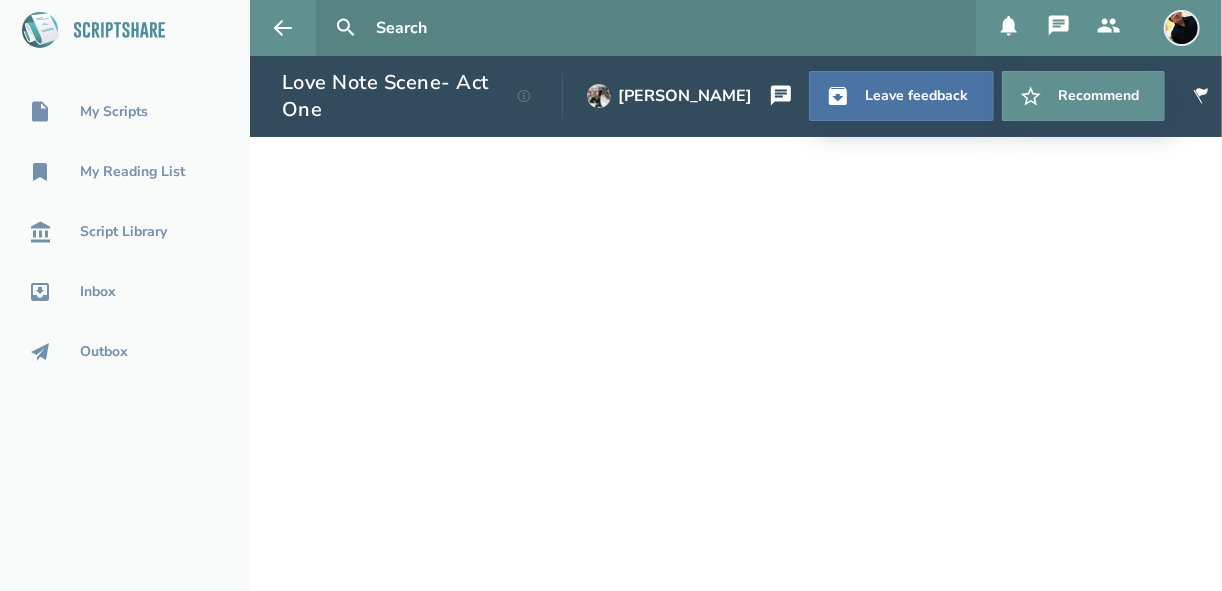 select on "1" 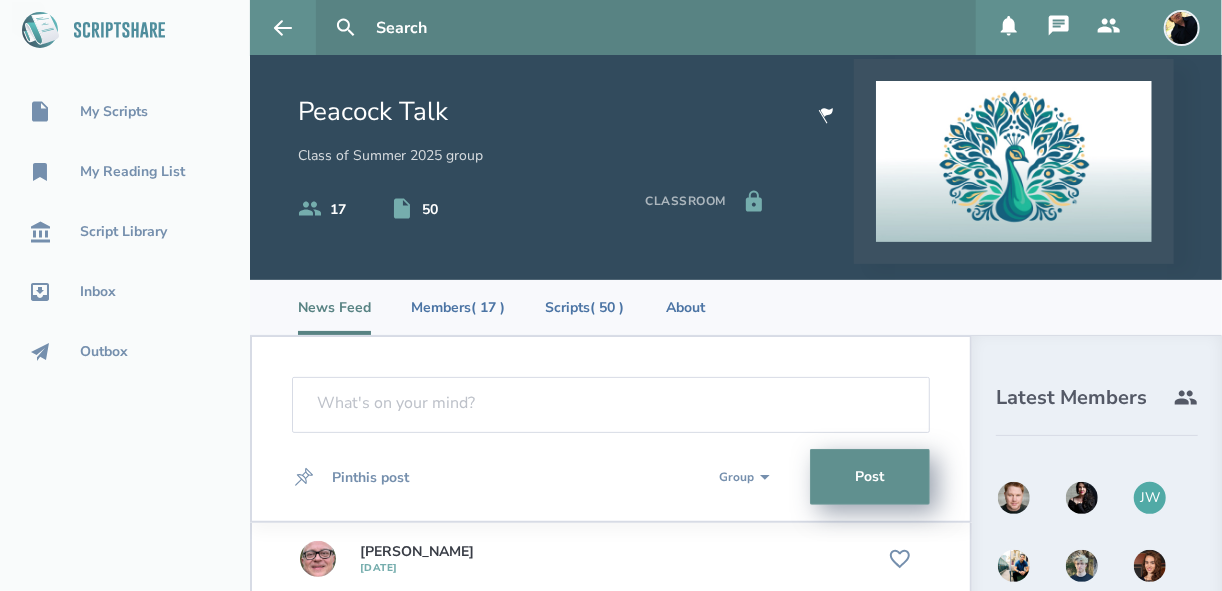 scroll, scrollTop: 0, scrollLeft: 0, axis: both 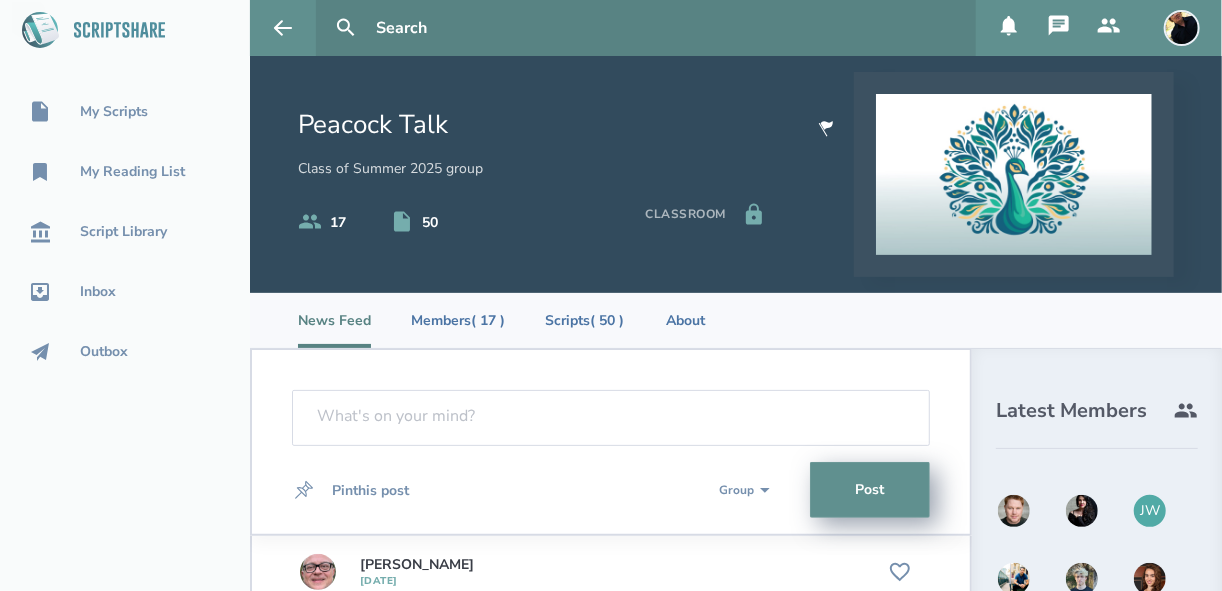click on "News Feed" at bounding box center (334, 320) 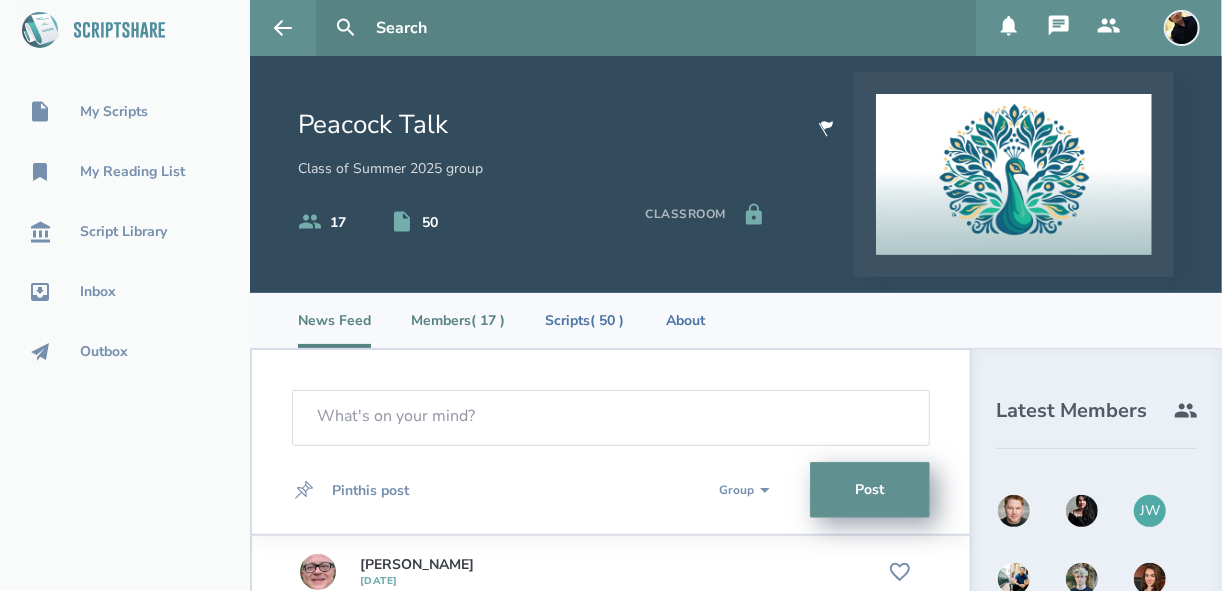 click on "Members  ( 17 )" at bounding box center [458, 320] 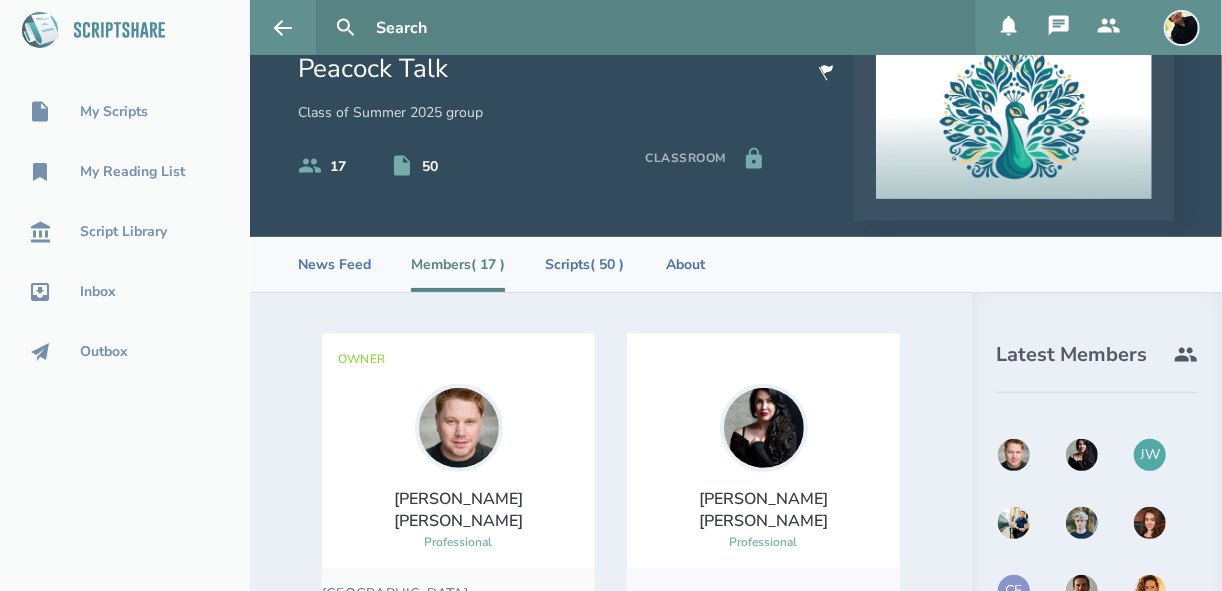 scroll, scrollTop: 80, scrollLeft: 0, axis: vertical 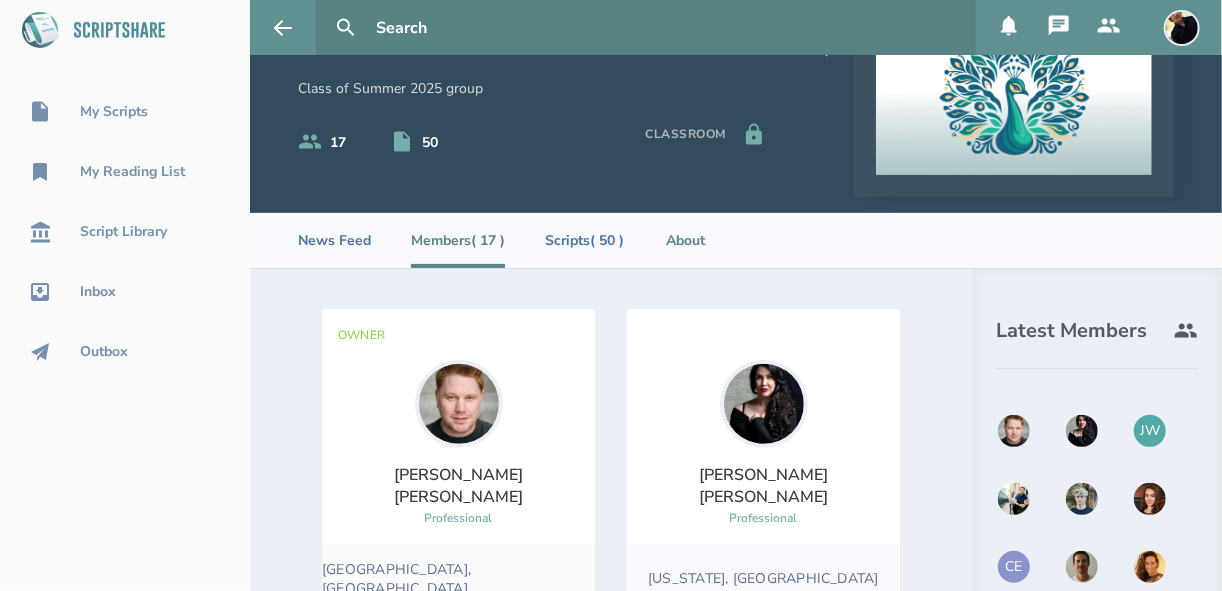 click on "About" at bounding box center [686, 240] 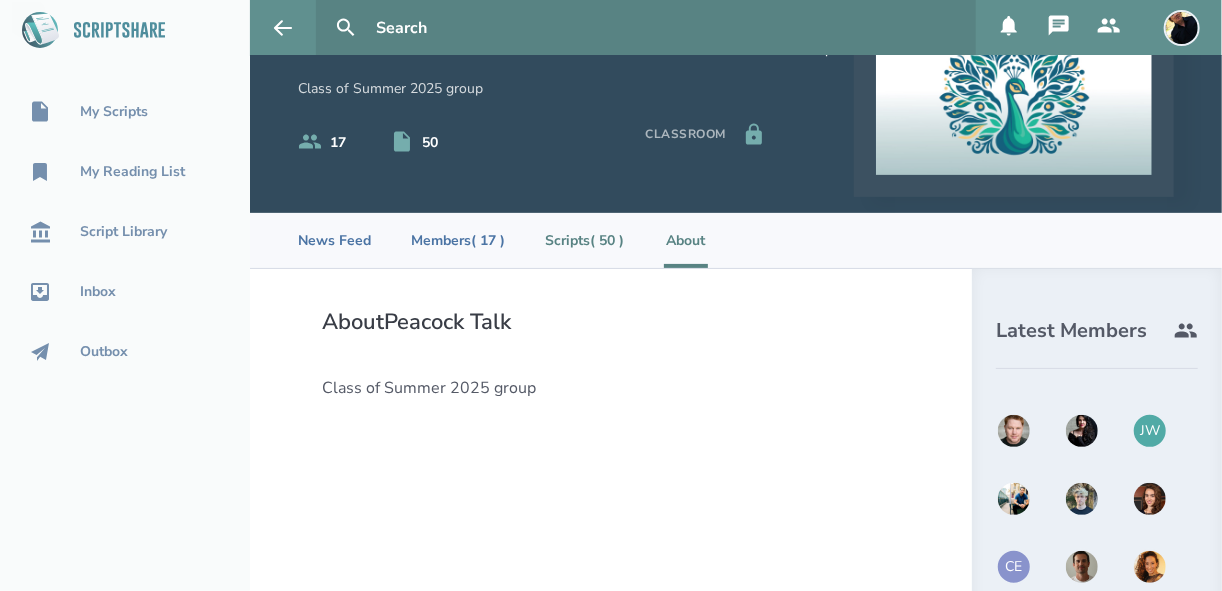 click on "Scripts  ( 50 )" at bounding box center [584, 240] 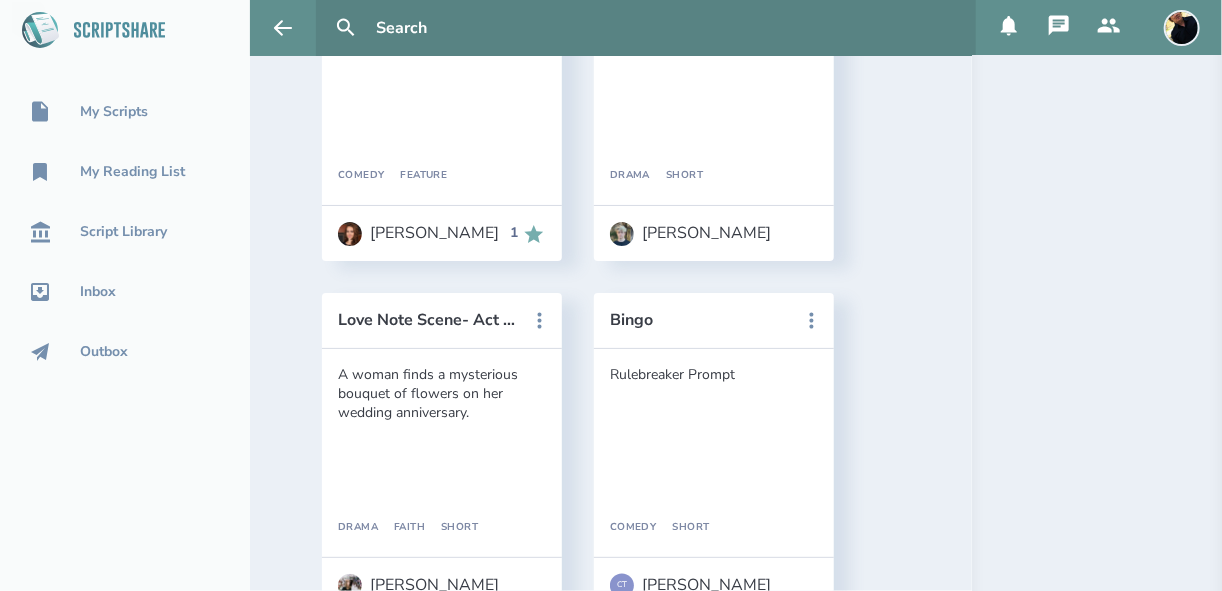 scroll, scrollTop: 4400, scrollLeft: 0, axis: vertical 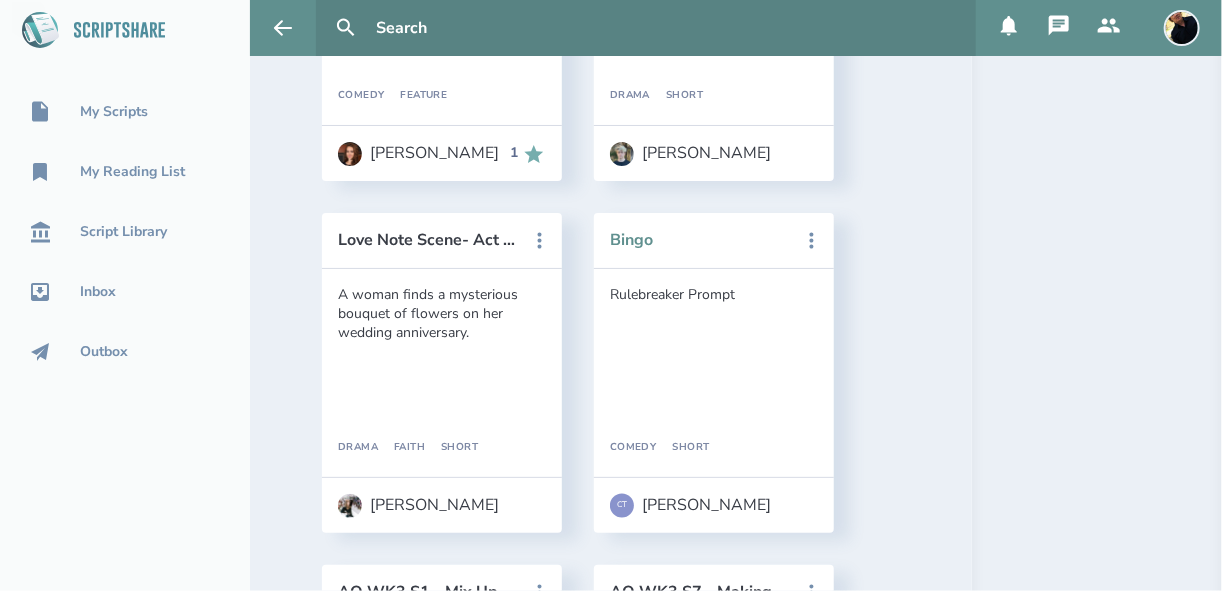 click on "Bingo" at bounding box center [700, 240] 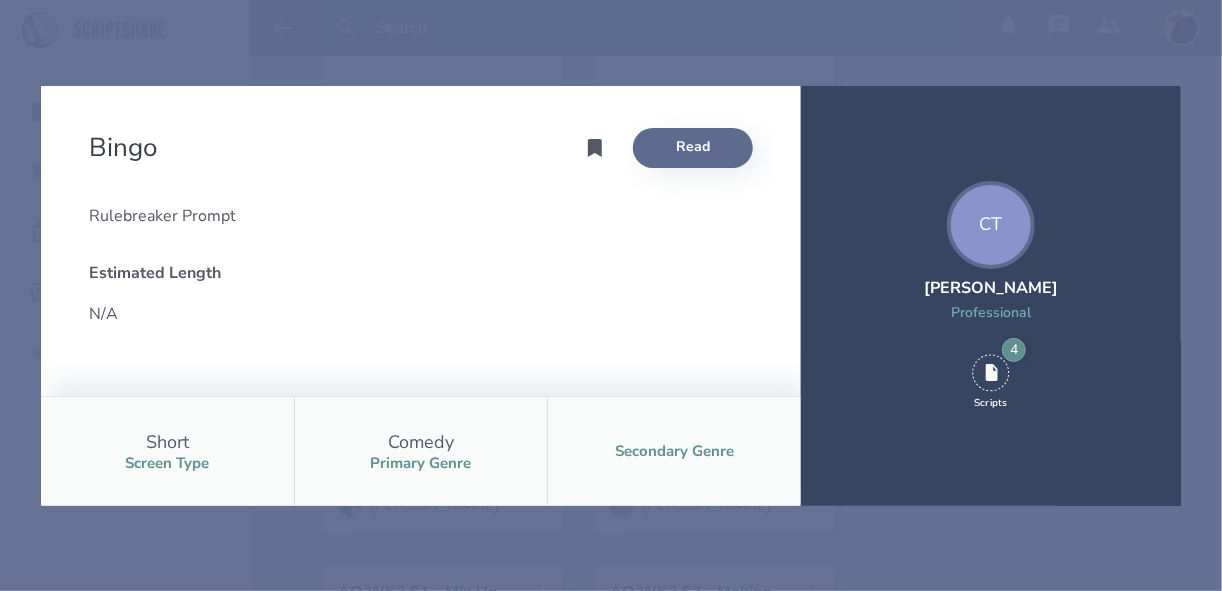 click on "Read" at bounding box center [693, 148] 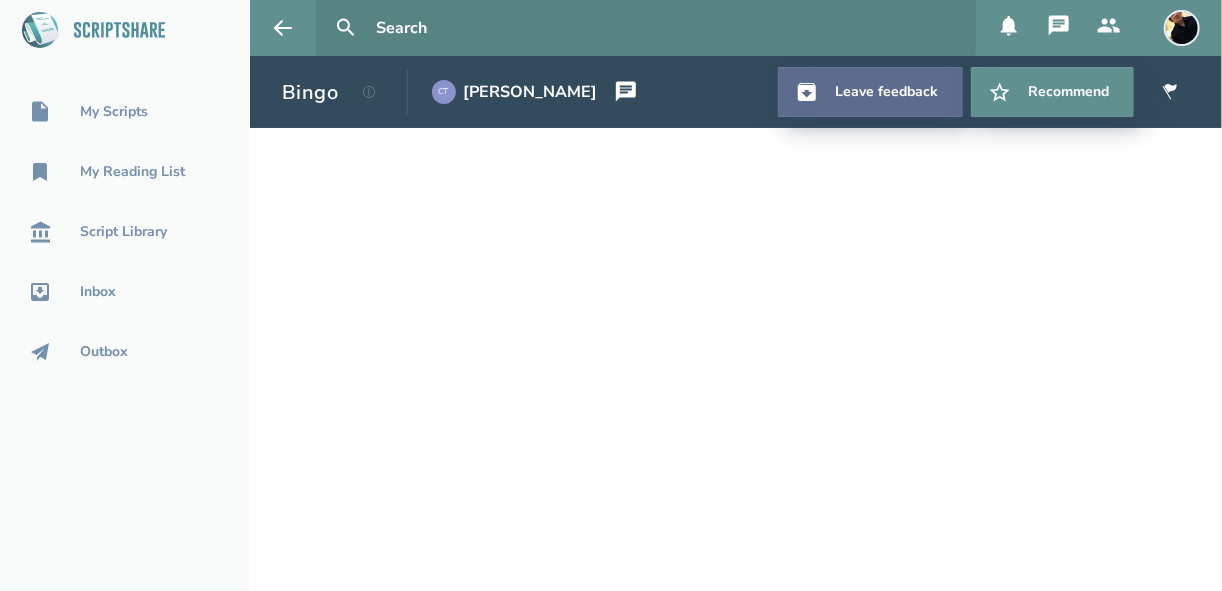 click on "Leave feedback" at bounding box center (870, 92) 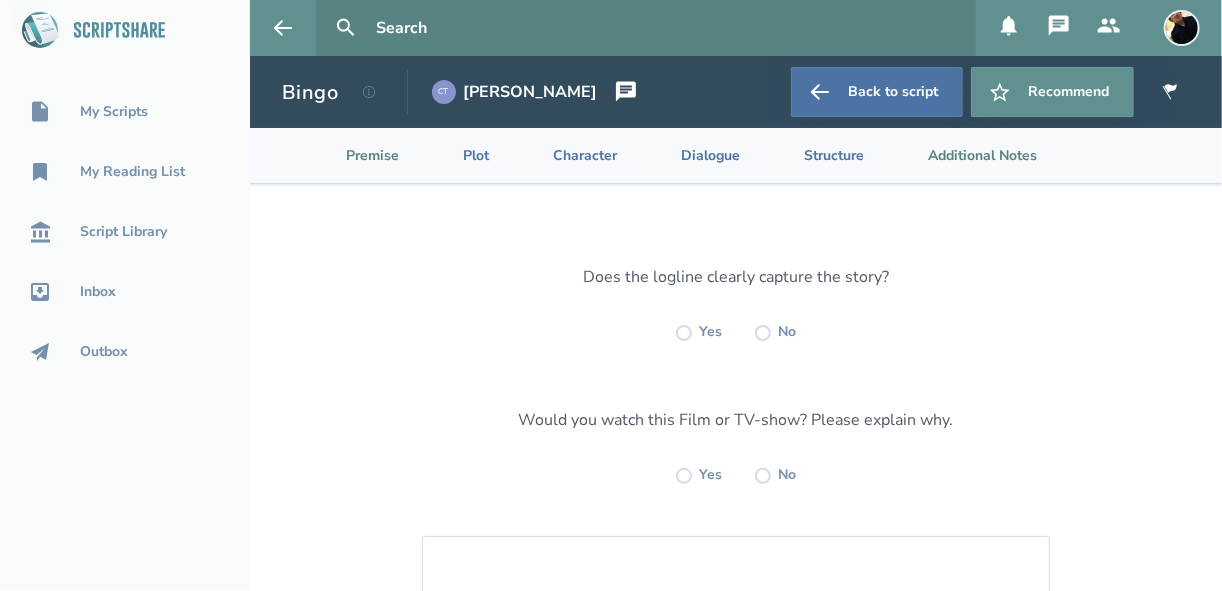 click on "Additional Notes" at bounding box center (966, 155) 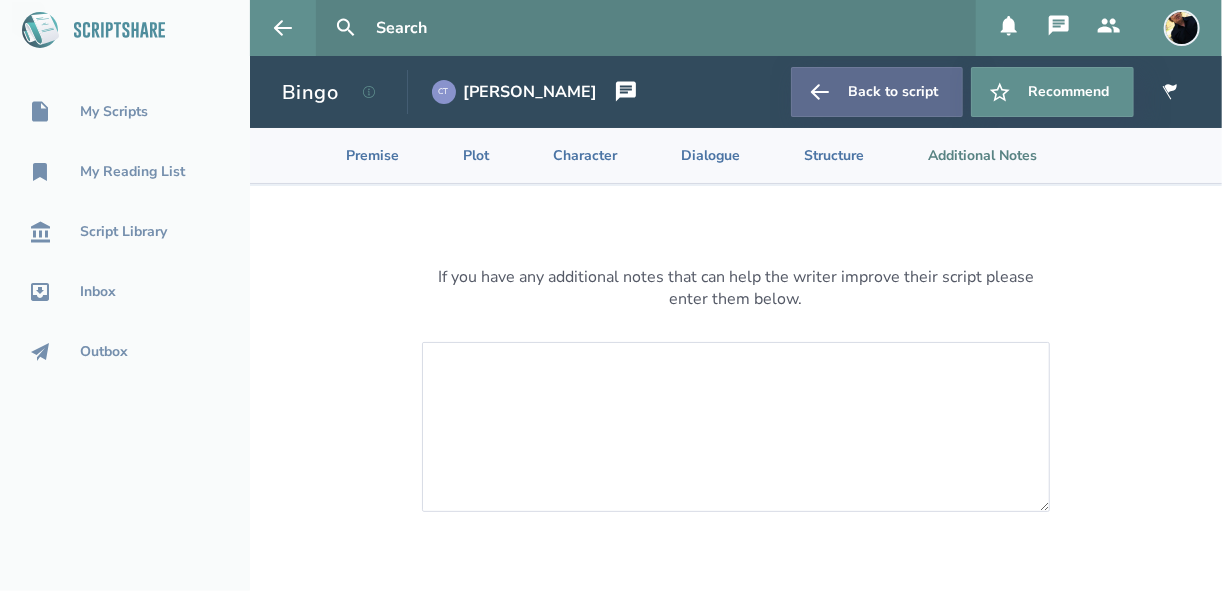 click on "Back to script" at bounding box center [877, 92] 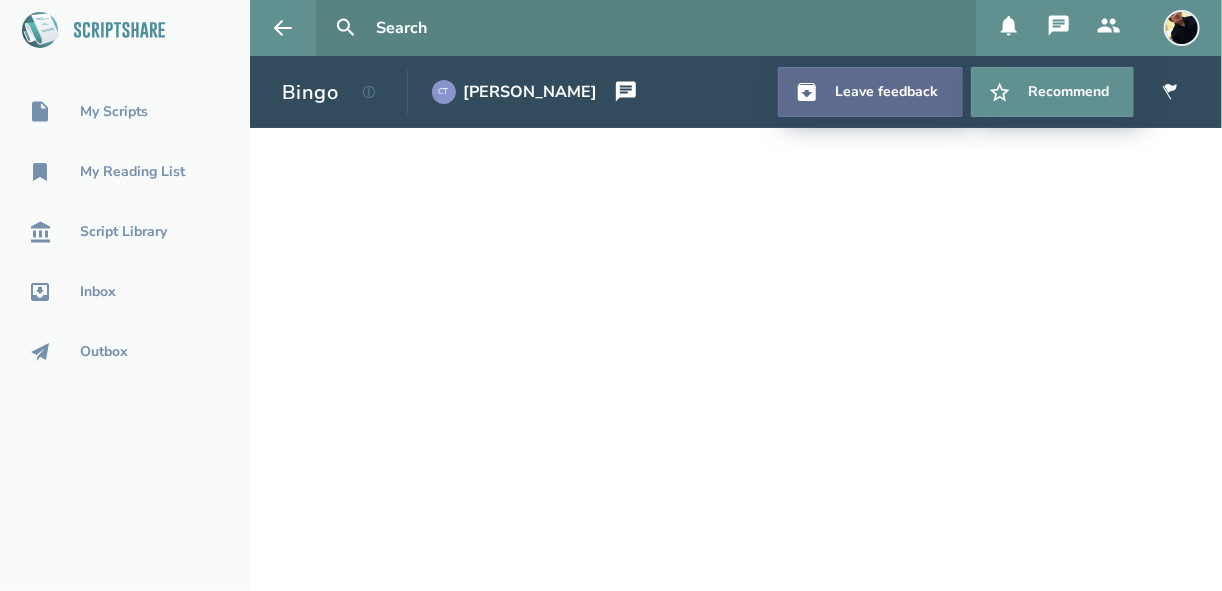 click on "Leave feedback" at bounding box center (870, 92) 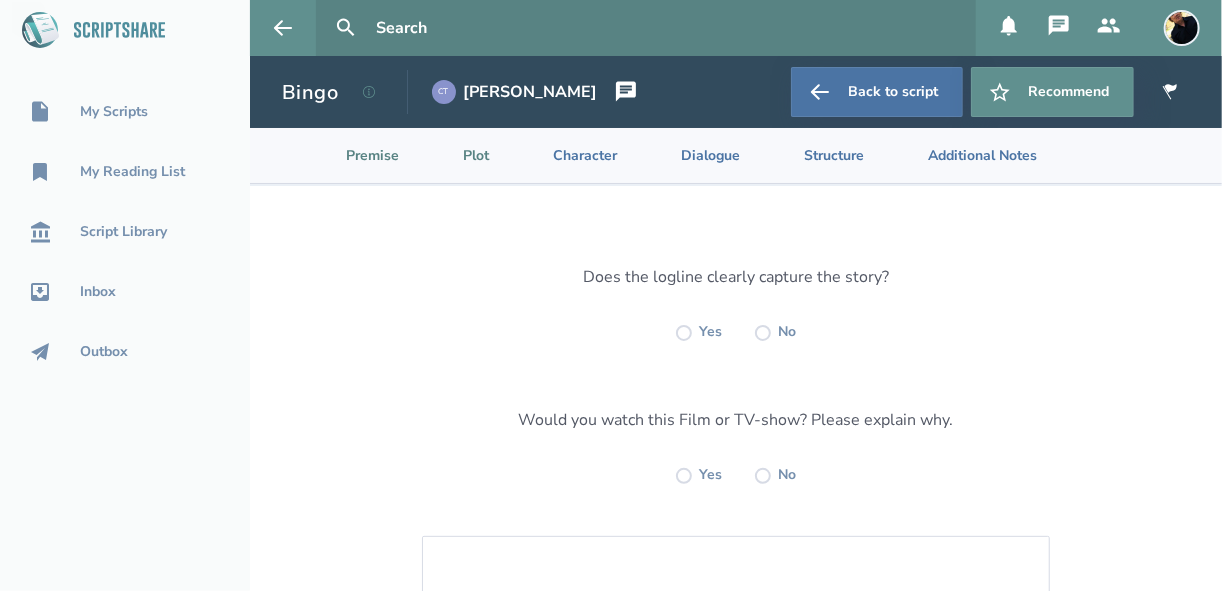 click on "Plot" at bounding box center [460, 155] 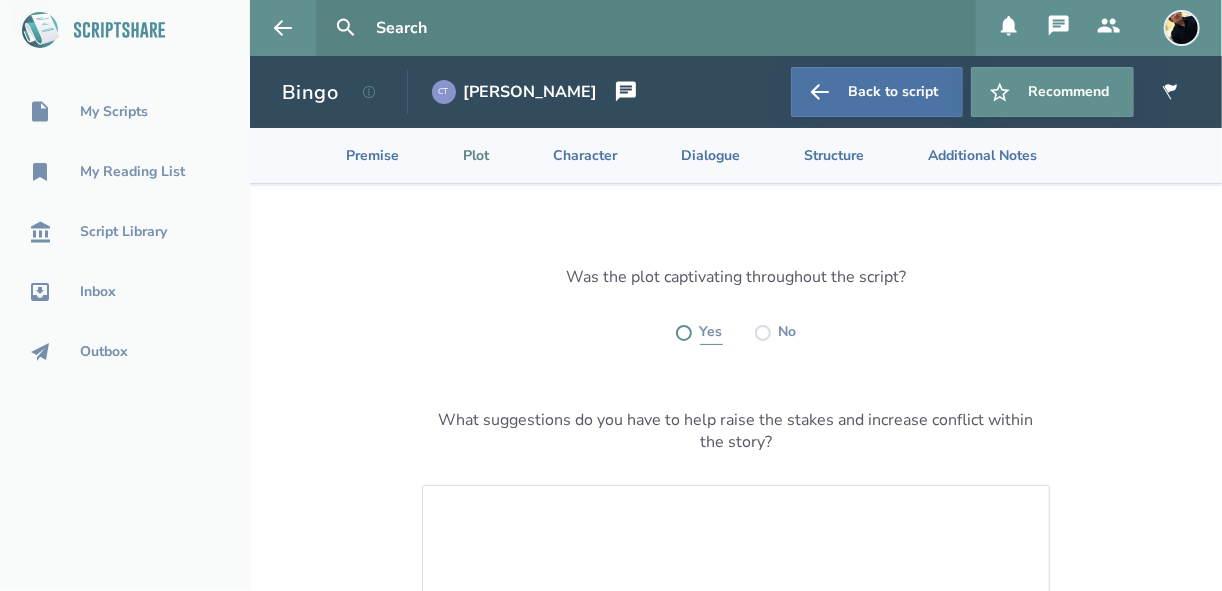 click at bounding box center [684, 333] 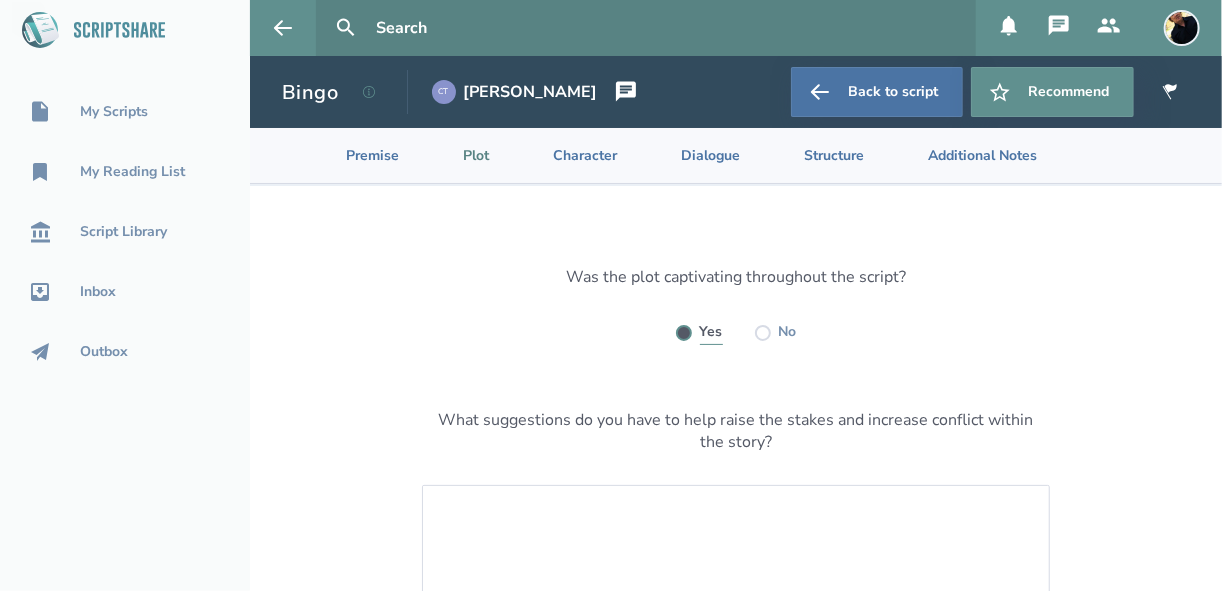 radio on "true" 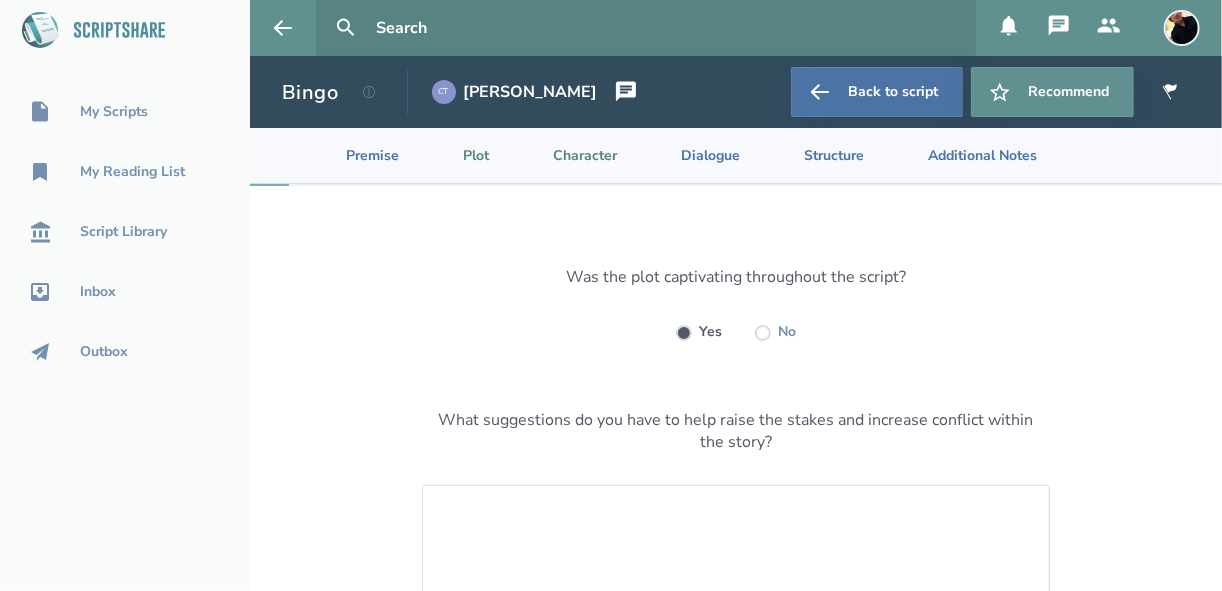 click on "Character" at bounding box center (569, 155) 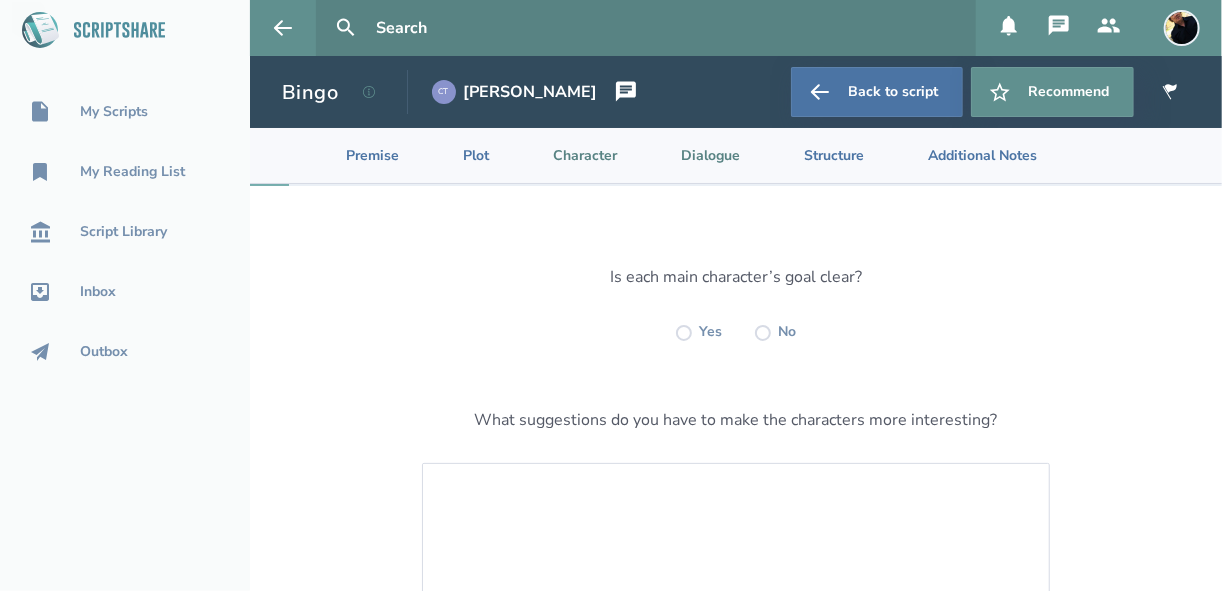 click on "Dialogue" at bounding box center (694, 155) 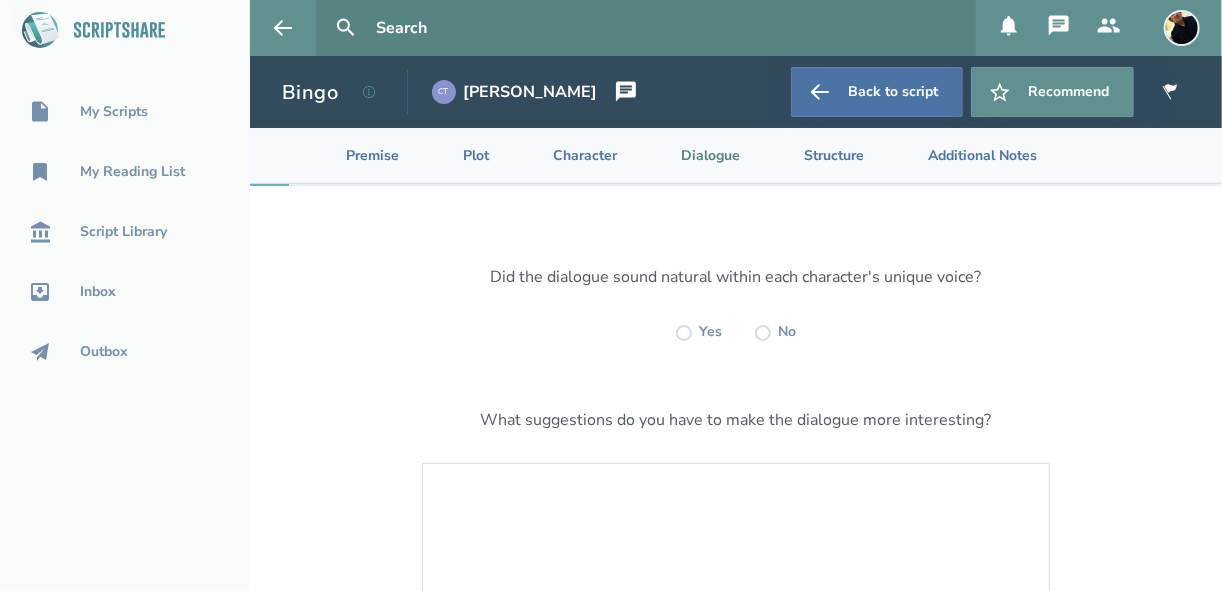drag, startPoint x: 673, startPoint y: 333, endPoint x: 697, endPoint y: 292, distance: 47.507893 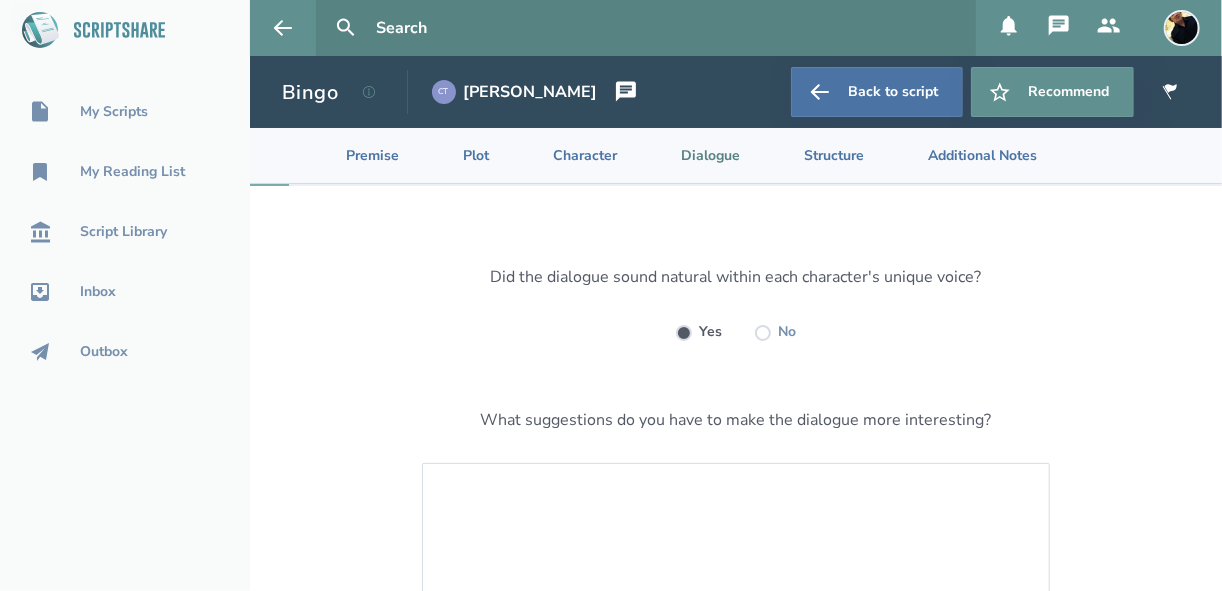 radio on "true" 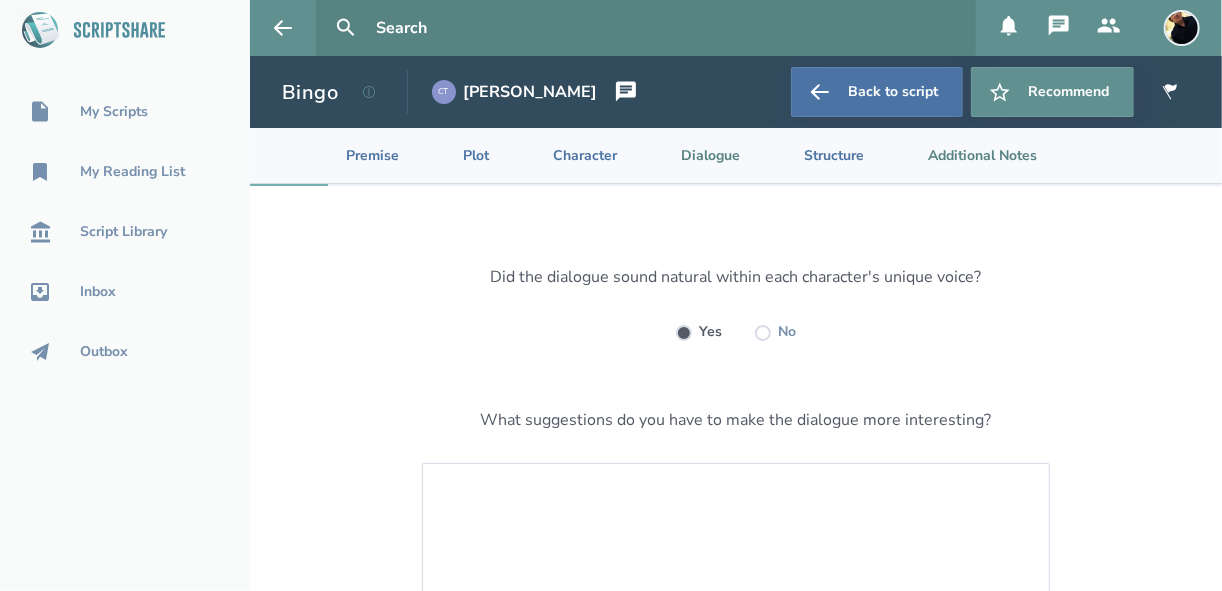 click on "Additional Notes" at bounding box center (966, 155) 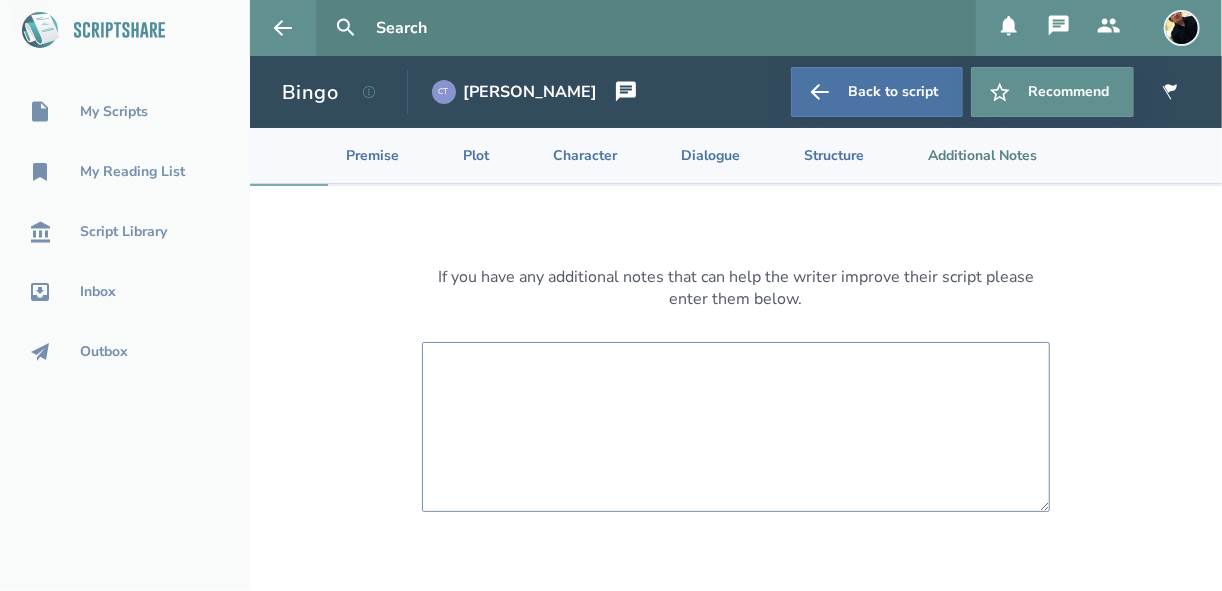 click at bounding box center [736, 427] 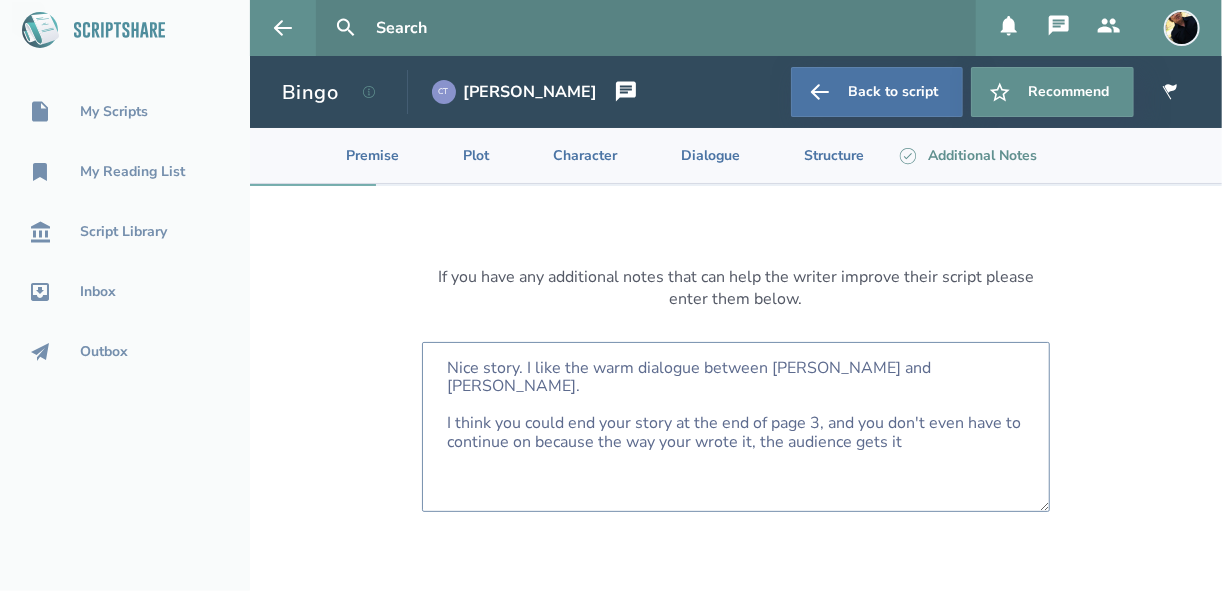 click on "Nice story. I like the warm dialogue between Ben and Joan.
I think you could end your story at the end of page 3, and you don't even have to continue on because the way your wrote it, the audience gets it" at bounding box center (736, 427) 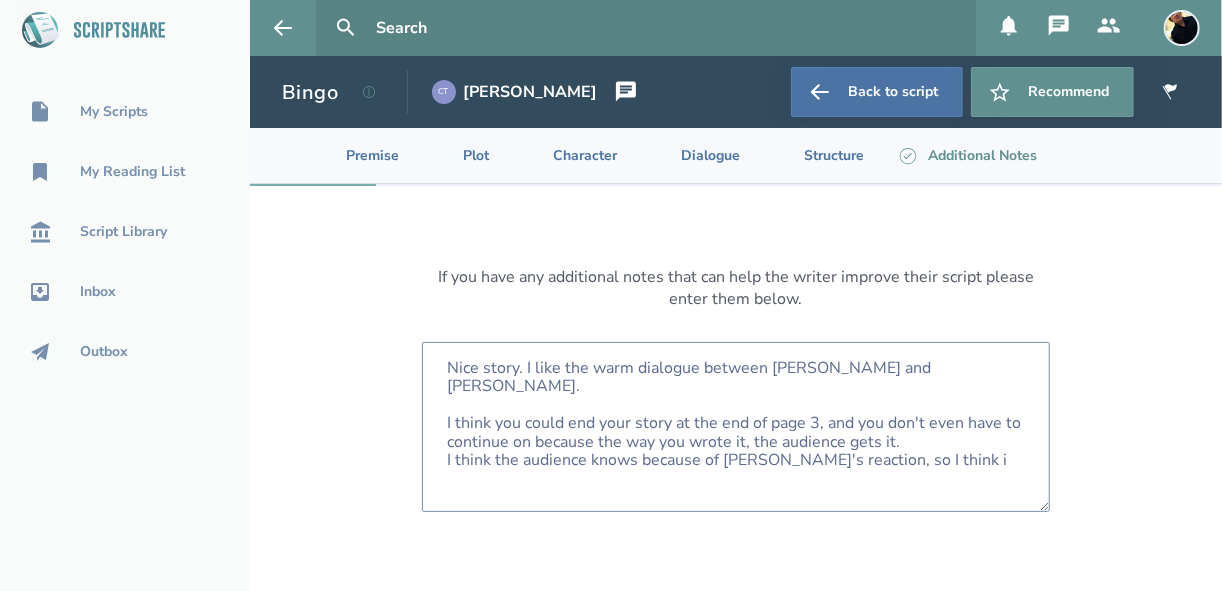 scroll, scrollTop: 10, scrollLeft: 0, axis: vertical 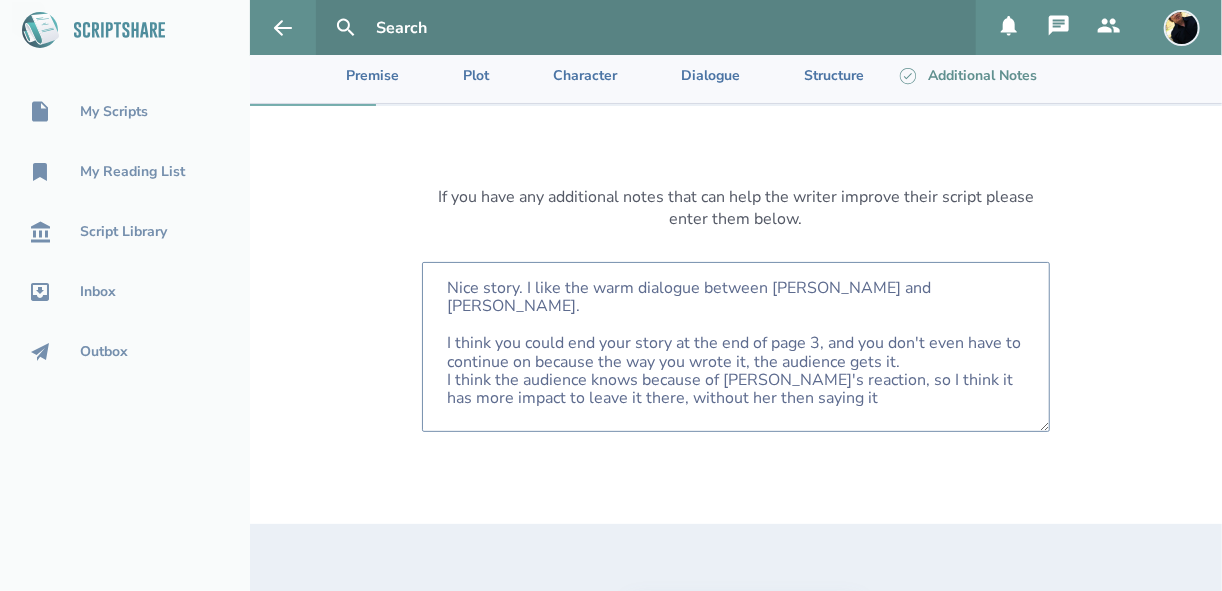 click on "Nice story. I like the warm dialogue between Ben and Joan.
I think you could end your story at the end of page 3, and you don't even have to continue on because the way you wrote it, the audience gets it.
I think the audience knows because of Joan's reaction, so I think it has more impact to leave it there, without her then saying it" at bounding box center [736, 347] 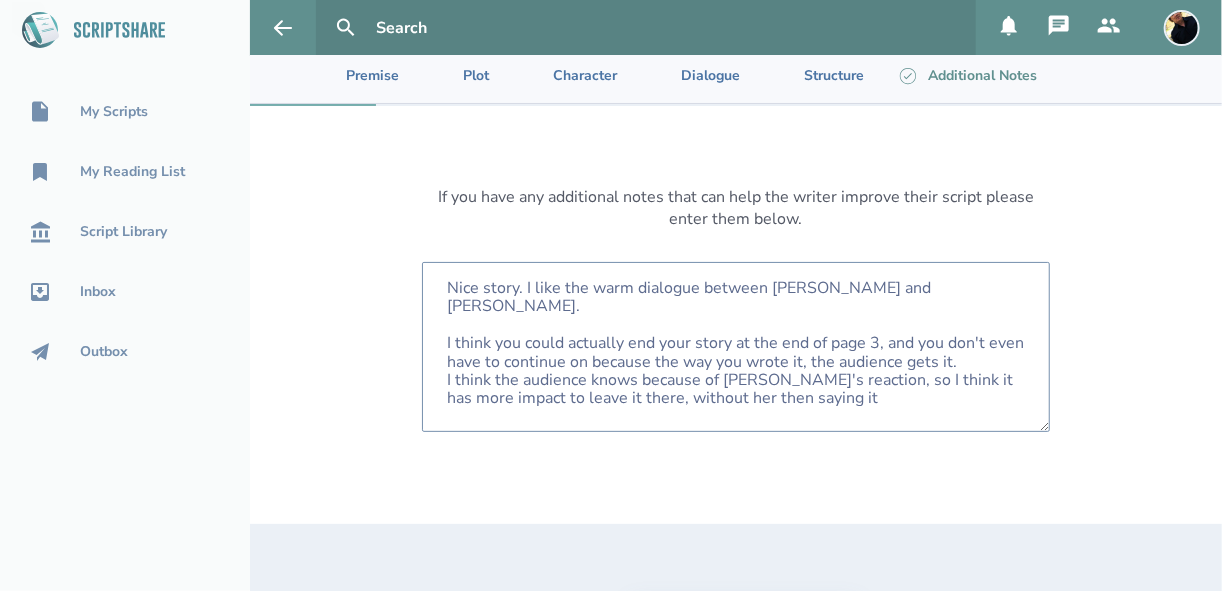 click on "Nice story. I like the warm dialogue between Ben and Joan.
I think you could actually end your story at the end of page 3, and you don't even have to continue on because the way you wrote it, the audience gets it.
I think the audience knows because of Joan's reaction, so I think it has more impact to leave it there, without her then saying it" at bounding box center [736, 347] 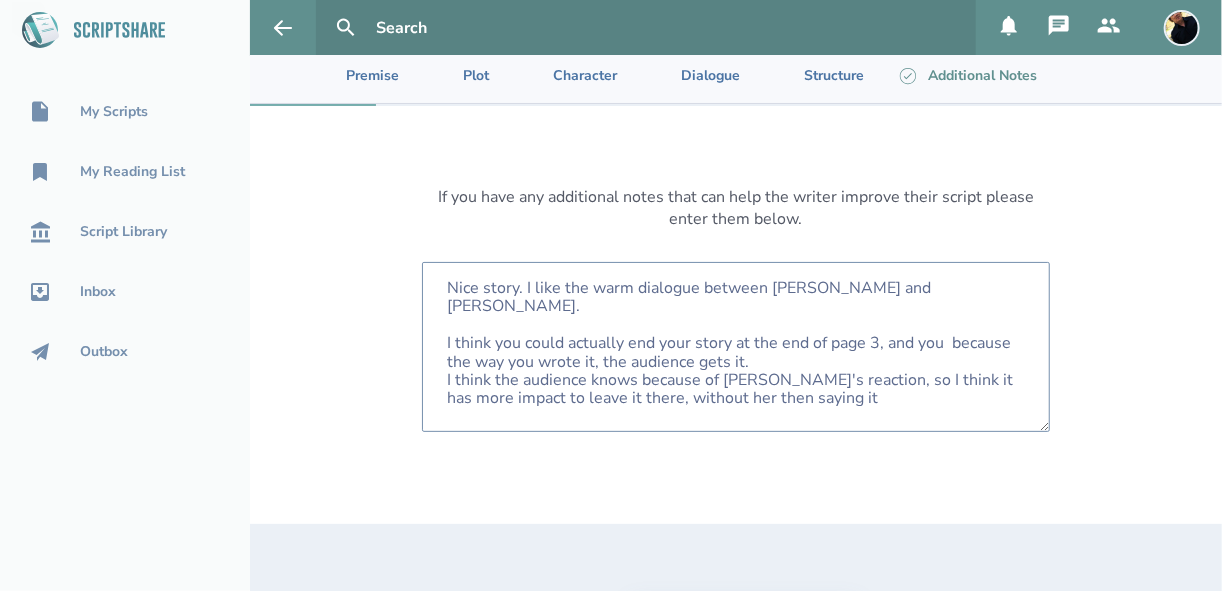 scroll, scrollTop: 1, scrollLeft: 0, axis: vertical 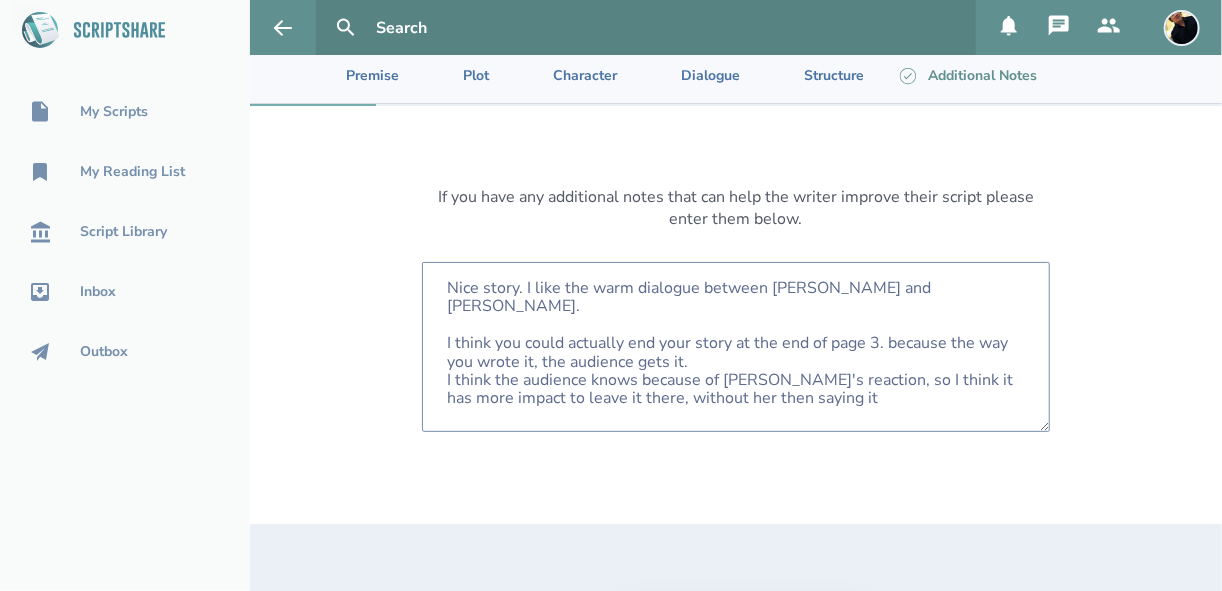 click on "Nice story. I like the warm dialogue between Ben and Joan.
I think you could actually end your story at the end of page 3. because the way you wrote it, the audience gets it.
I think the audience knows because of Joan's reaction, so I think it has more impact to leave it there, without her then saying it" at bounding box center [736, 347] 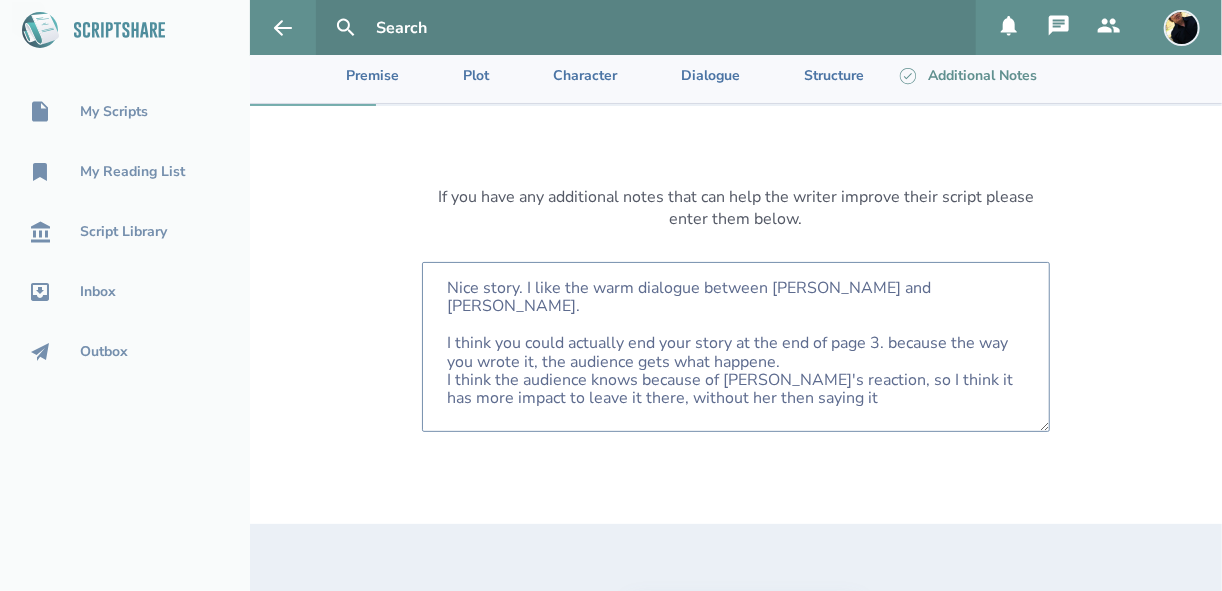 scroll, scrollTop: 24, scrollLeft: 0, axis: vertical 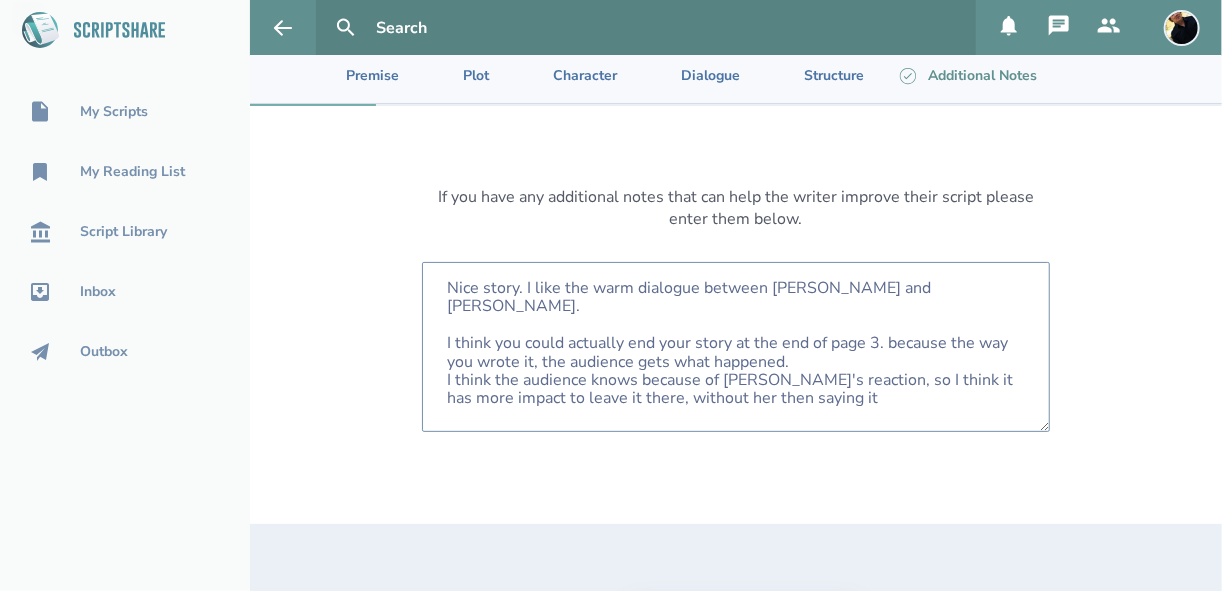 click on "Nice story. I like the warm dialogue between Ben and Joan.
I think you could actually end your story at the end of page 3. because the way you wrote it, the audience gets what happened.
I think the audience knows because of Joan's reaction, so I think it has more impact to leave it there, without her then saying it" at bounding box center (736, 347) 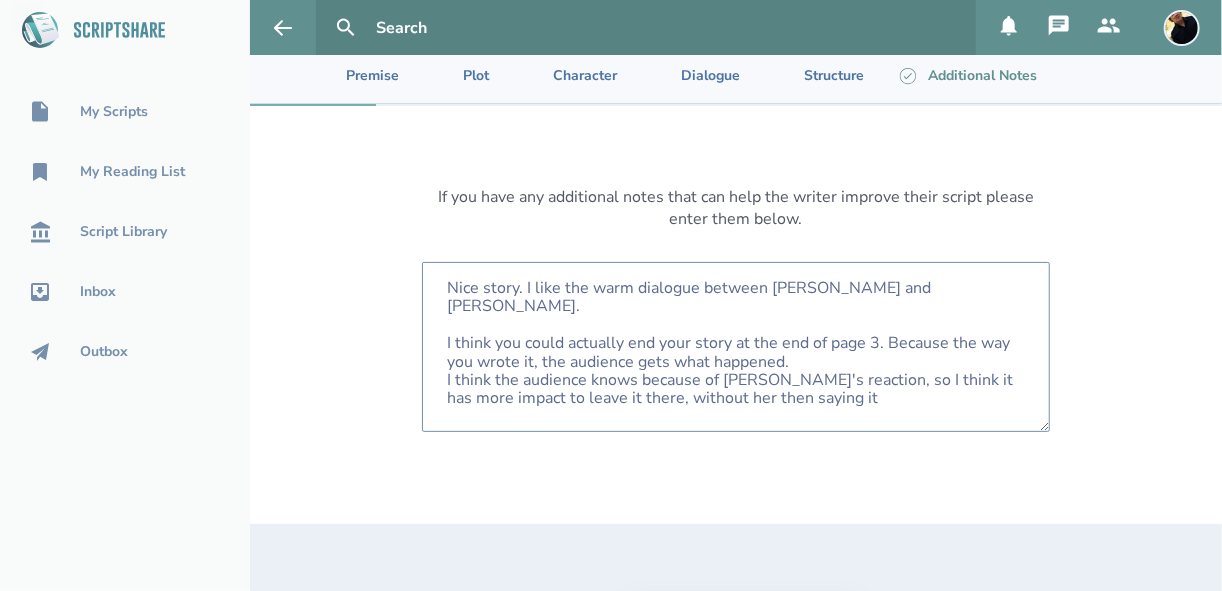 click on "Nice story. I like the warm dialogue between Ben and Joan.
I think you could actually end your story at the end of page 3. Because the way you wrote it, the audience gets what happened.
I think the audience knows because of Joan's reaction, so I think it has more impact to leave it there, without her then saying it" at bounding box center (736, 347) 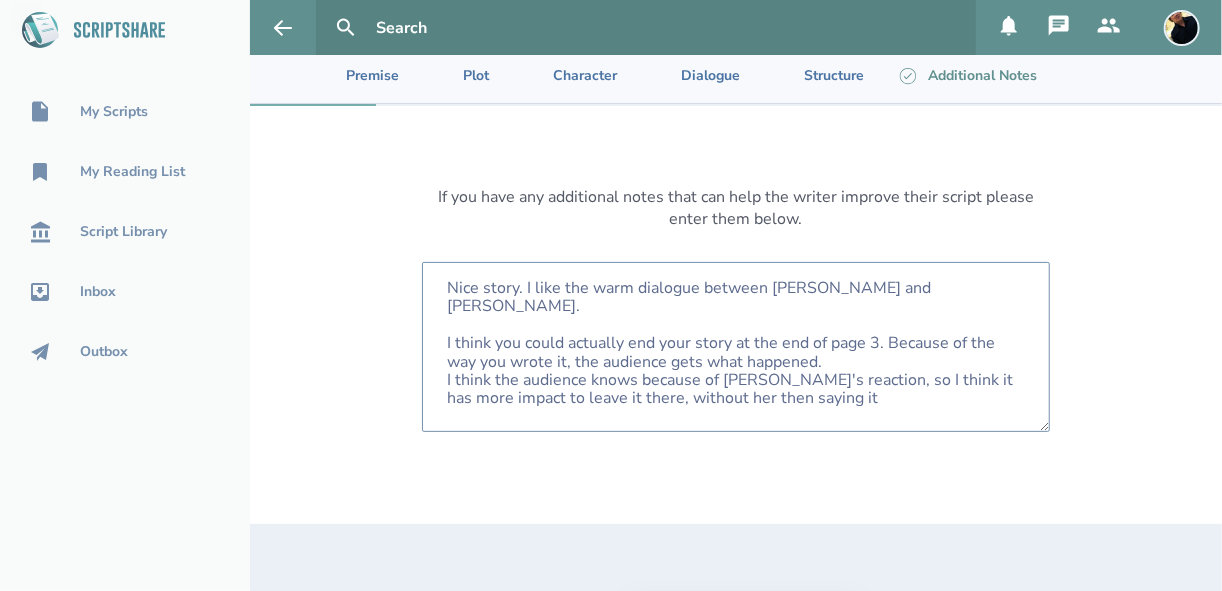click on "Nice story. I like the warm dialogue between Ben and Joan.
I think you could actually end your story at the end of page 3. Because of the way you wrote it, the audience gets what happened.
I think the audience knows because of Joan's reaction, so I think it has more impact to leave it there, without her then saying it" at bounding box center [736, 347] 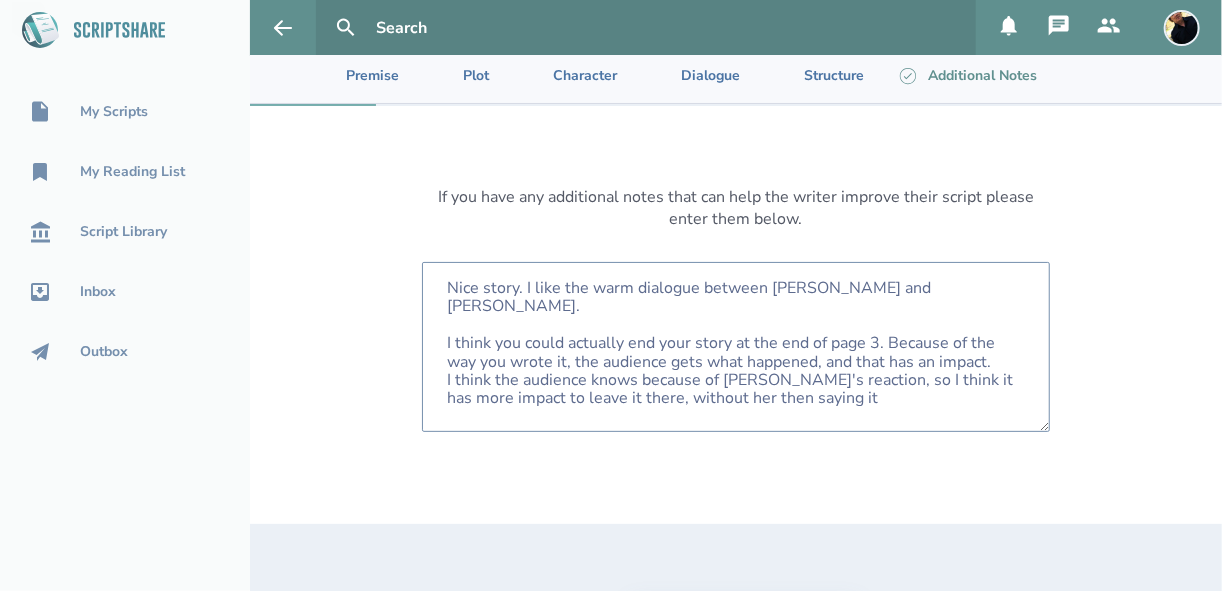 click on "Nice story. I like the warm dialogue between Ben and Joan.
I think you could actually end your story at the end of page 3. Because of the way you wrote it, the audience gets what happened, and that has an impact.
I think the audience knows because of Joan's reaction, so I think it has more impact to leave it there, without her then saying it" at bounding box center (736, 347) 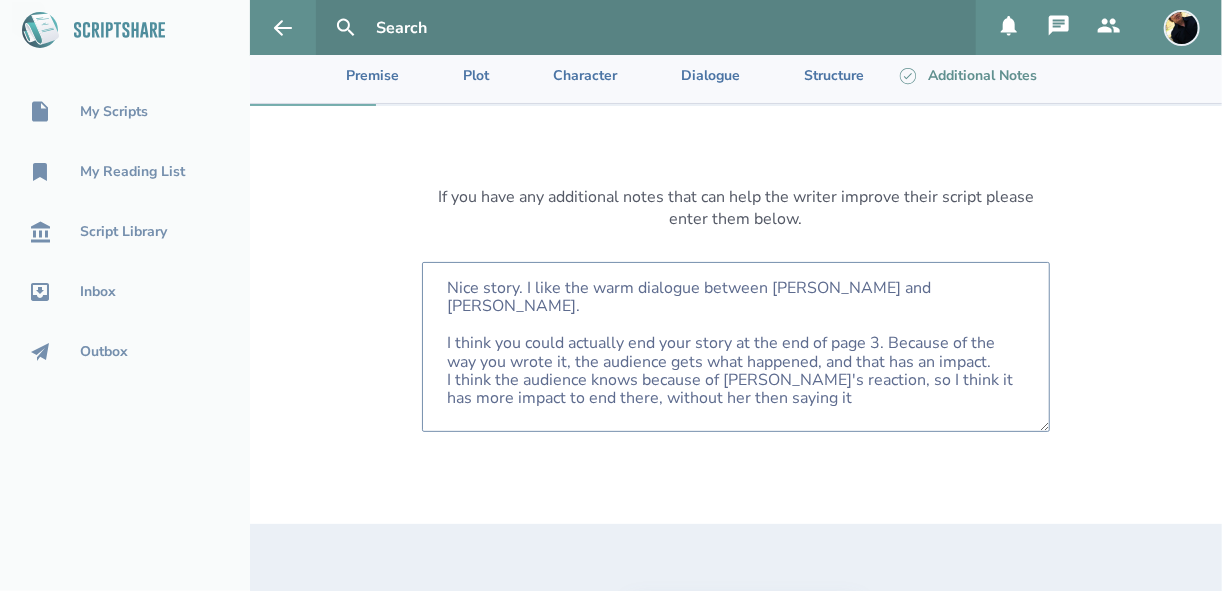 scroll, scrollTop: 0, scrollLeft: 0, axis: both 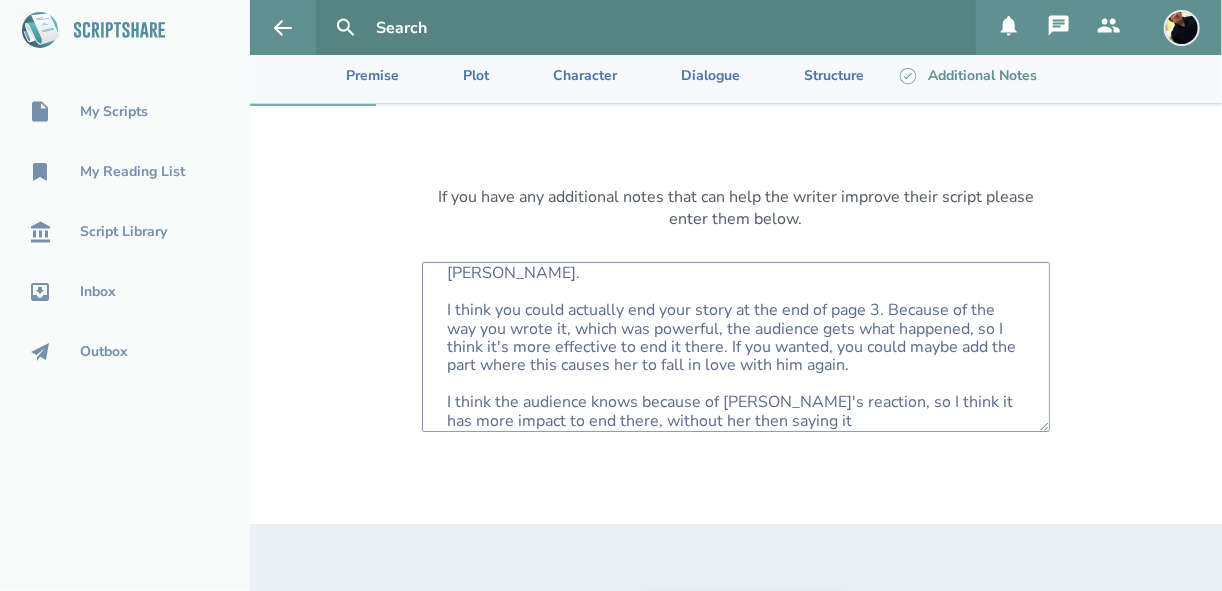 drag, startPoint x: 743, startPoint y: 351, endPoint x: 835, endPoint y: 360, distance: 92.43917 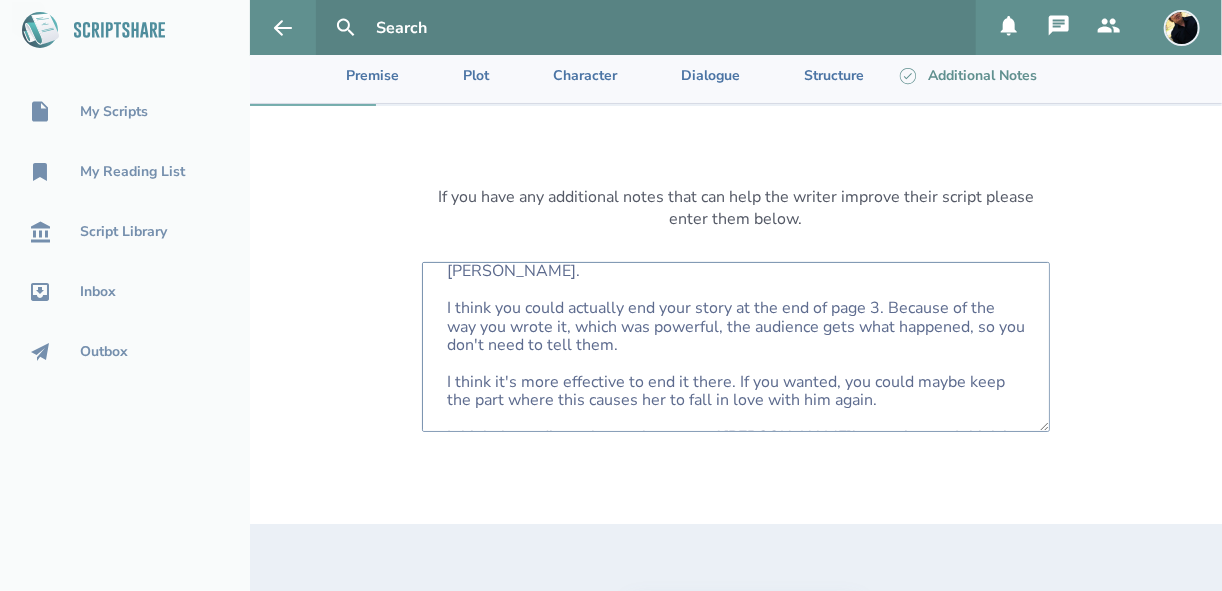 scroll, scrollTop: 0, scrollLeft: 0, axis: both 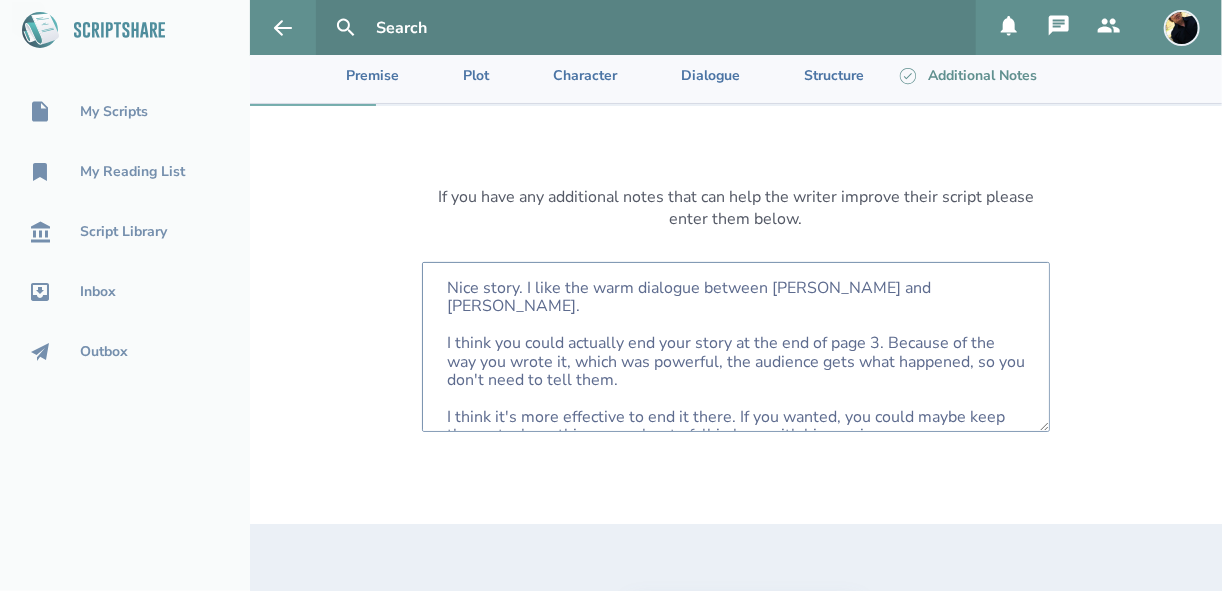 click on "Nice story. I like the warm dialogue between Ben and Joan.
I think you could actually end your story at the end of page 3. Because of the way you wrote it, which was powerful, the audience gets what happened, so you don't need to tell them.
I think it's more effective to end it there. If you wanted, you could maybe keep the part where this causes her to fall in love with him again.
I think the audience knows because of Joan's reaction, so I think it has more impact to end there, without her then saying it" at bounding box center [736, 347] 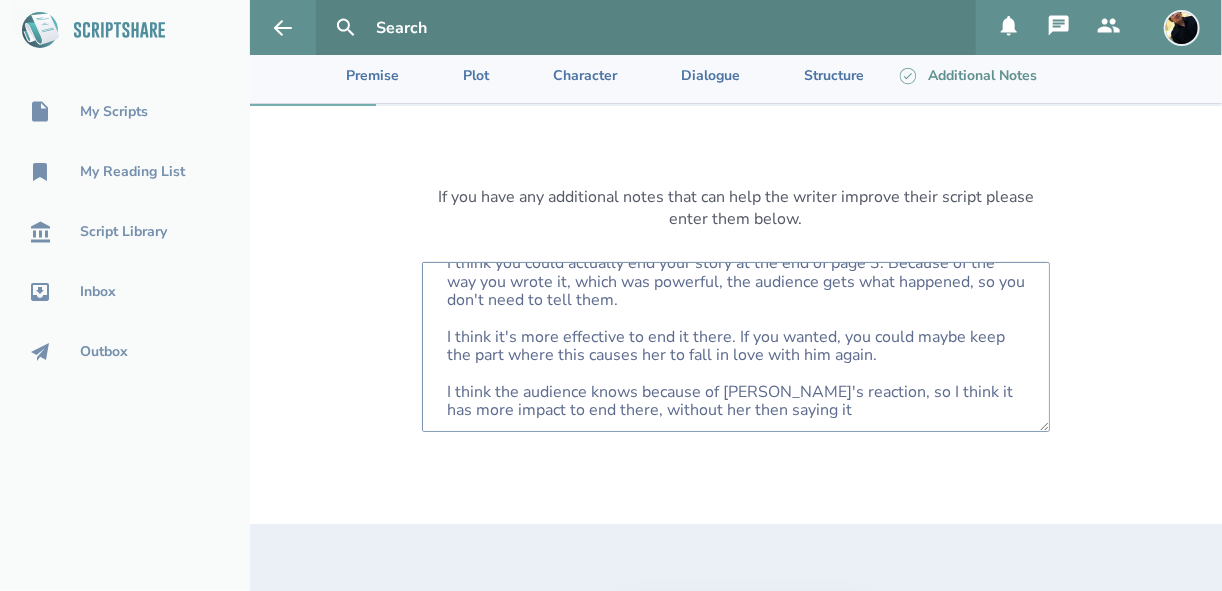click on "Nice story. I like the warm dialogue between Ben and Joan.
I think you could actually end your story at the end of page 3. Because of the way you wrote it, which was powerful, the audience gets what happened, so you don't need to tell them.
I think it's more effective to end it there. If you wanted, you could maybe keep the part where this causes her to fall in love with him again.
I think the audience knows because of Joan's reaction, so I think it has more impact to end there, without her then saying it" at bounding box center [736, 347] 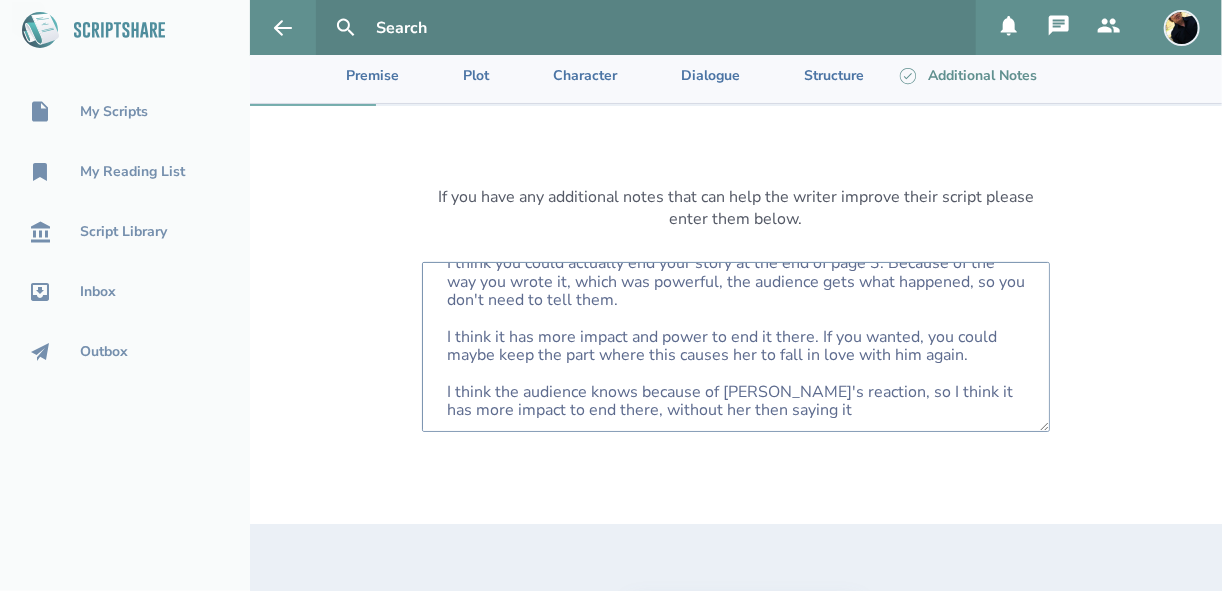 click on "Nice story. I like the warm dialogue between Ben and Joan.
I think you could actually end your story at the end of page 3. Because of the way you wrote it, which was powerful, the audience gets what happened, so you don't need to tell them.
I think it has more impact and power to end it there. If you wanted, you could maybe keep the part where this causes her to fall in love with him again.
I think the audience knows because of Joan's reaction, so I think it has more impact to end there, without her then saying it" at bounding box center [736, 347] 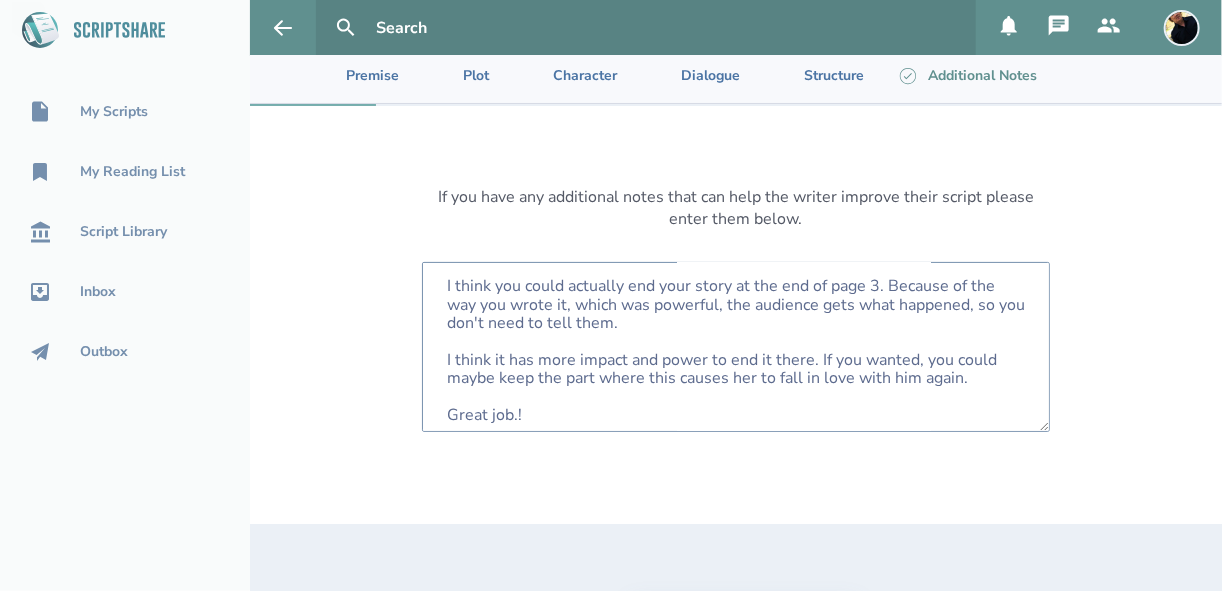scroll, scrollTop: 22, scrollLeft: 0, axis: vertical 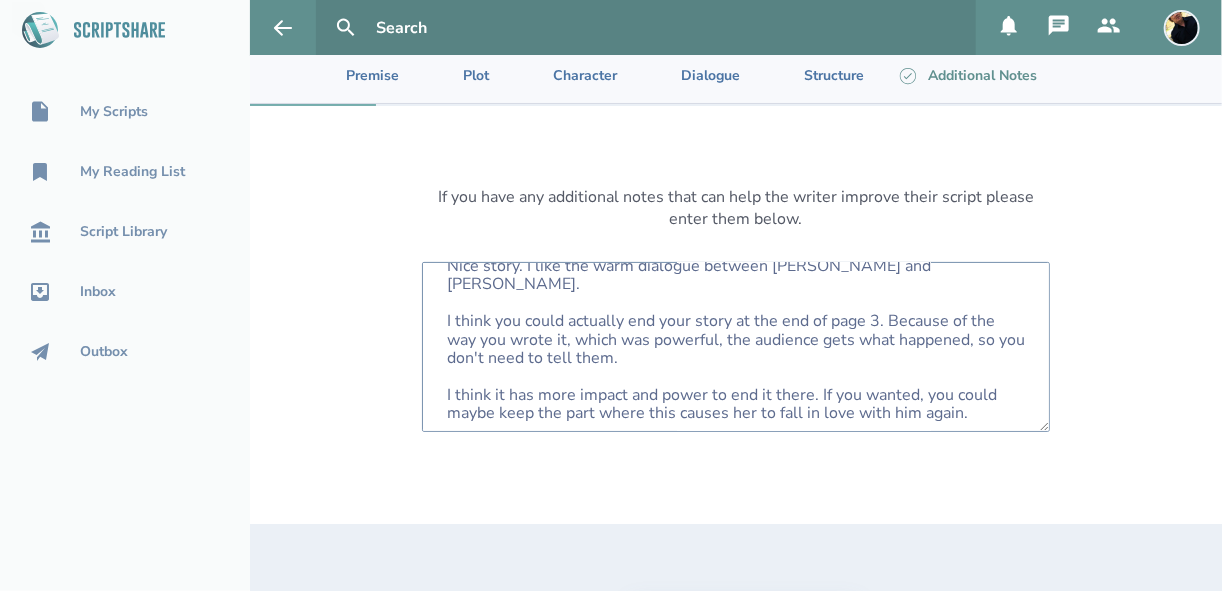 click on "Nice story. I like the warm dialogue between Ben and Joan.
I think you could actually end your story at the end of page 3. Because of the way you wrote it, which was powerful, the audience gets what happened, so you don't need to tell them.
I think it has more impact and power to end it there. If you wanted, you could maybe keep the part where this causes her to fall in love with him again.
Great job.!
I think the audience knows because of Joan's reaction, so I think it has more impact to end there, without her then saying it" at bounding box center [736, 347] 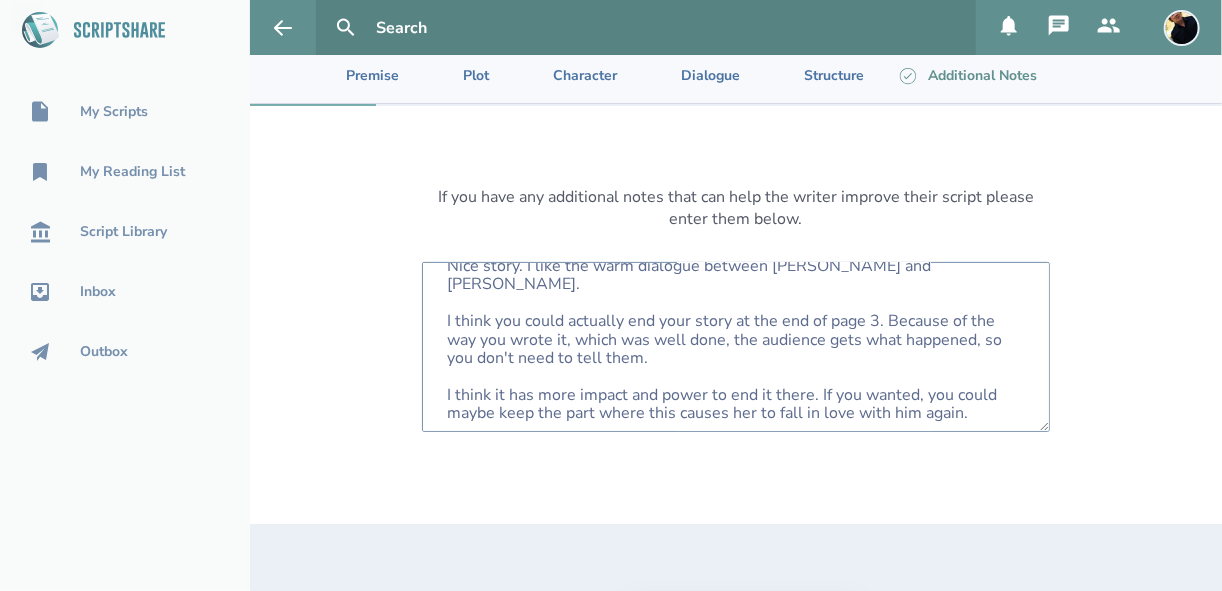scroll, scrollTop: 264, scrollLeft: 0, axis: vertical 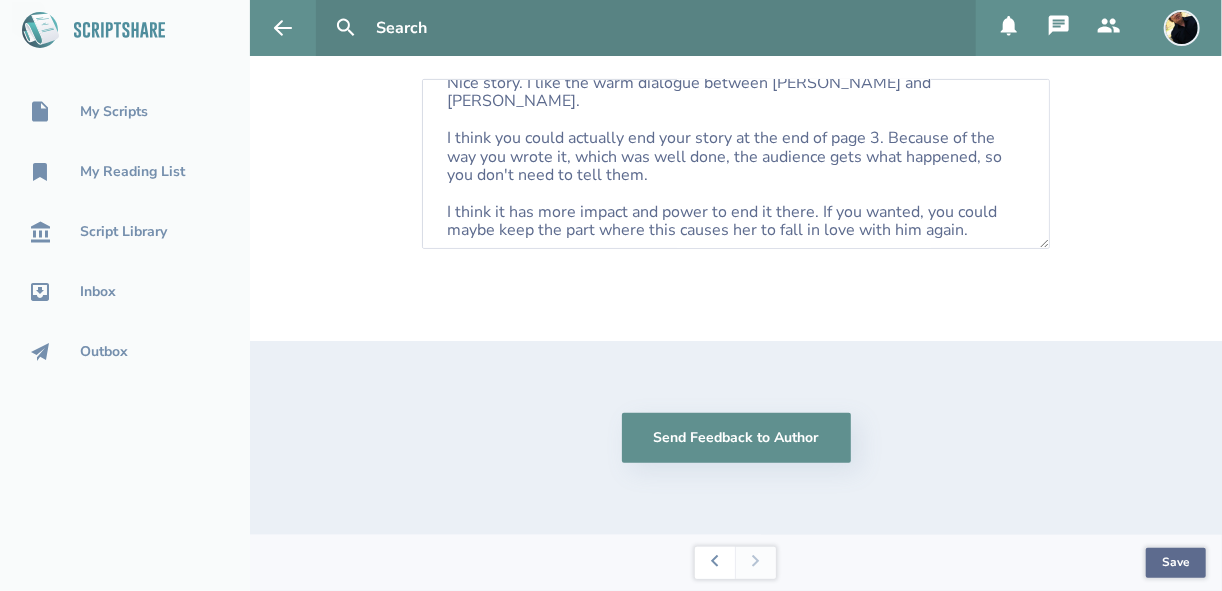 click on "Save" at bounding box center [1176, 563] 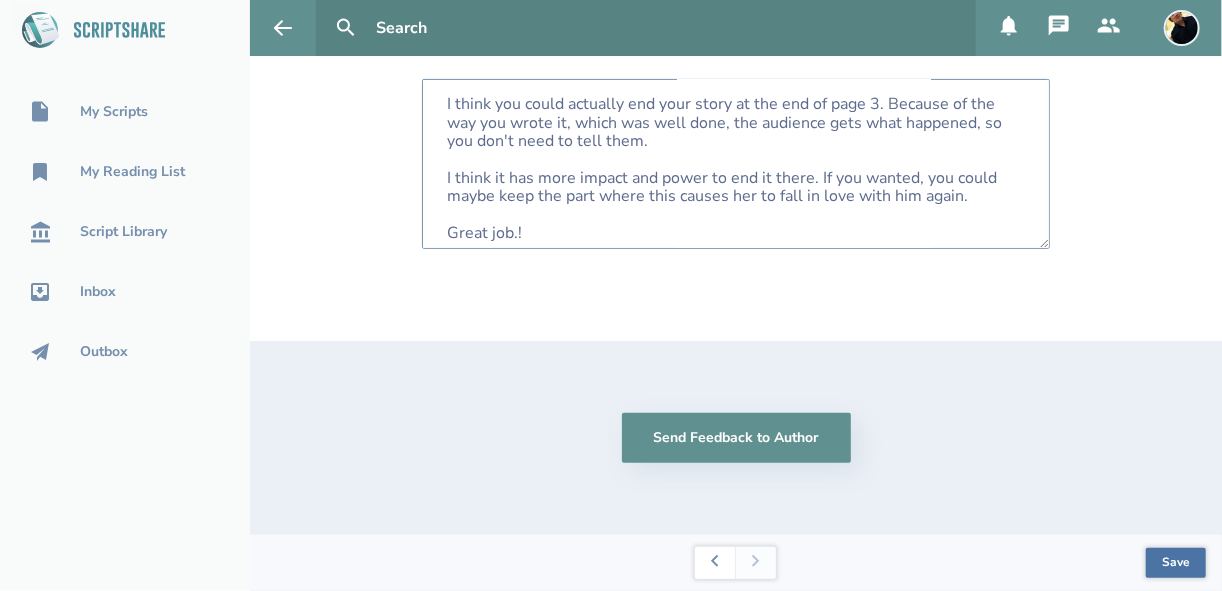 scroll, scrollTop: 22, scrollLeft: 0, axis: vertical 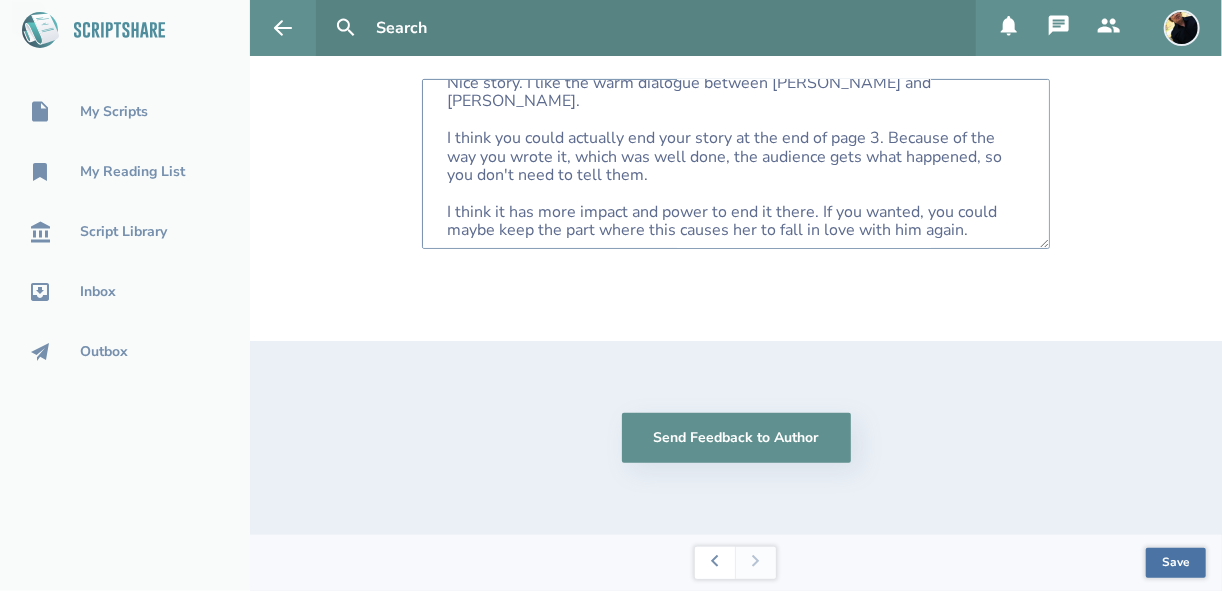 drag, startPoint x: 989, startPoint y: 180, endPoint x: 710, endPoint y: 185, distance: 279.0448 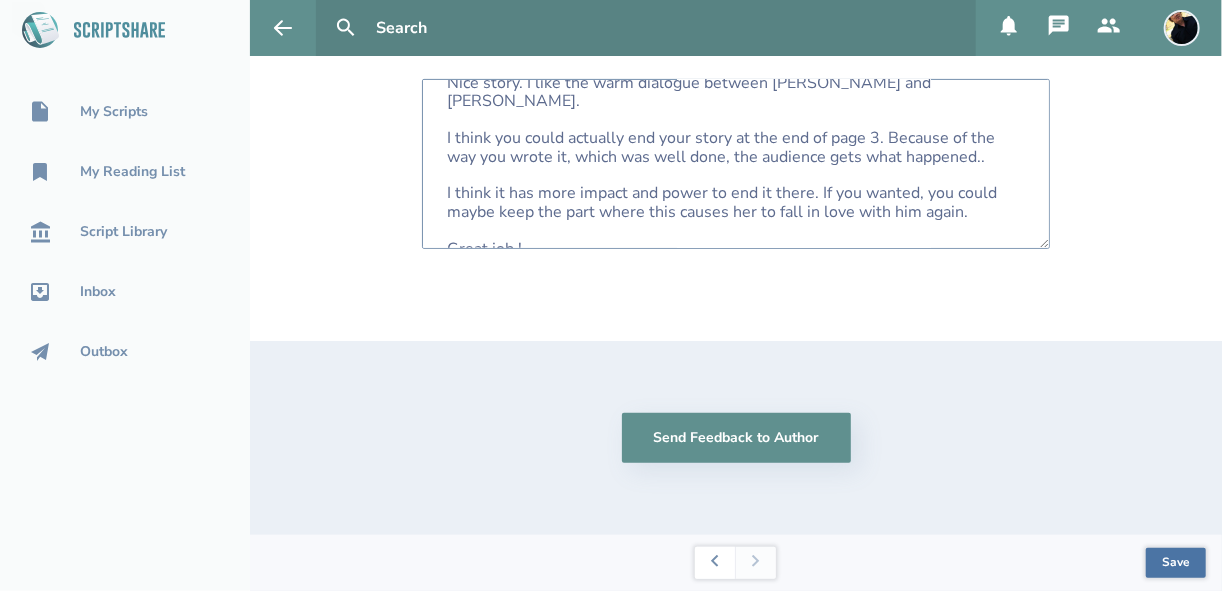 scroll, scrollTop: 102, scrollLeft: 0, axis: vertical 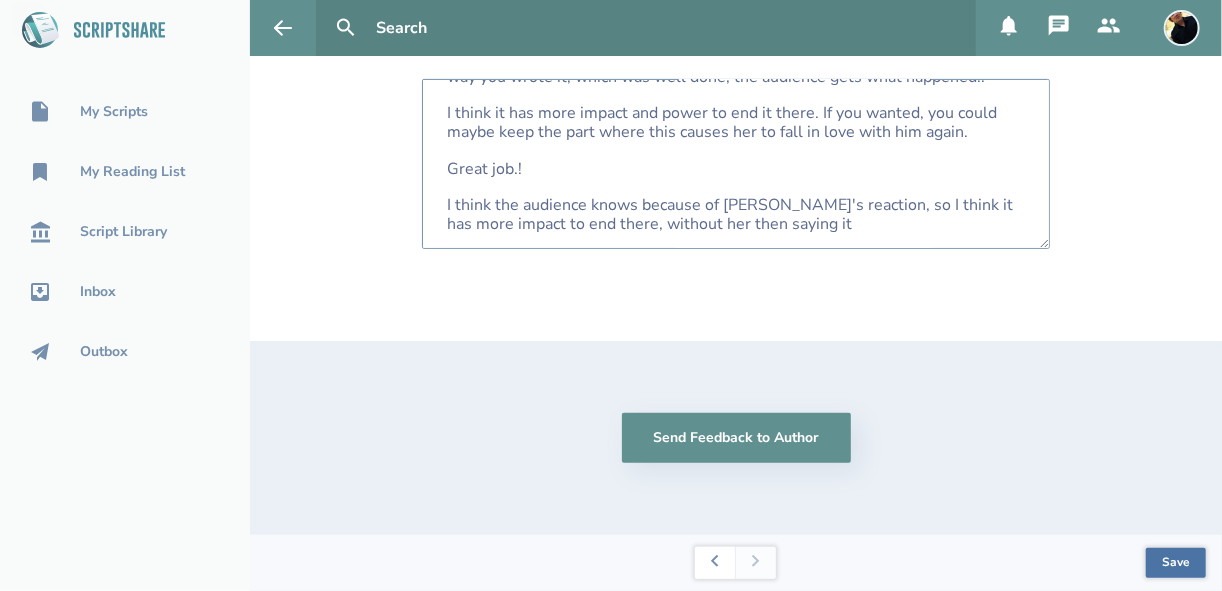 click on "Nice story. I like the warm dialogue between Ben and Joan.
I think you could actually end your story at the end of page 3. Because of the way you wrote it, which was well done, the audience gets what happened..
I think it has more impact and power to end it there. If you wanted, you could maybe keep the part where this causes her to fall in love with him again.
Great job.!
I think the audience knows because of Joan's reaction, so I think it has more impact to end there, without her then saying it" at bounding box center [736, 164] 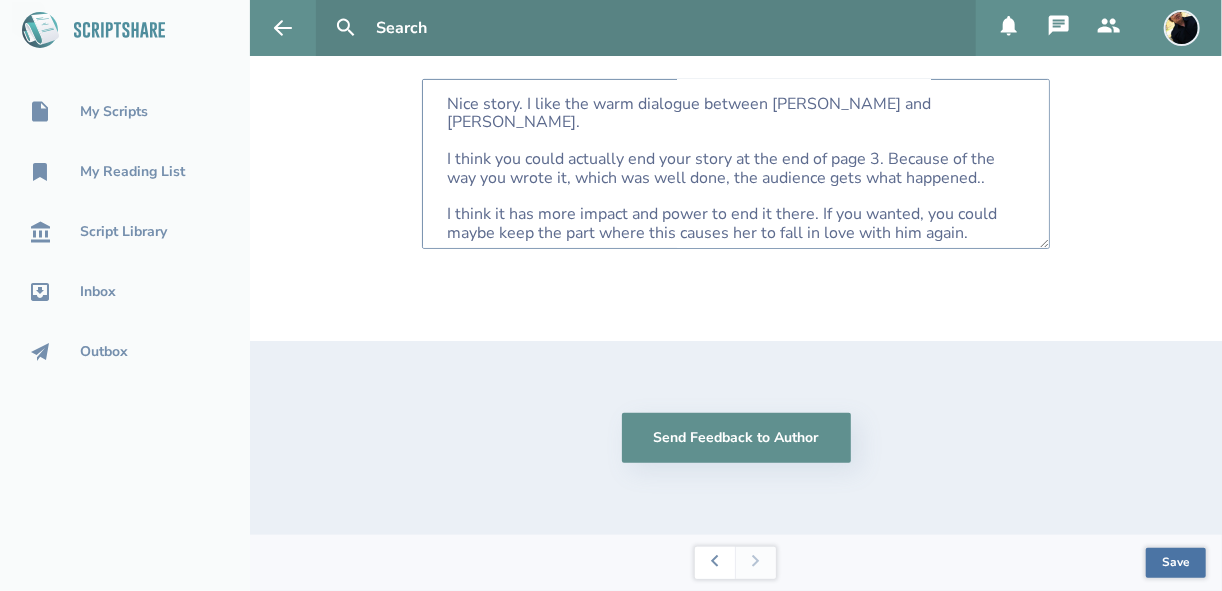 scroll, scrollTop: 0, scrollLeft: 0, axis: both 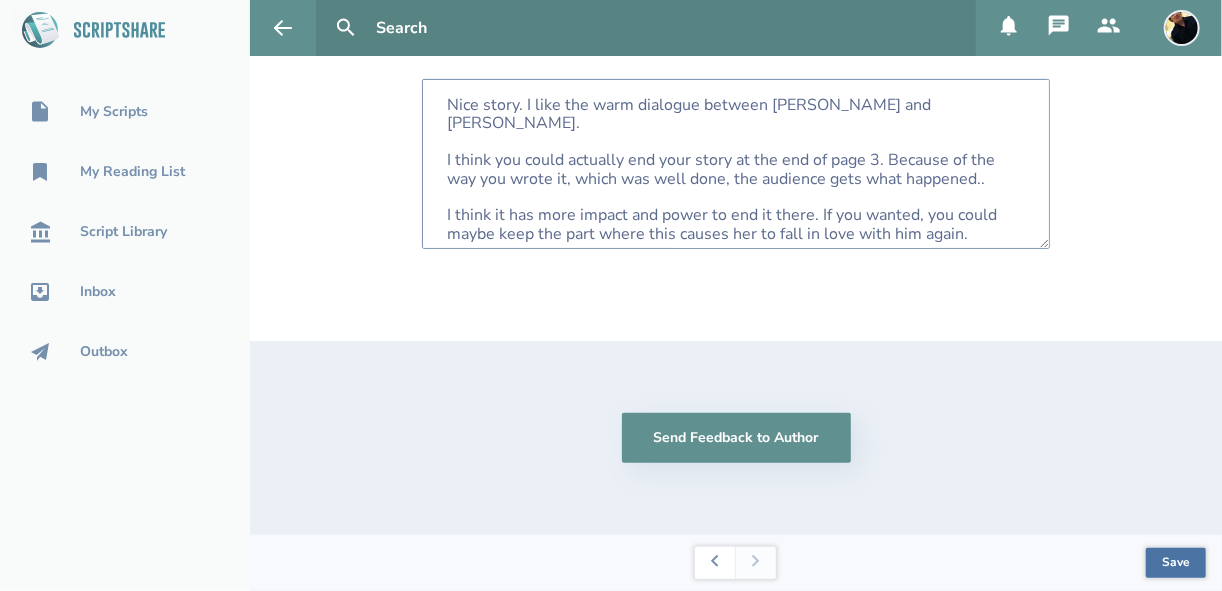 click on "Nice story. I like the warm dialogue between Ben and Joan.
I think you could actually end your story at the end of page 3. Because of the way you wrote it, which was well done, the audience gets what happened..
I think it has more impact and power to end it there. If you wanted, you could maybe keep the part where this causes her to fall in love with him again.
Great job!
I think the audience knows because of Joan's reaction, so I think it has more impact to end there, without her then saying it" at bounding box center (736, 164) 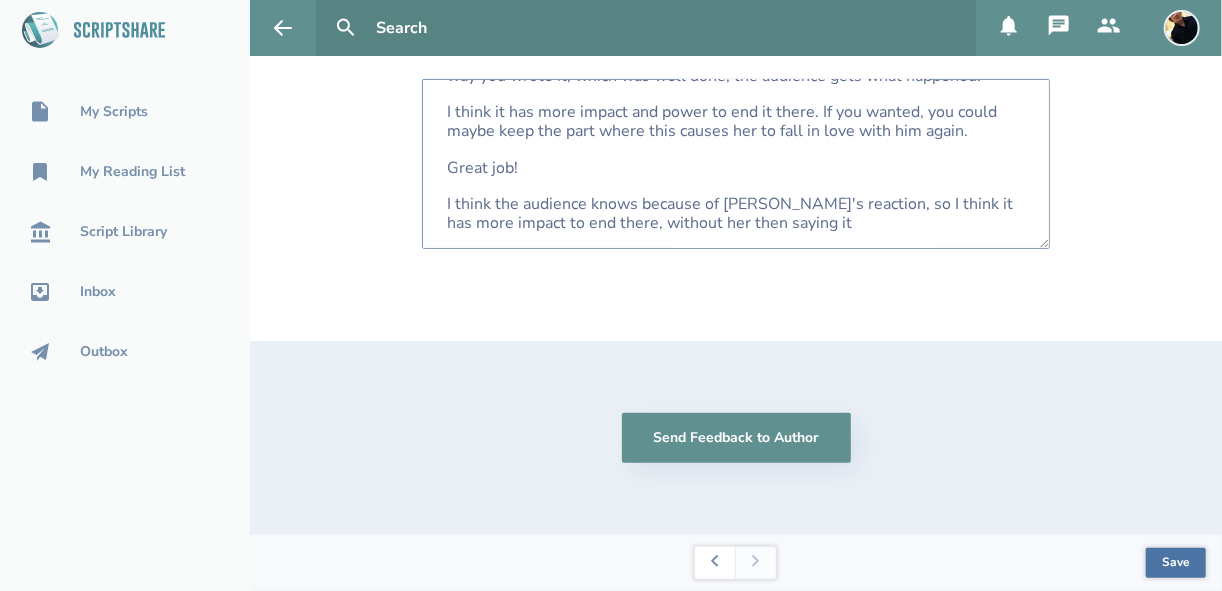 scroll, scrollTop: 184, scrollLeft: 0, axis: vertical 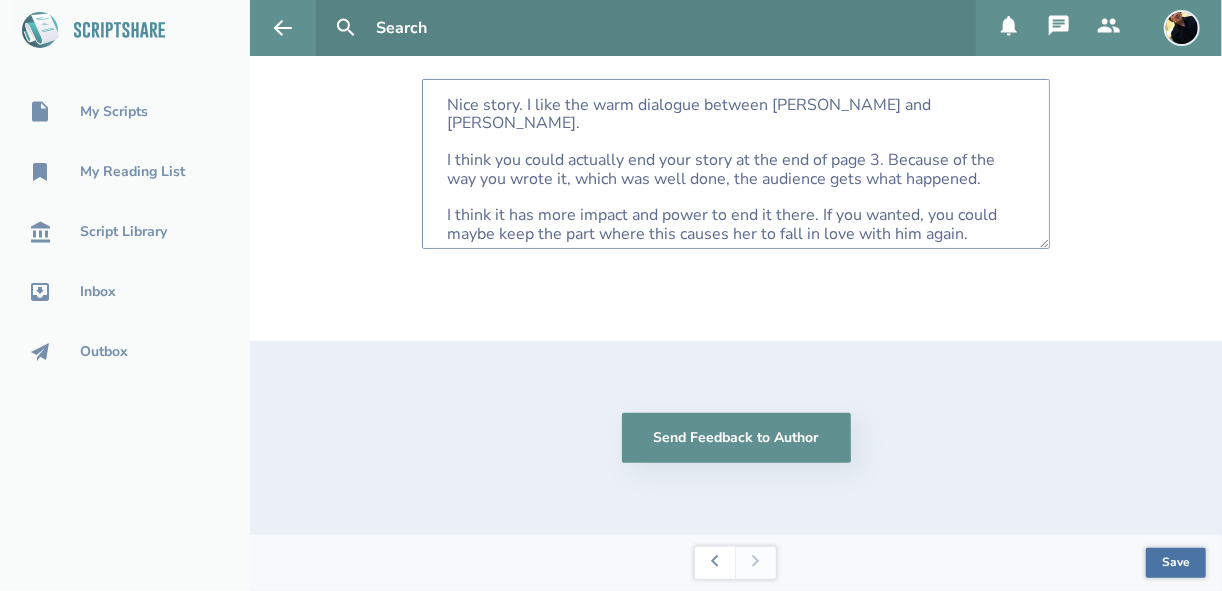 type on "Nice story. I like the warm dialogue between Ben and Joan.
I think you could actually end your story at the end of page 3. Because of the way you wrote it, which was well done, the audience gets what happened.
I think it has more impact and power to end it there. If you wanted, you could maybe keep the part where this causes her to fall in love with him again.
Great job!" 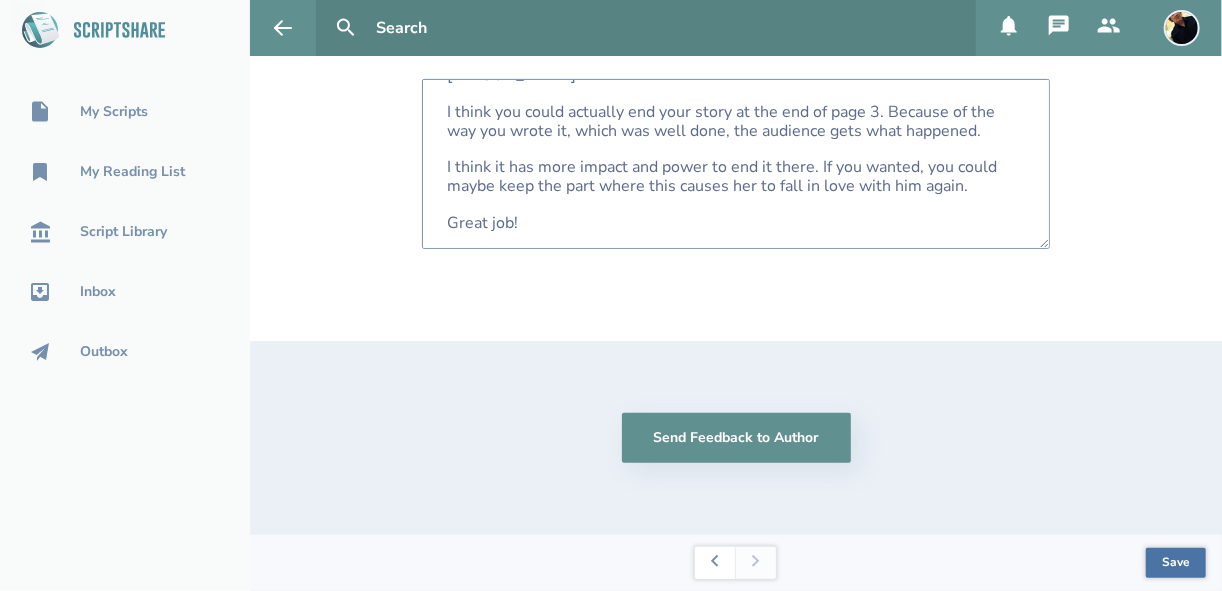 scroll, scrollTop: 80, scrollLeft: 0, axis: vertical 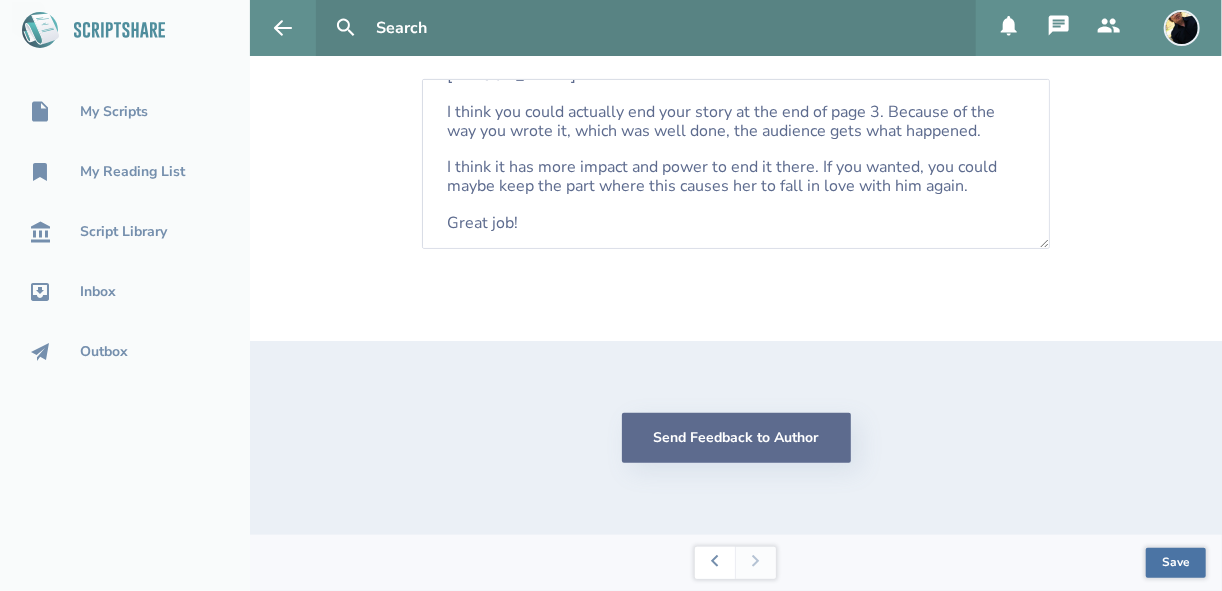 click on "Send Feedback to Author" at bounding box center (736, 438) 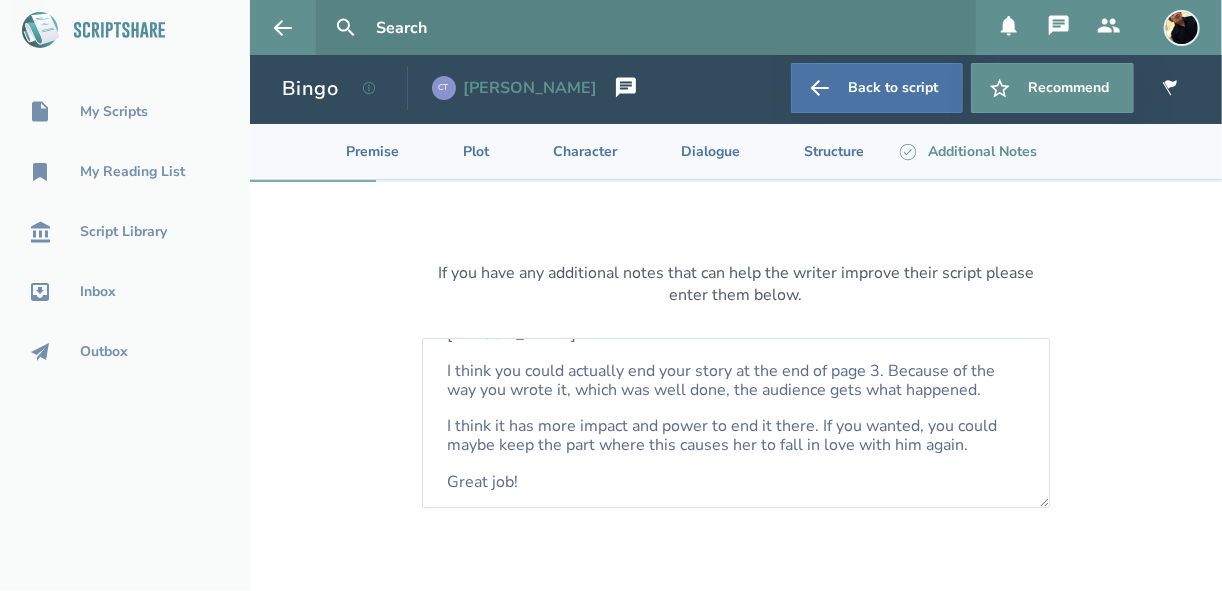scroll, scrollTop: 0, scrollLeft: 0, axis: both 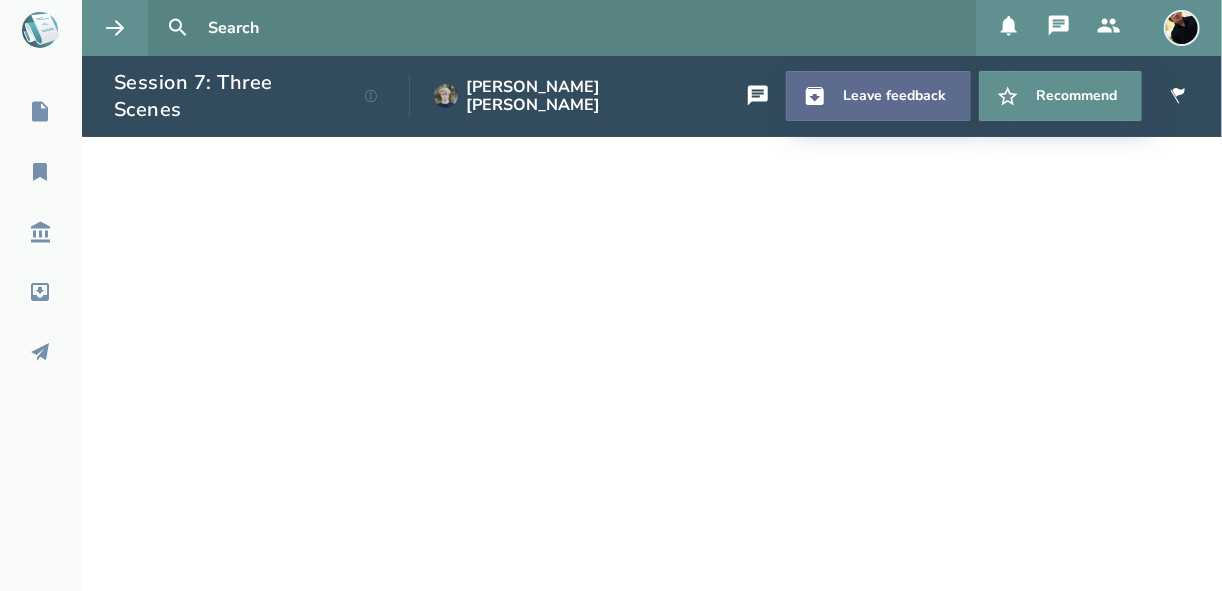click on "Leave feedback" at bounding box center [878, 96] 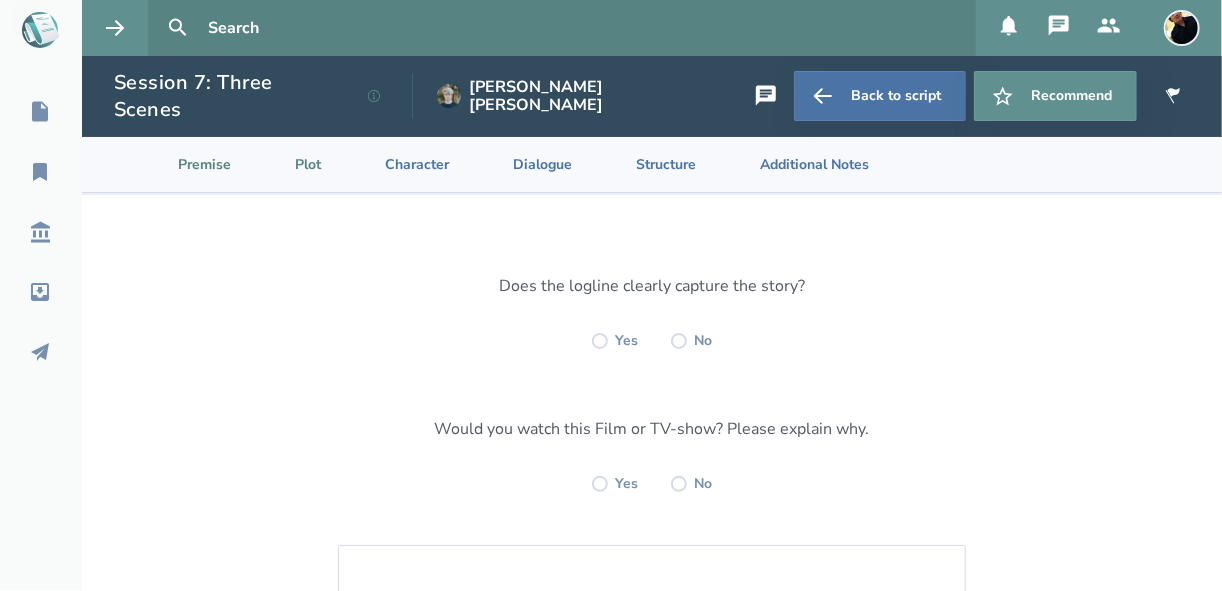 click on "Plot" at bounding box center [292, 164] 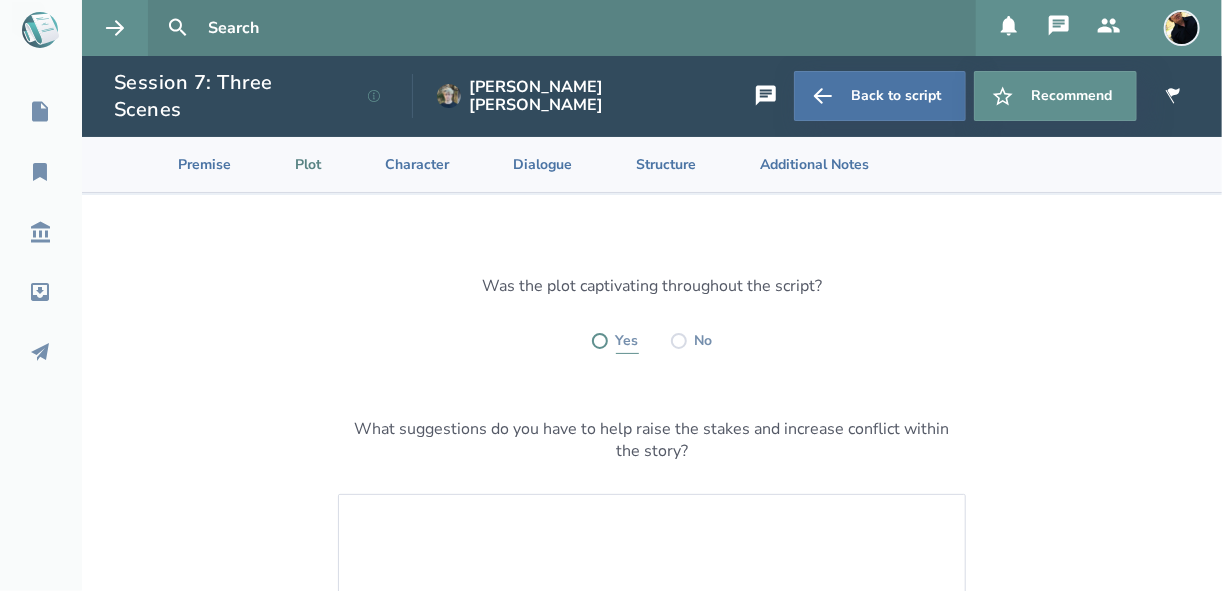 click at bounding box center [600, 341] 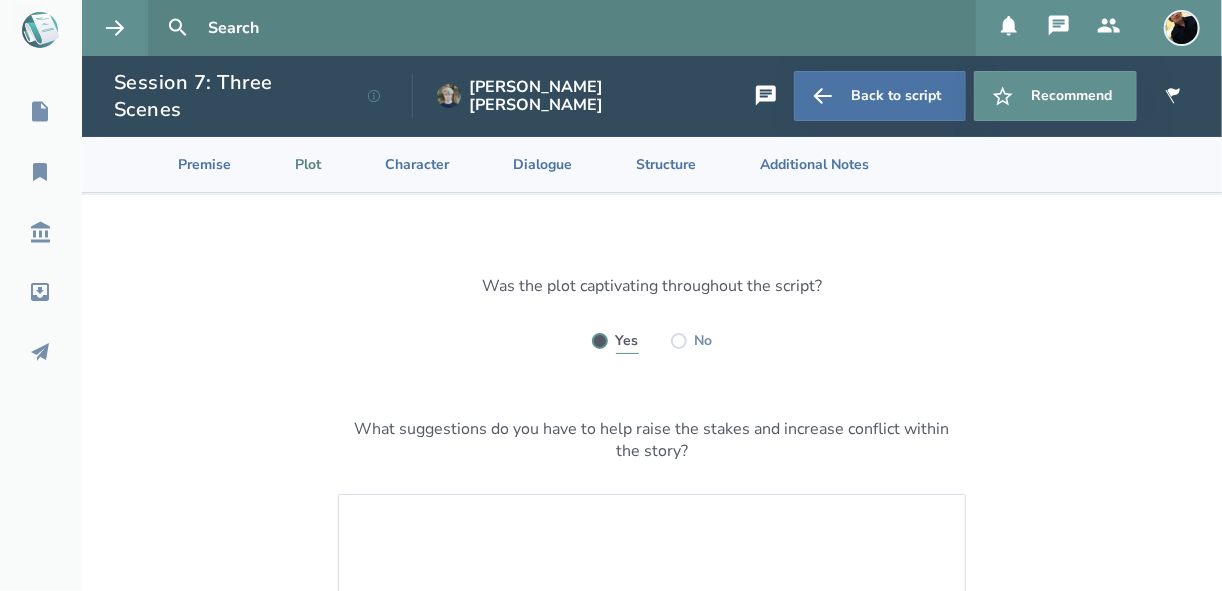 radio on "true" 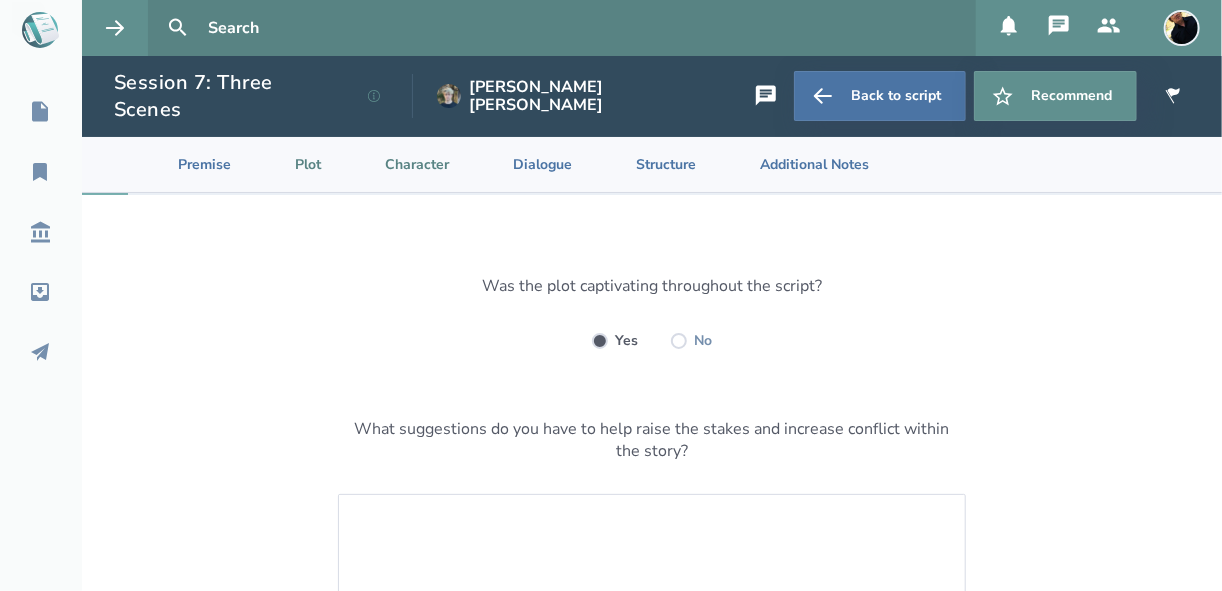 click on "Character" at bounding box center (401, 164) 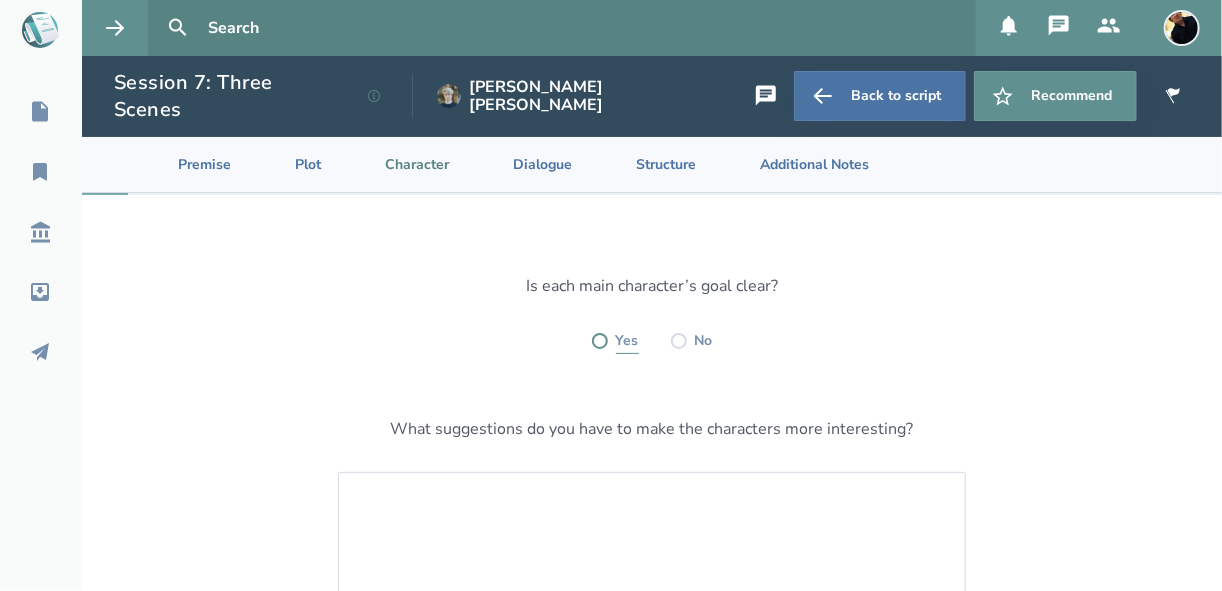 click at bounding box center [600, 341] 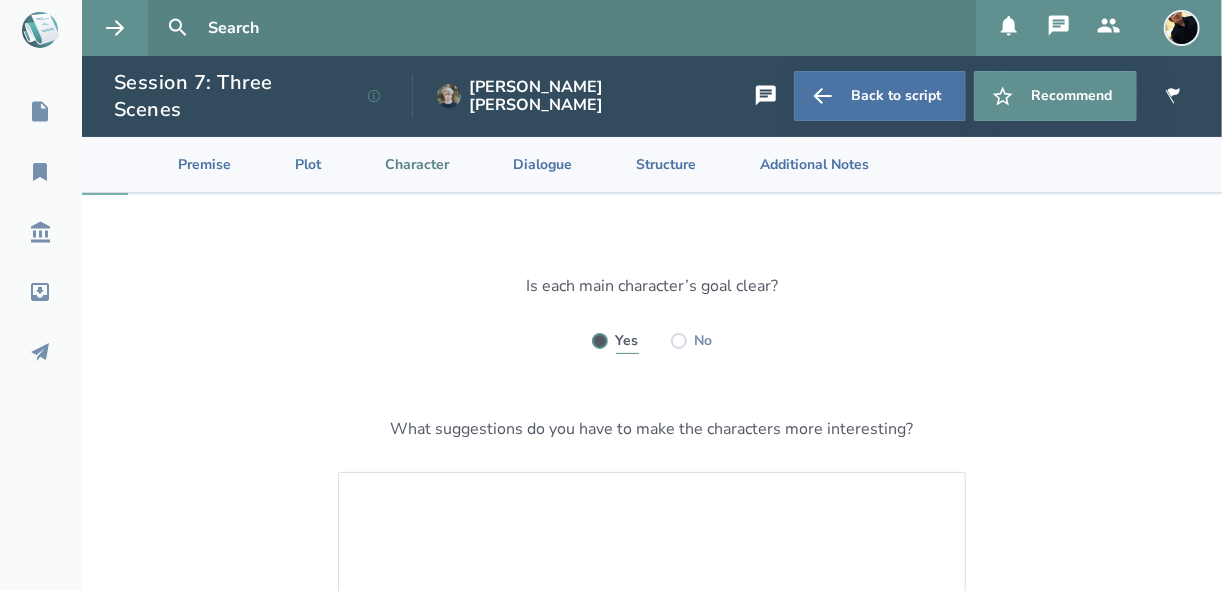 radio on "true" 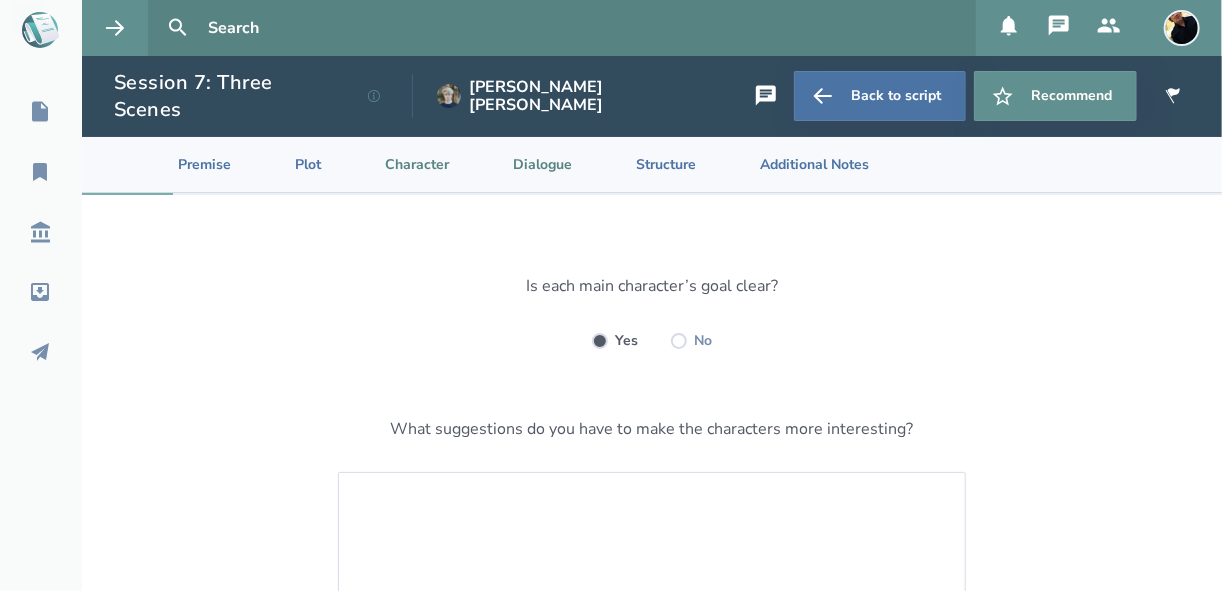 click on "Dialogue" at bounding box center (526, 164) 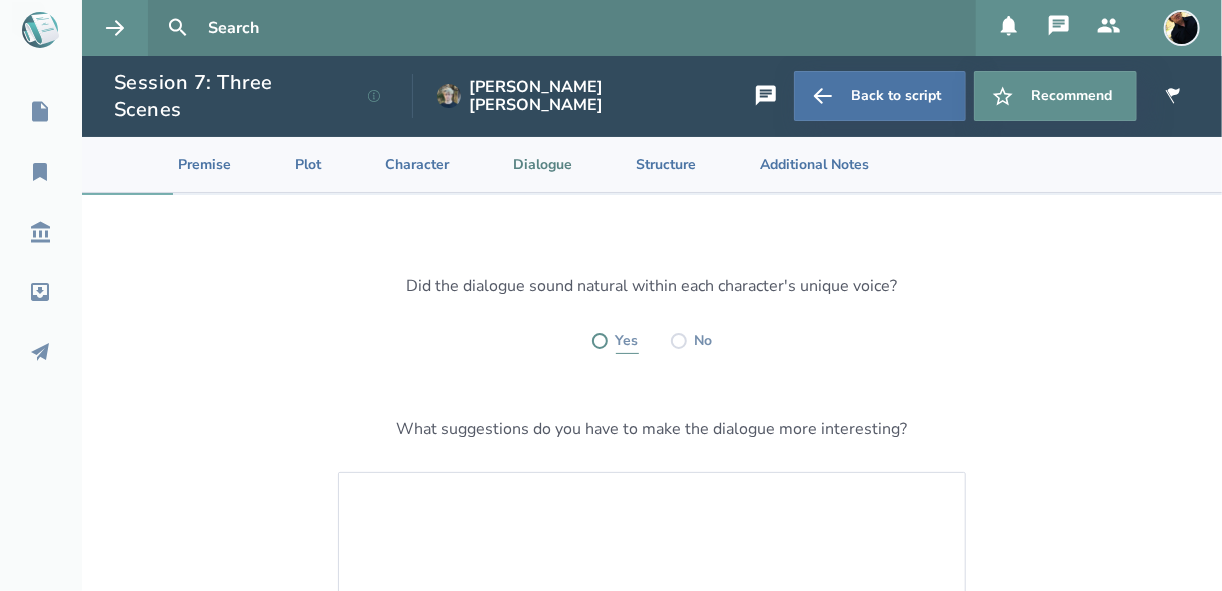click at bounding box center [600, 341] 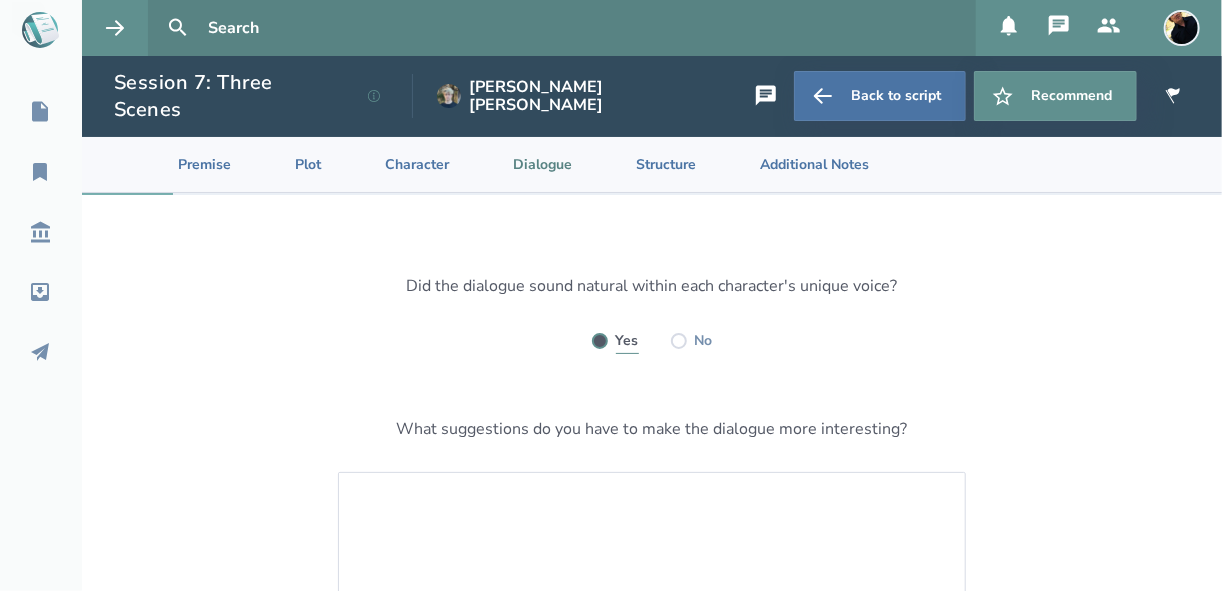 radio on "true" 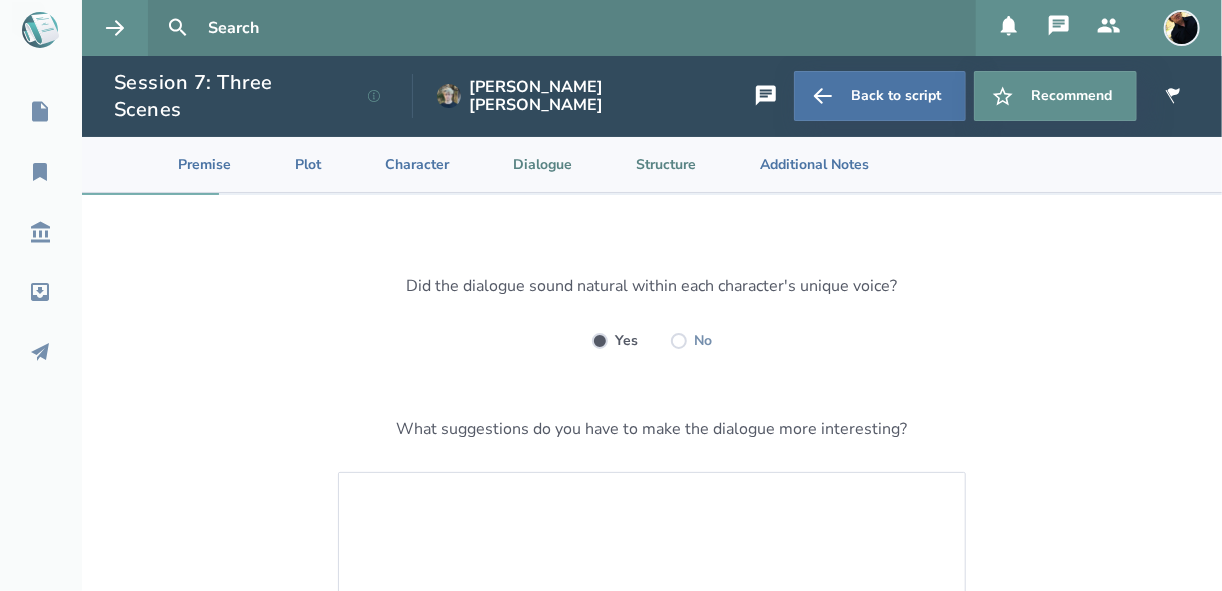 click on "Structure" at bounding box center [650, 164] 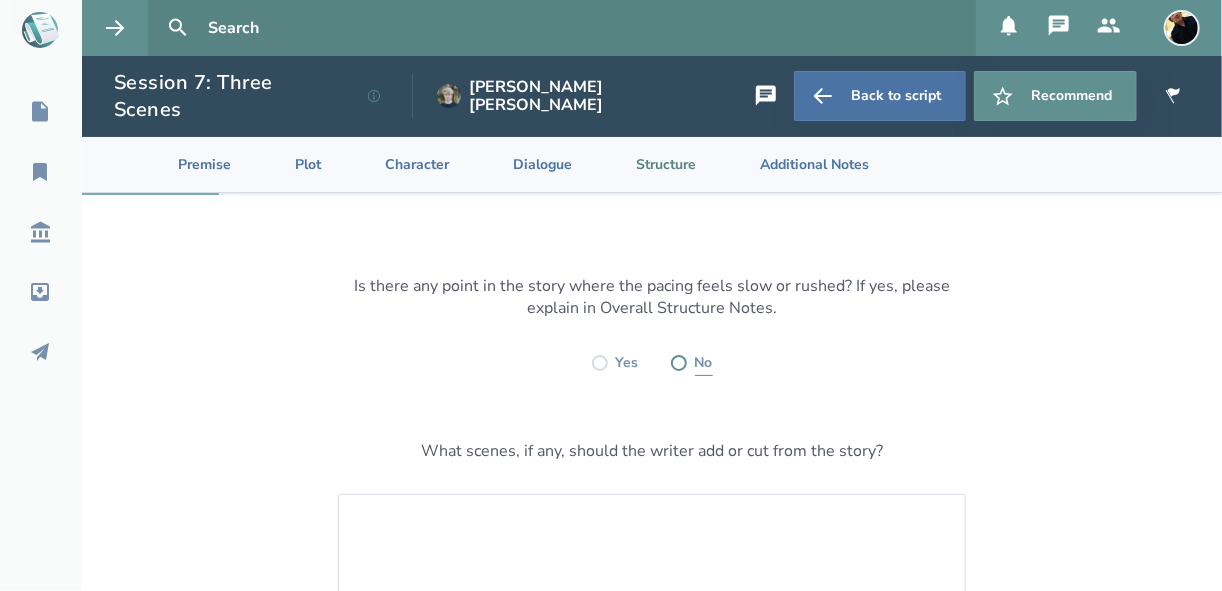 click at bounding box center [679, 363] 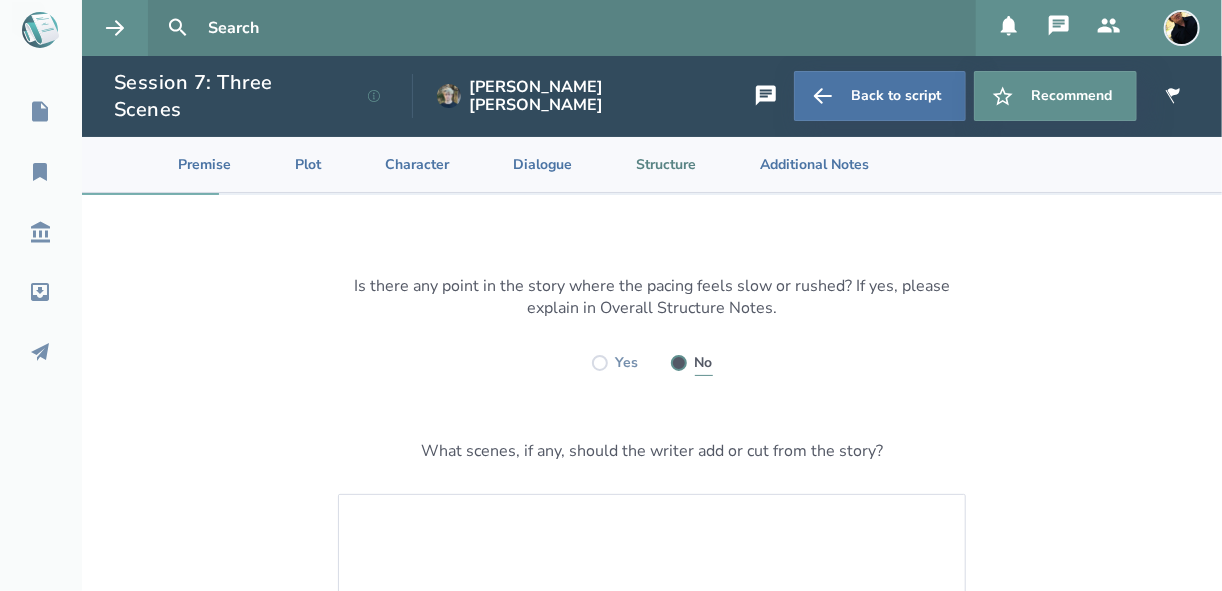 radio on "true" 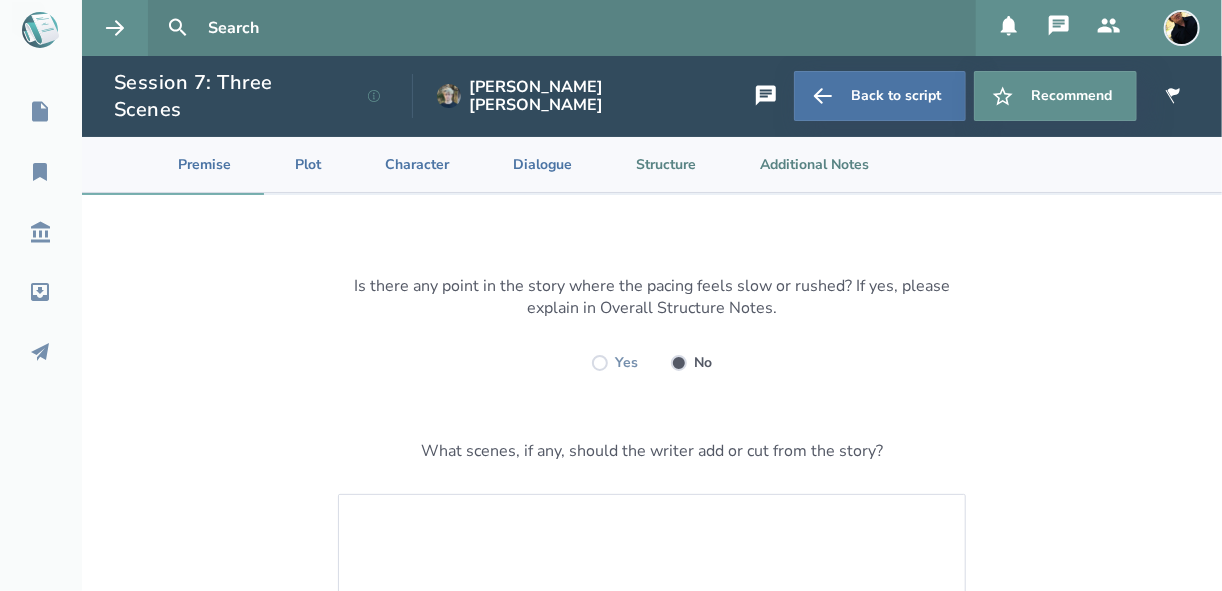 click on "Additional Notes" at bounding box center [798, 164] 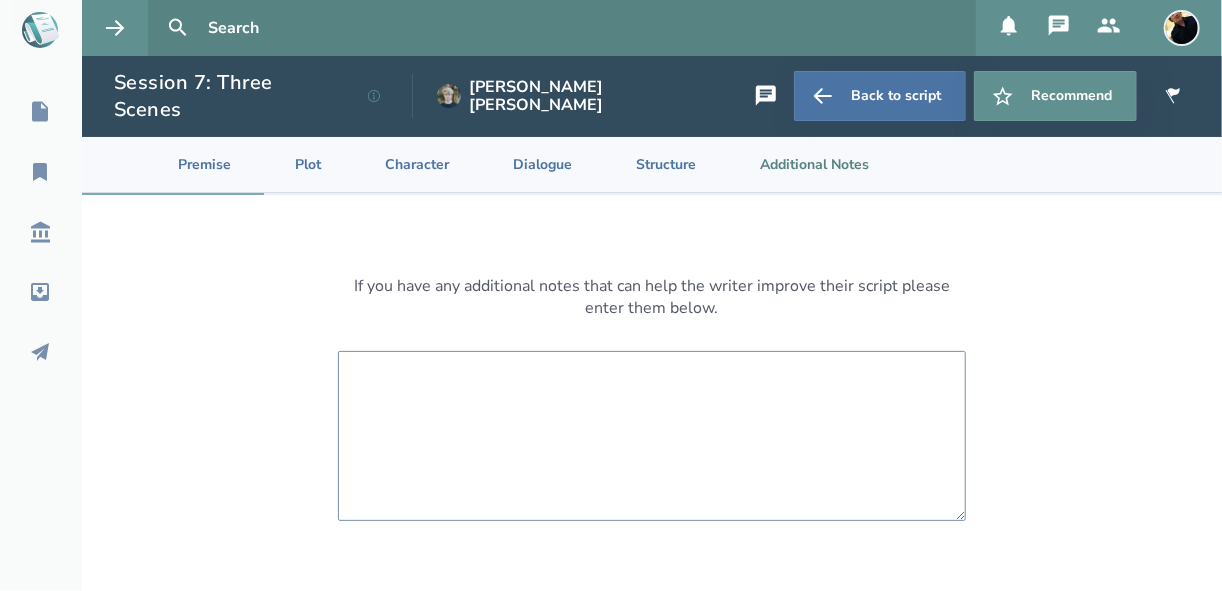 click at bounding box center [652, 436] 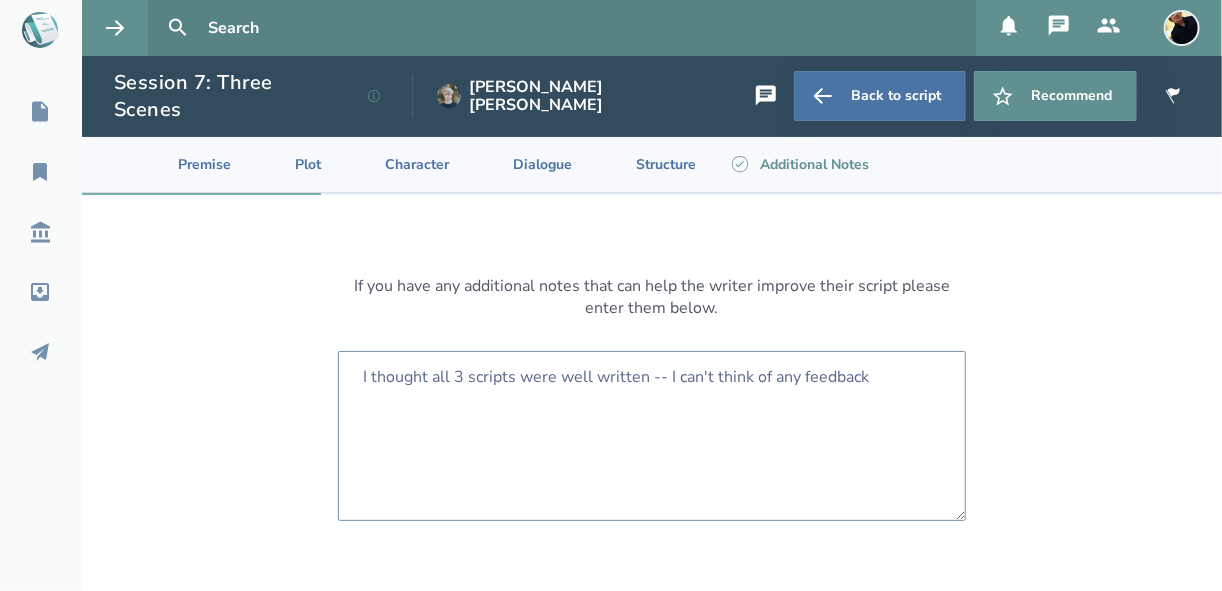 click on "I thought all 3 scripts were well written -- I can't think of any feedback" at bounding box center [652, 436] 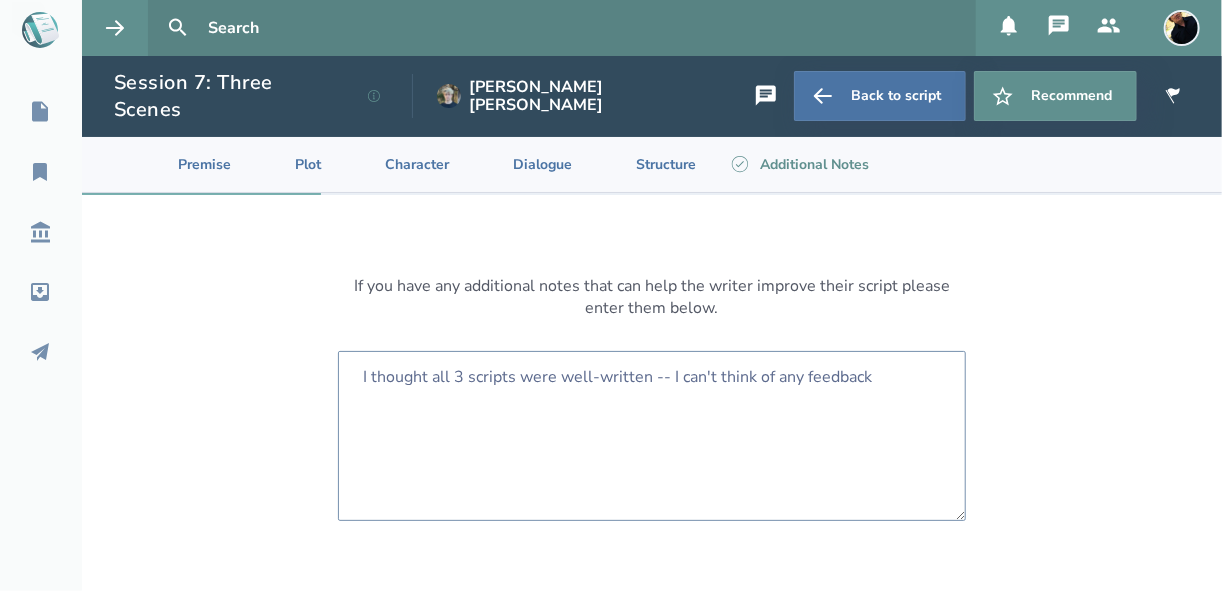 click on "I thought all 3 scripts were well-written -- I can't think of any feedback" at bounding box center (652, 436) 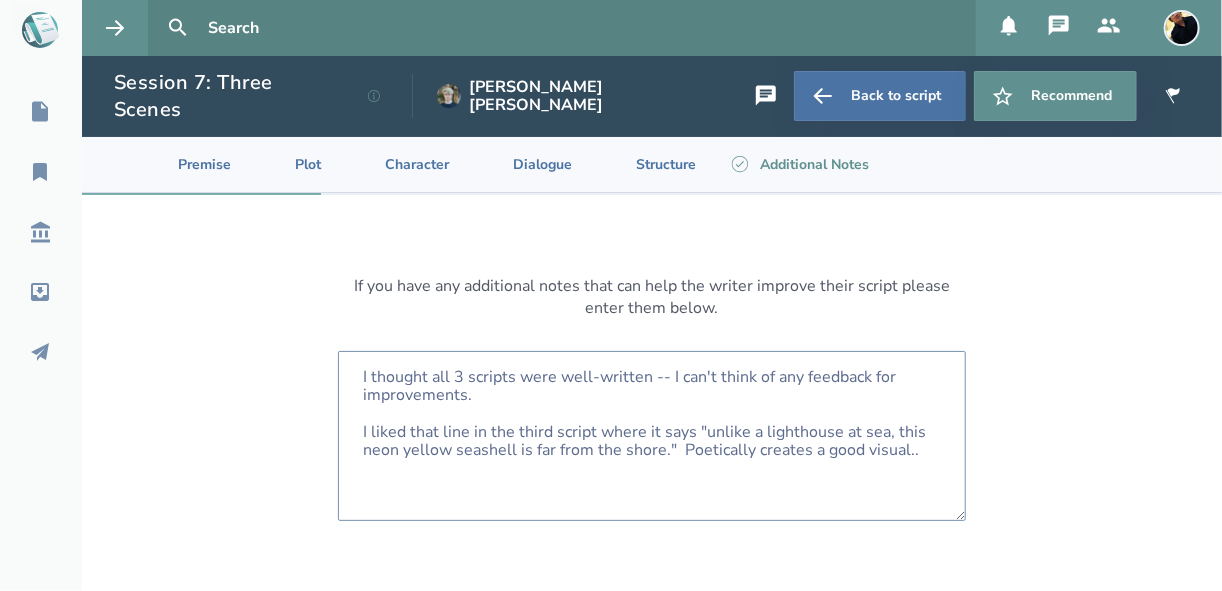 click on "I thought all 3 scripts were well-written -- I can't think of any feedback for improvements.
I liked that line in the third script where it says "unlike a lighthouse at sea, this neon yellow seashell is far from the shore."  Poetically creates a good visual.." at bounding box center (652, 436) 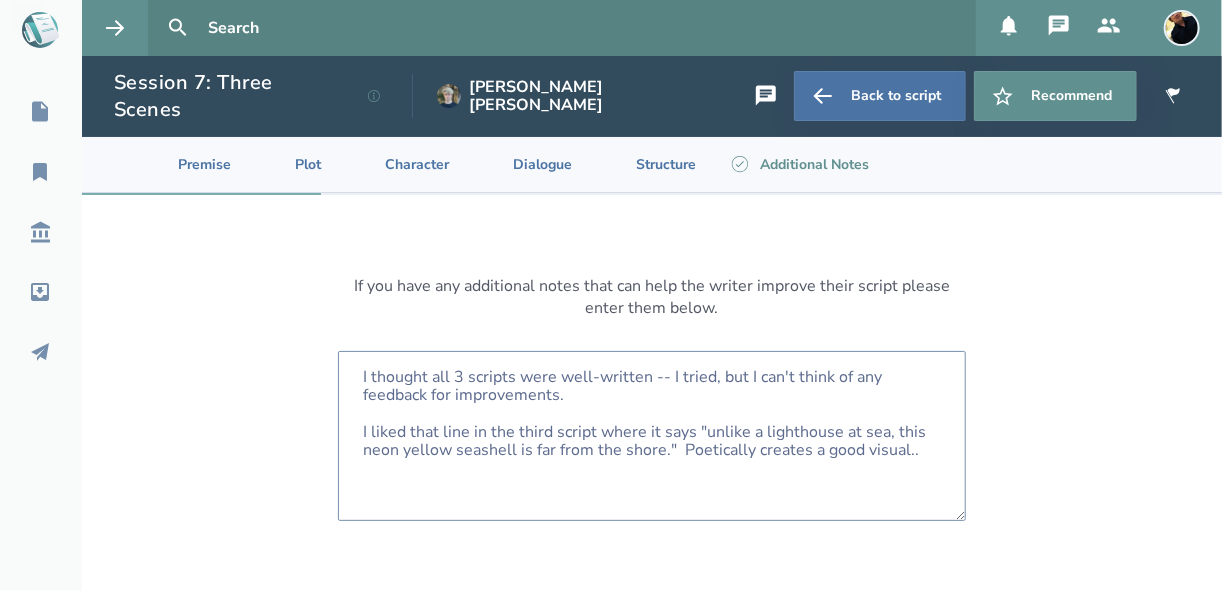 click on "I thought all 3 scripts were well-written -- I tried, but I can't think of any feedback for improvements.
I liked that line in the third script where it says "unlike a lighthouse at sea, this neon yellow seashell is far from the shore."  Poetically creates a good visual.." at bounding box center [652, 436] 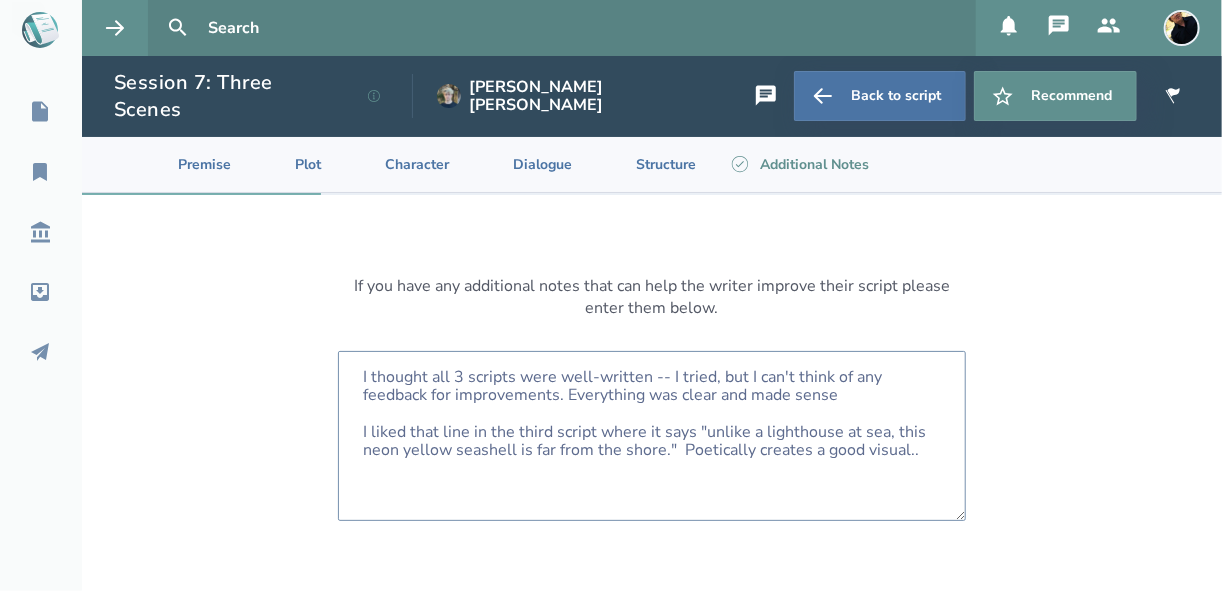click on "I thought all 3 scripts were well-written -- I tried, but I can't think of any feedback for improvements. Everything was clear and made sense
I liked that line in the third script where it says "unlike a lighthouse at sea, this neon yellow seashell is far from the shore."  Poetically creates a good visual.." at bounding box center [652, 436] 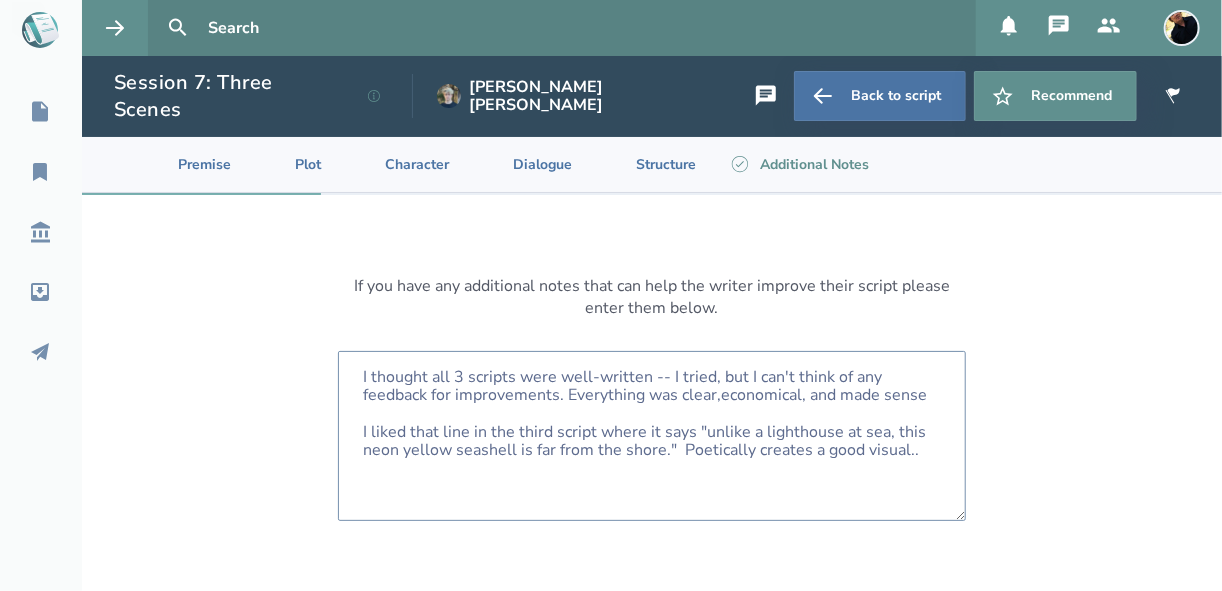 click on "I thought all 3 scripts were well-written -- I tried, but I can't think of any feedback for improvements. Everything was clear,economical, and made sense
I liked that line in the third script where it says "unlike a lighthouse at sea, this neon yellow seashell is far from the shore."  Poetically creates a good visual.." at bounding box center [652, 436] 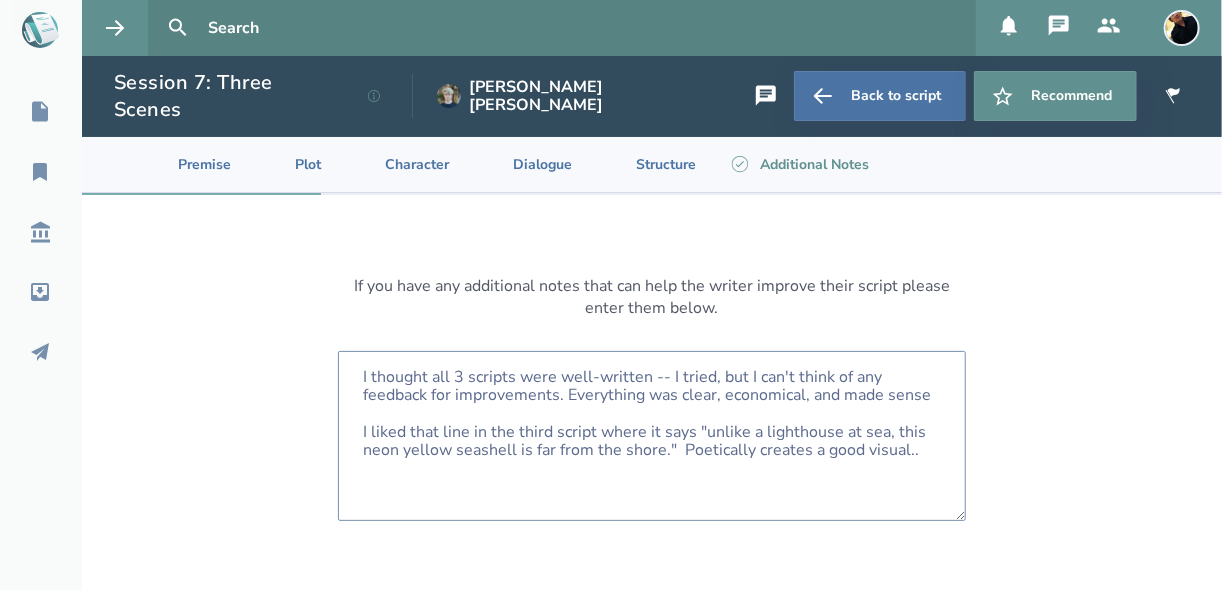 click on "I thought all 3 scripts were well-written -- I tried, but I can't think of any feedback for improvements. Everything was clear, economical, and made sense
I liked that line in the third script where it says "unlike a lighthouse at sea, this neon yellow seashell is far from the shore."  Poetically creates a good visual.." at bounding box center (652, 436) 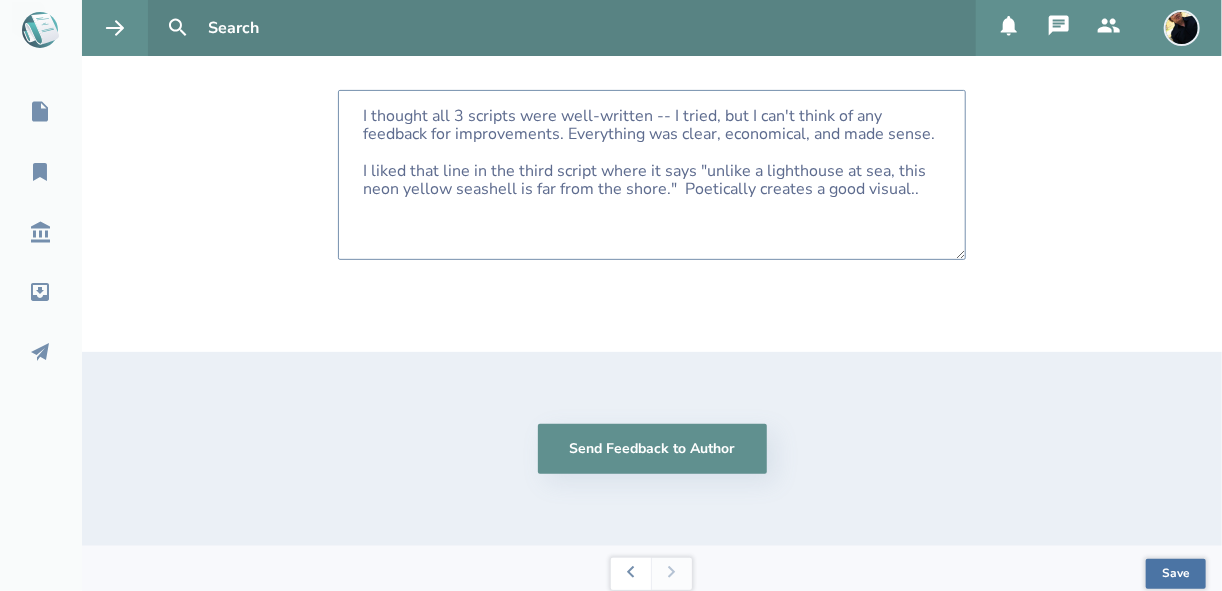 scroll, scrollTop: 264, scrollLeft: 0, axis: vertical 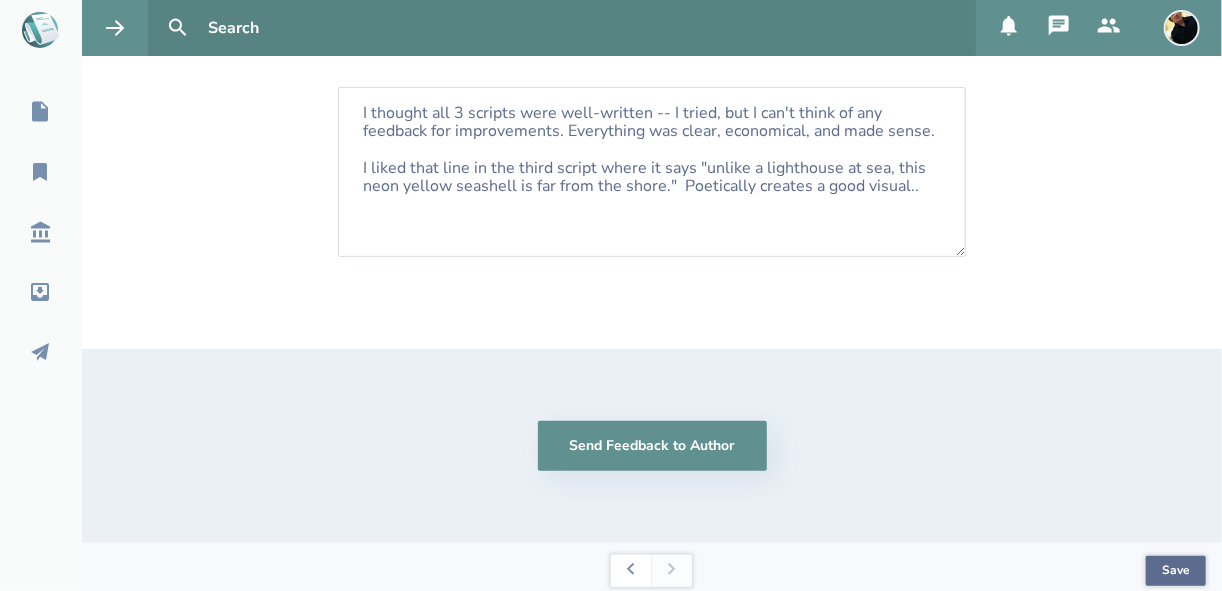 click on "Save" at bounding box center (1176, 571) 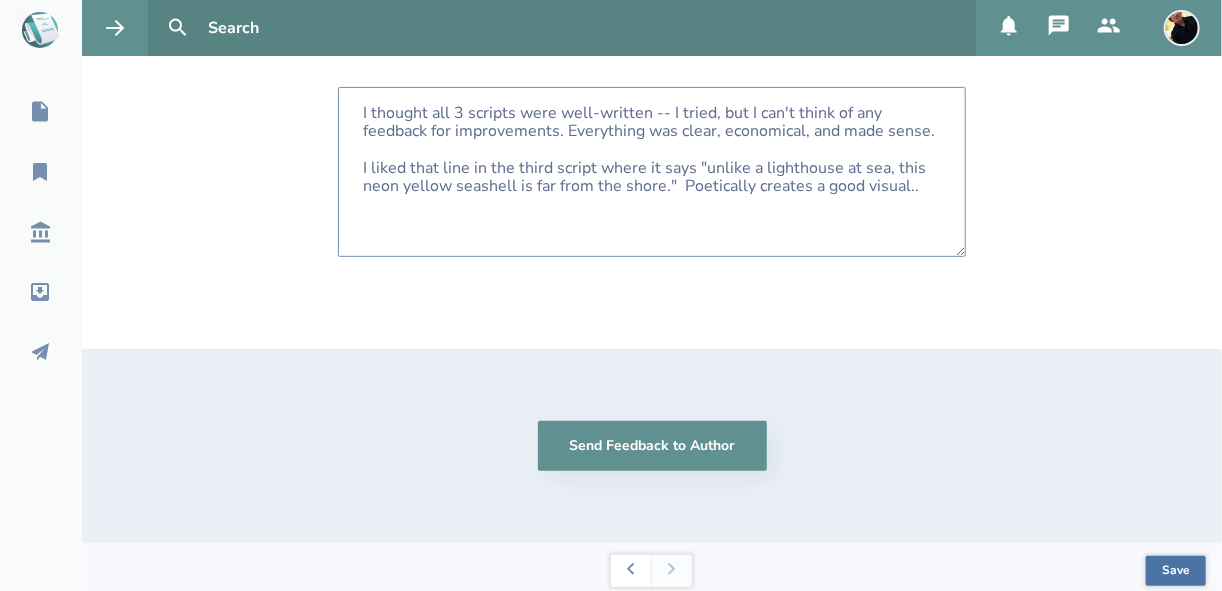 scroll, scrollTop: 24, scrollLeft: 0, axis: vertical 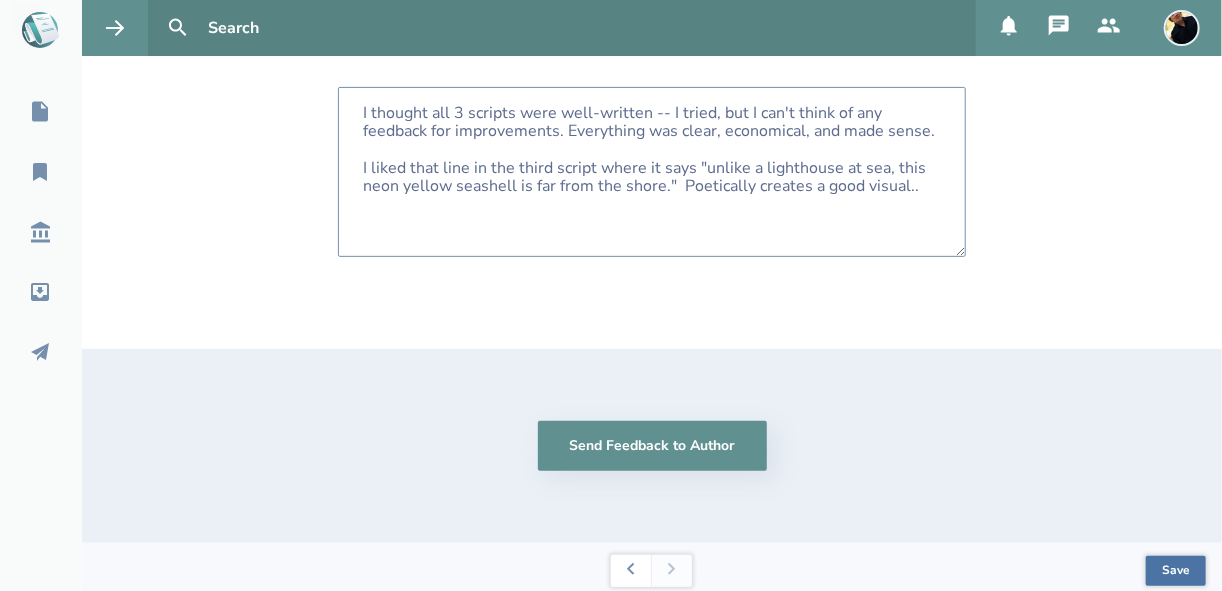 click on "I thought all 3 scripts were well-written -- I tried, but I can't think of any feedback for improvements. Everything was clear, economical, and made sense.
I liked that line in the third script where it says "unlike a lighthouse at sea, this neon yellow seashell is far from the shore."  Poetically creates a good visual.." at bounding box center [652, 172] 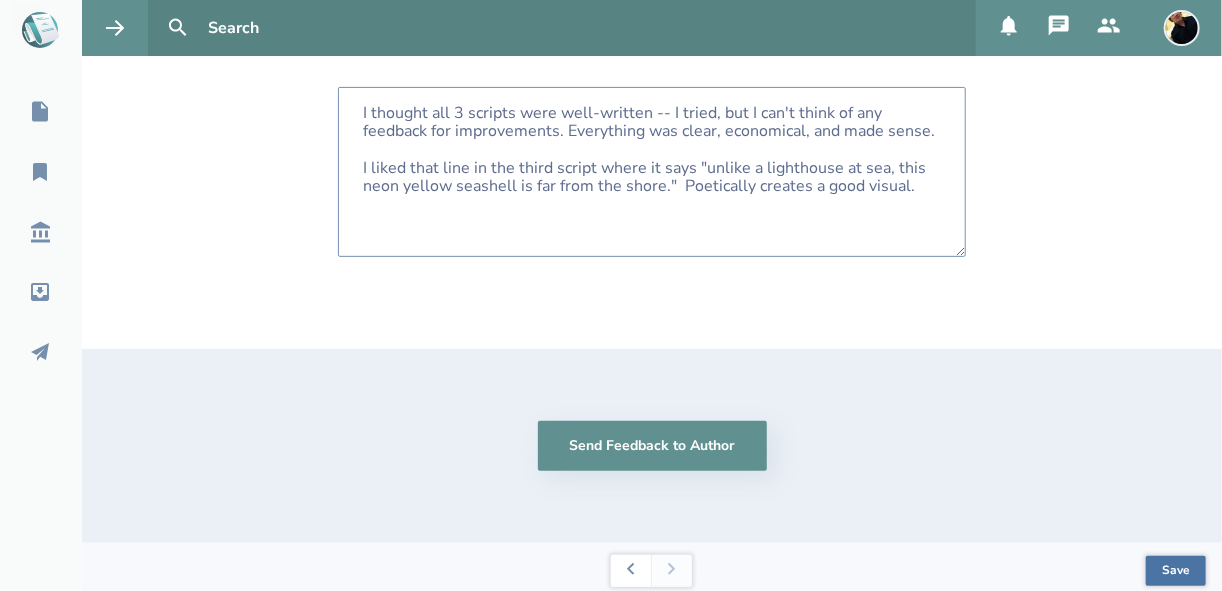 scroll, scrollTop: 0, scrollLeft: 0, axis: both 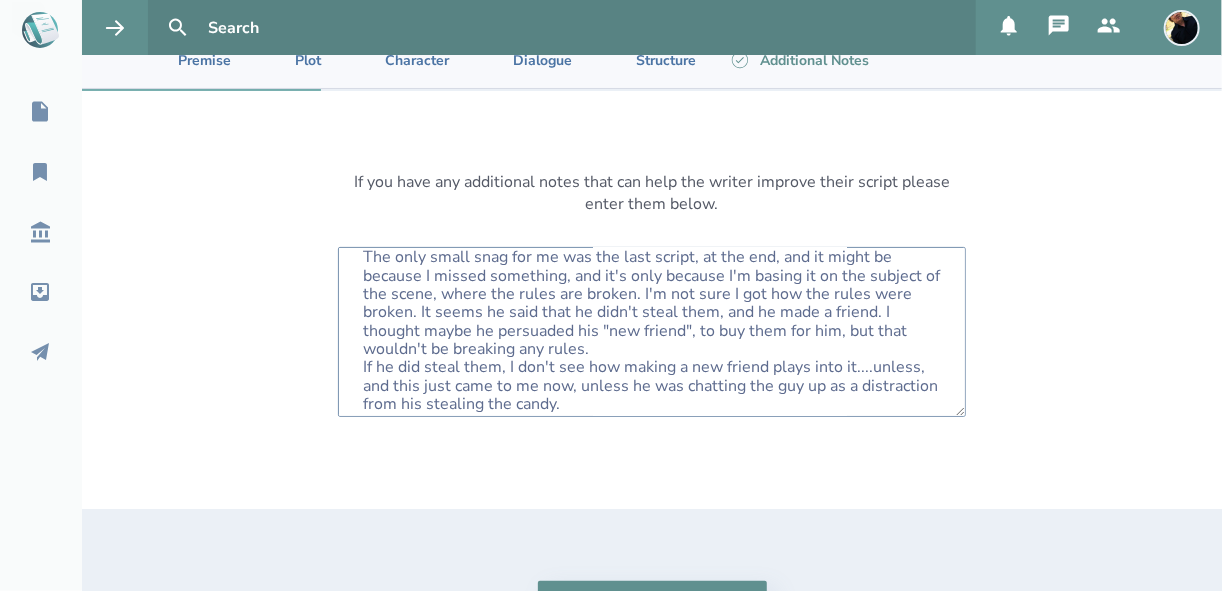 click on "I thought all 3 scripts were well-written -- I tried, but I can't think of any feedback for improvements. Everything was clear, economical, and made sense.
I liked that line in the third script where it says "unlike a lighthouse at sea, this neon yellow seashell is far from the shore."  Poetically creates a good visual.
The only small snag for me was the last script, at the end, and it might be because I missed something, and it's only because I'm basing it on the subject of the scene, where the rules are broken. I'm not sure I got how the rules were broken. It seems he said that he didn't steal them, and he made a friend. I thought maybe he persuaded his "new friend", to buy them for him, but that wouldn't be breaking any rules.
If he did steal them, I don't see how making a new friend plays into it....unless, and this just came to me now, unless he was chatting the guy up as a distraction from his stealing the candy." at bounding box center (652, 332) 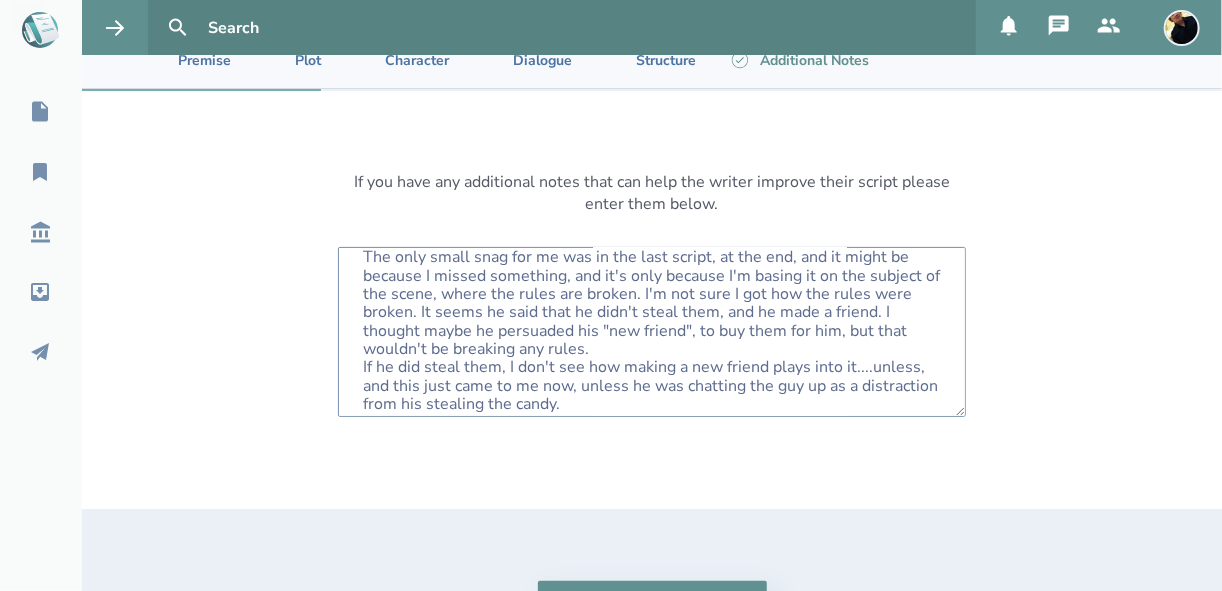 click on "I thought all 3 scripts were well-written -- I tried, but I can't think of any feedback for improvements. Everything was clear, economical, and made sense.
I liked that line in the third script where it says "unlike a lighthouse at sea, this neon yellow seashell is far from the shore."  Poetically creates a good visual.
The only small snag for me was in the last script, at the end, and it might be because I missed something, and it's only because I'm basing it on the subject of the scene, where the rules are broken. I'm not sure I got how the rules were broken. It seems he said that he didn't steal them, and he made a friend. I thought maybe he persuaded his "new friend", to buy them for him, but that wouldn't be breaking any rules.
If he did steal them, I don't see how making a new friend plays into it....unless, and this just came to me now, unless he was chatting the guy up as a distraction from his stealing the candy." at bounding box center (652, 332) 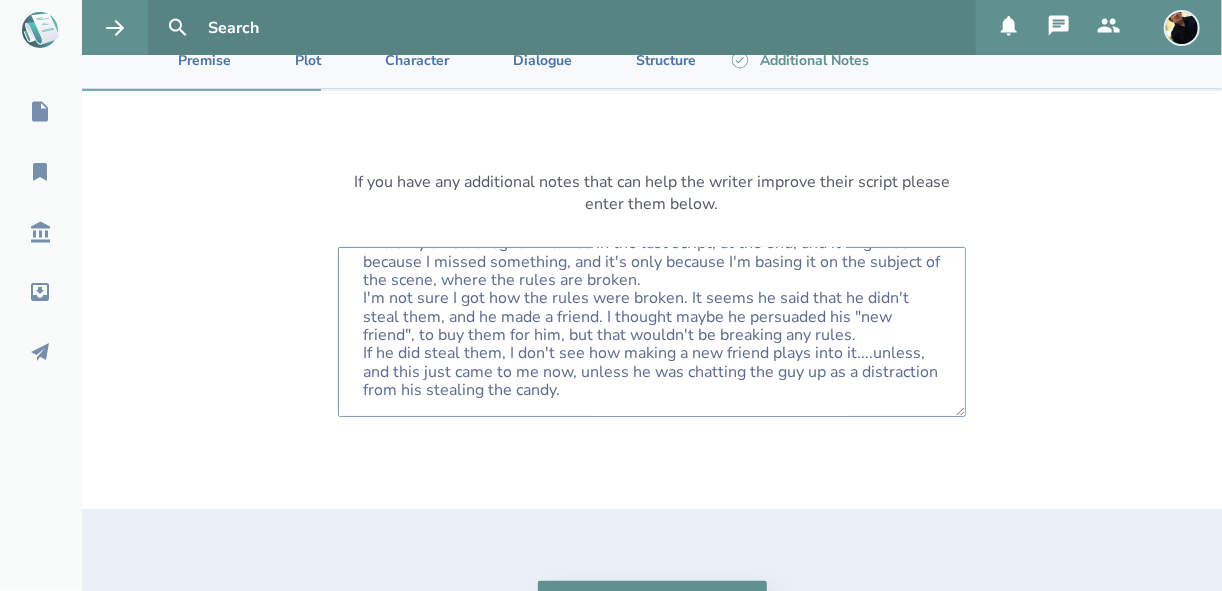 scroll, scrollTop: 228, scrollLeft: 0, axis: vertical 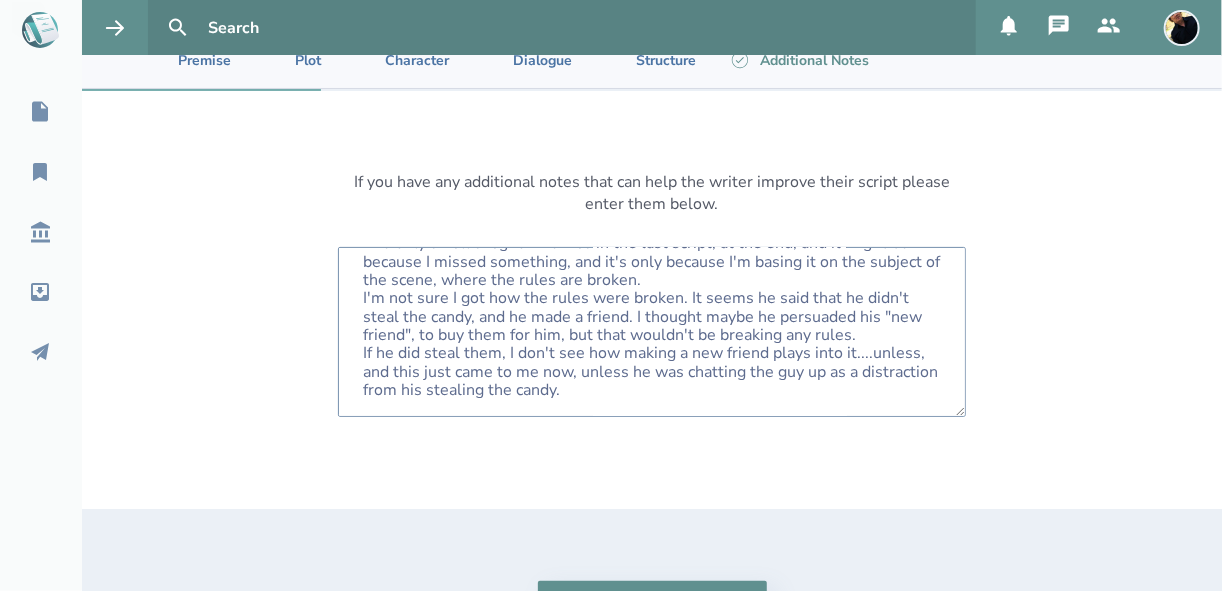 click on "I thought all 3 scripts were well-written -- I tried, but I can't think of any feedback for improvements. Everything was clear, economical, and made sense.
I liked that line in the third script where it says "unlike a lighthouse at sea, this neon yellow seashell is far from the shore."  Poetically creates a good visual.
The only small snag for me was in the last script, at the end, and it might be because I missed something, and it's only because I'm basing it on the subject of the scene, where the rules are broken.
I'm not sure I got how the rules were broken. It seems he said that he didn't steal the candy, and he made a friend. I thought maybe he persuaded his "new friend", to buy them for him, but that wouldn't be breaking any rules.
If he did steal them, I don't see how making a new friend plays into it....unless, and this just came to me now, unless he was chatting the guy up as a distraction from his stealing the candy." at bounding box center (652, 332) 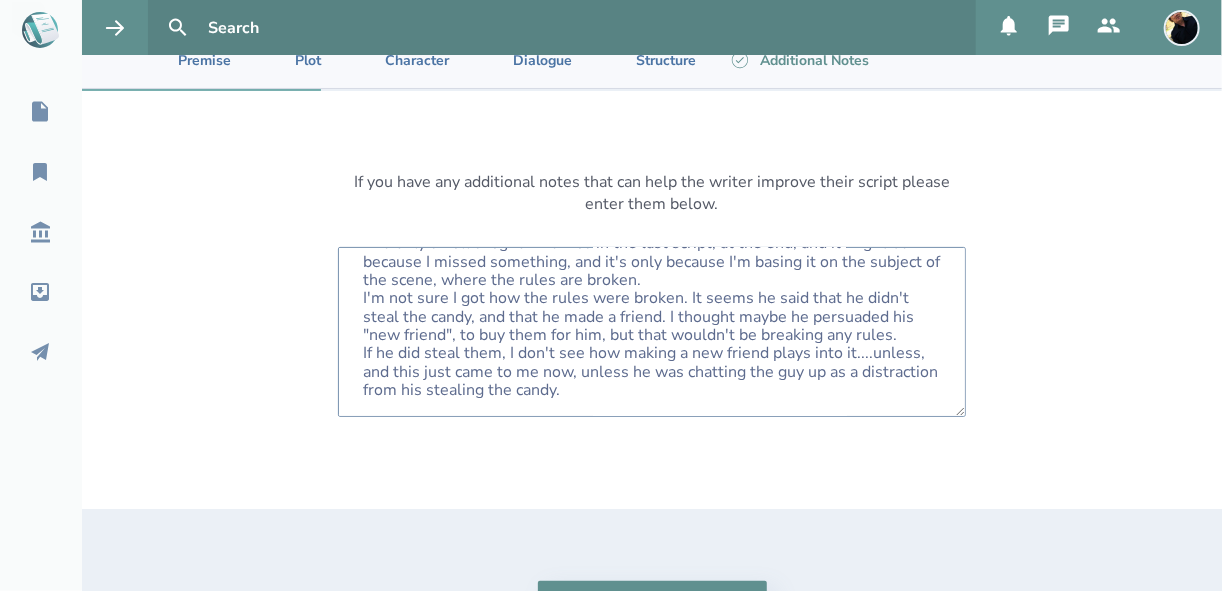 click on "I thought all 3 scripts were well-written -- I tried, but I can't think of any feedback for improvements. Everything was clear, economical, and made sense.
I liked that line in the third script where it says "unlike a lighthouse at sea, this neon yellow seashell is far from the shore."  Poetically creates a good visual.
The only small snag for me was in the last script, at the end, and it might be because I missed something, and it's only because I'm basing it on the subject of the scene, where the rules are broken.
I'm not sure I got how the rules were broken. It seems he said that he didn't steal the candy, and that he made a friend. I thought maybe he persuaded his "new friend", to buy them for him, but that wouldn't be breaking any rules.
If he did steal them, I don't see how making a new friend plays into it....unless, and this just came to me now, unless he was chatting the guy up as a distraction from his stealing the candy." at bounding box center (652, 332) 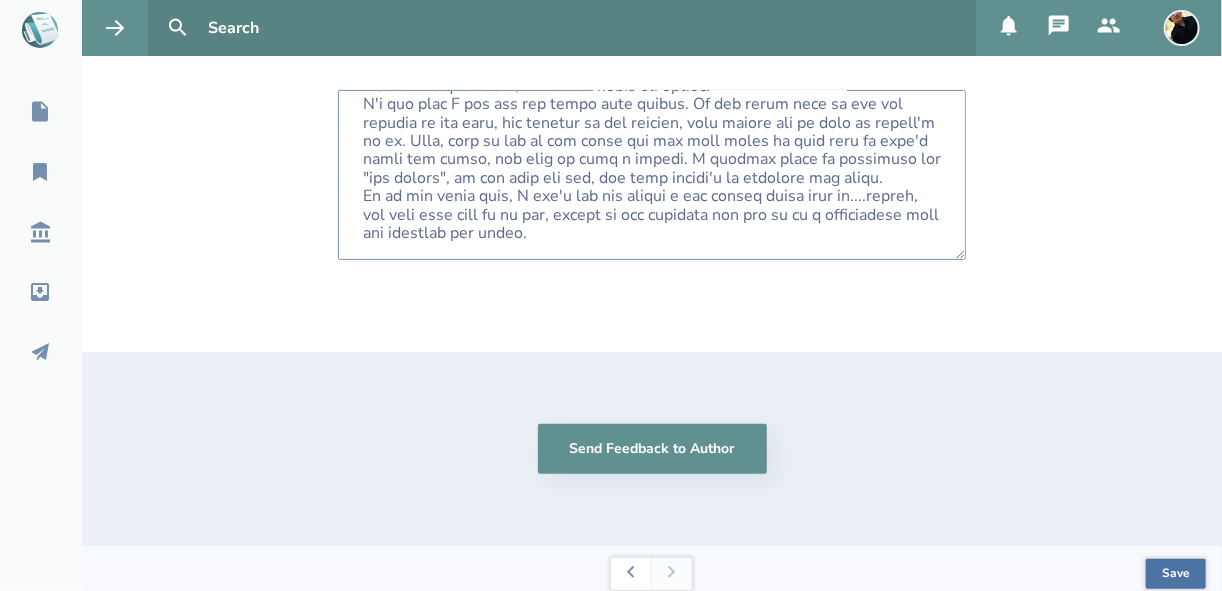 scroll, scrollTop: 264, scrollLeft: 0, axis: vertical 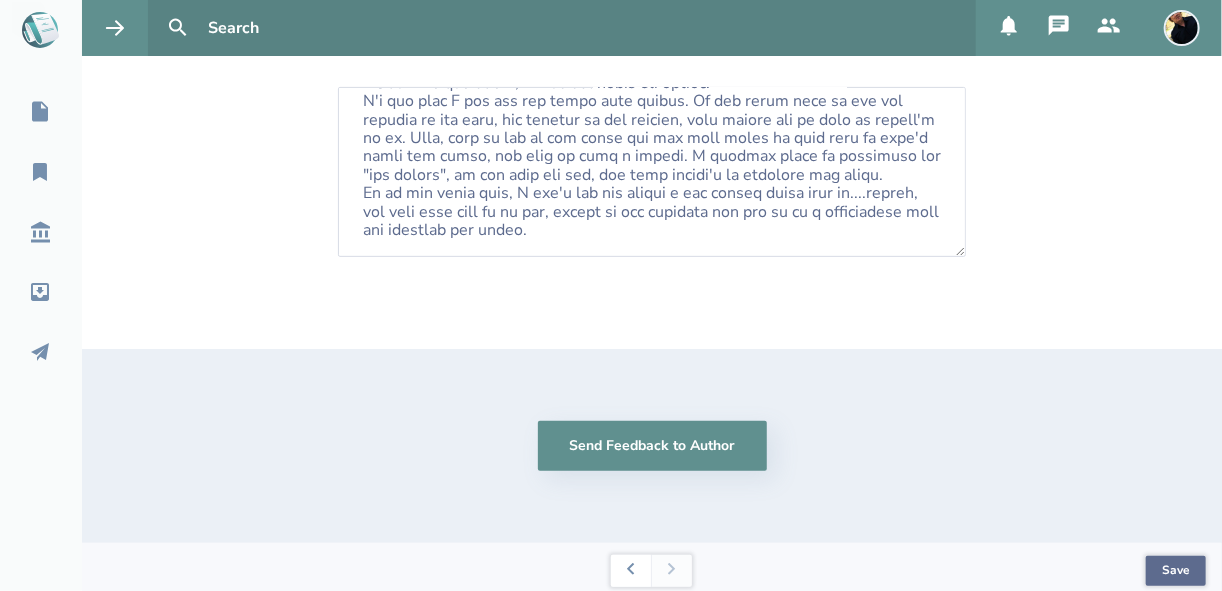 click on "Save" at bounding box center (1176, 571) 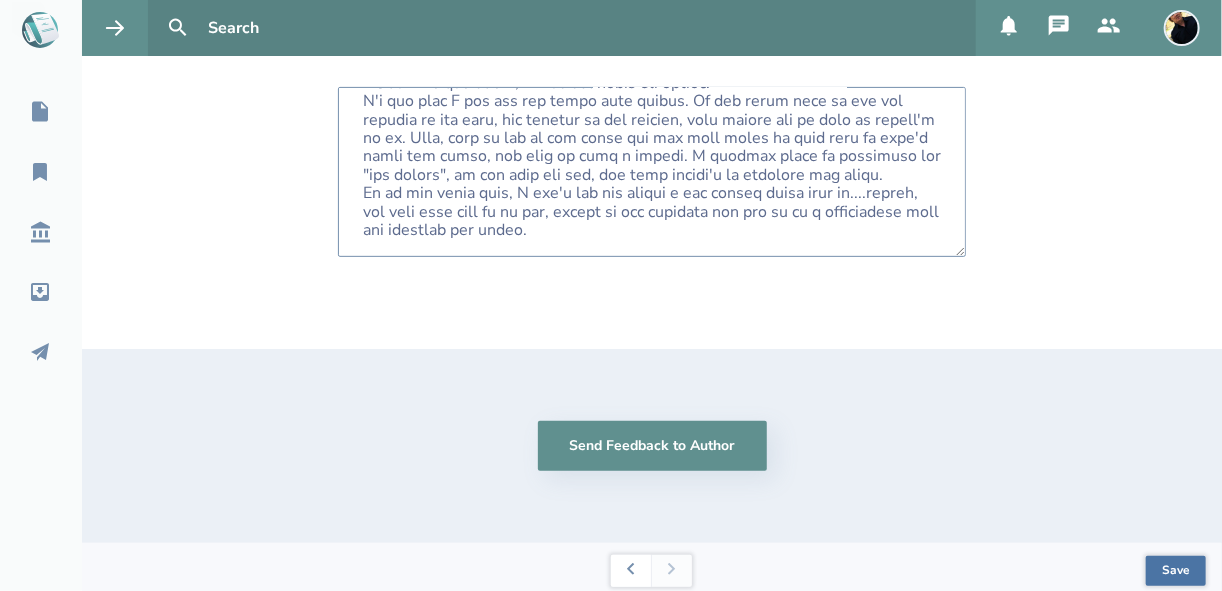 click at bounding box center (652, 172) 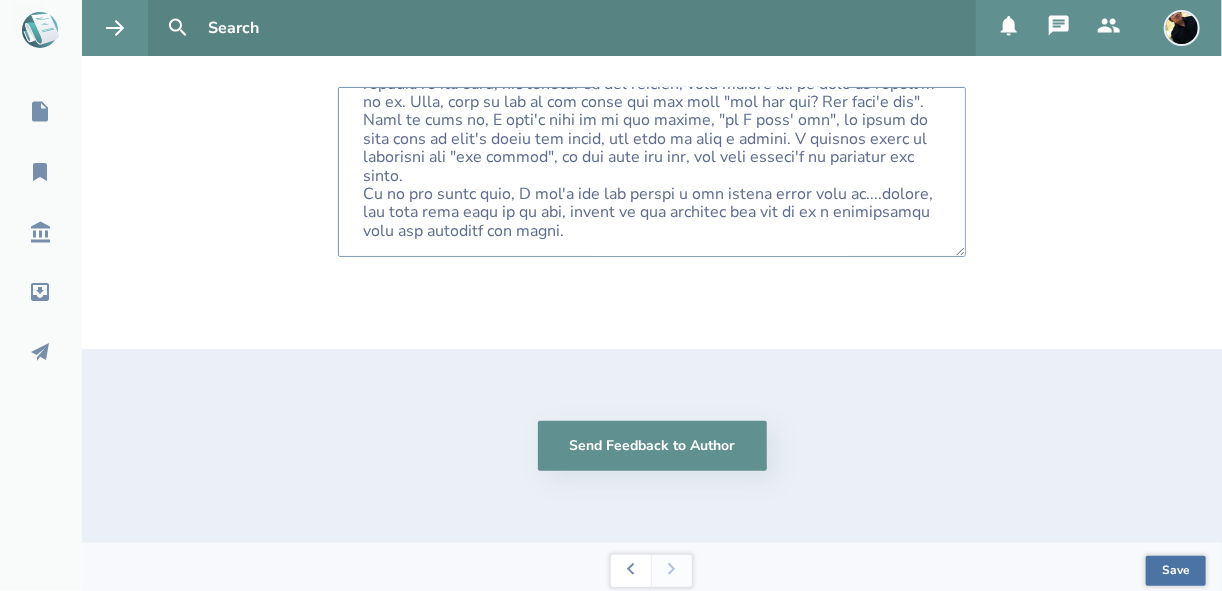 scroll, scrollTop: 263, scrollLeft: 0, axis: vertical 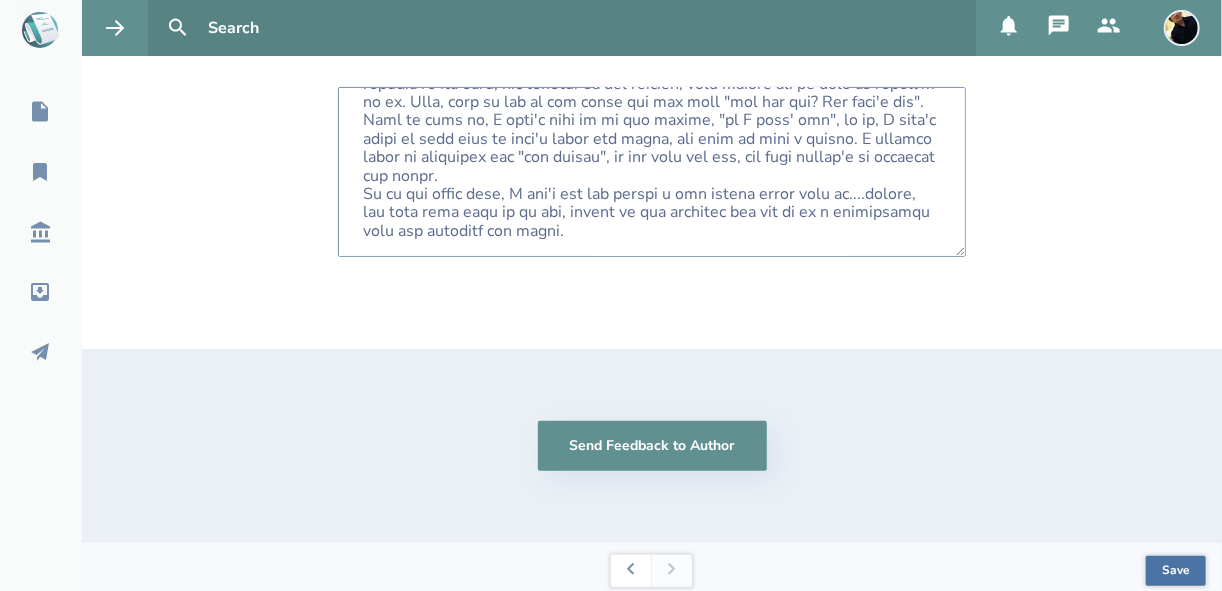 click at bounding box center [652, 172] 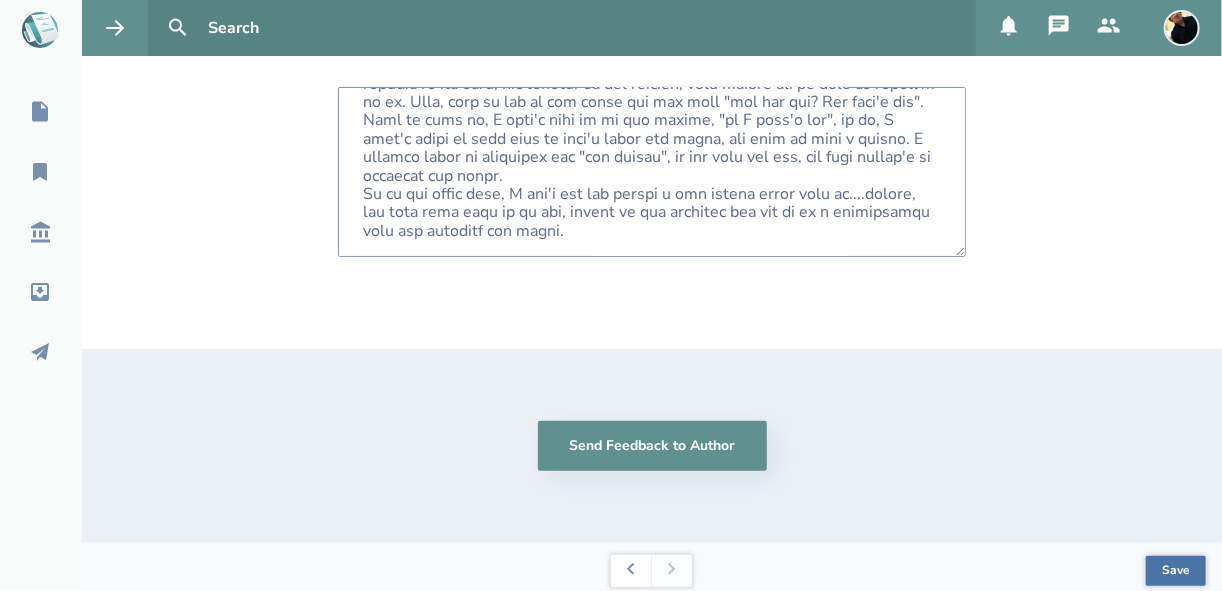 click at bounding box center (652, 172) 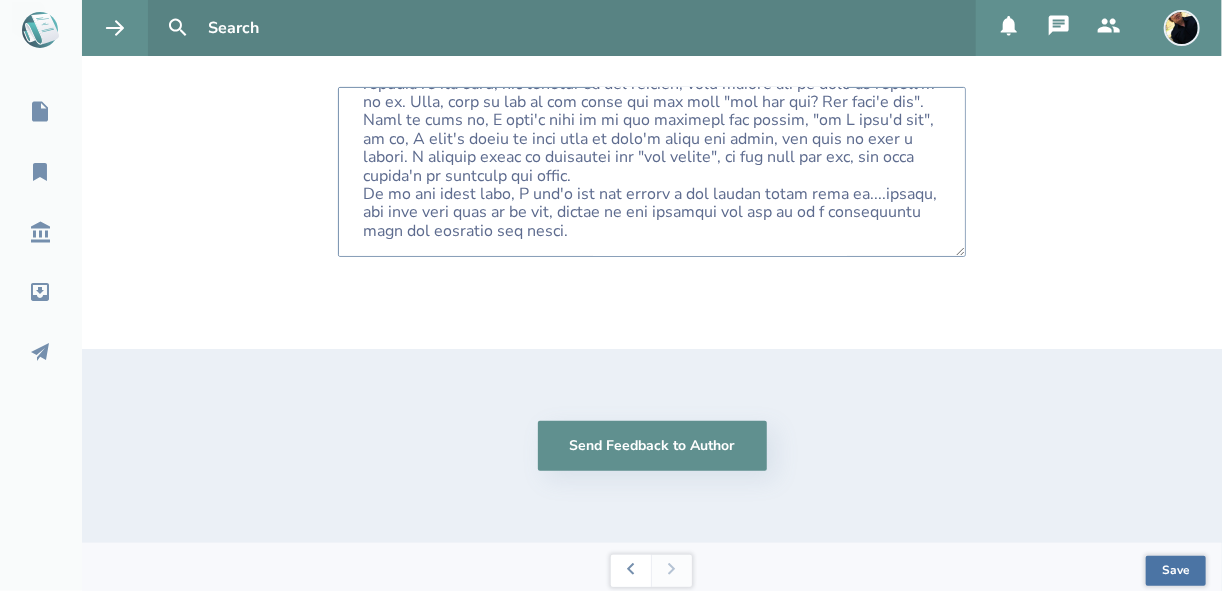 click at bounding box center [652, 172] 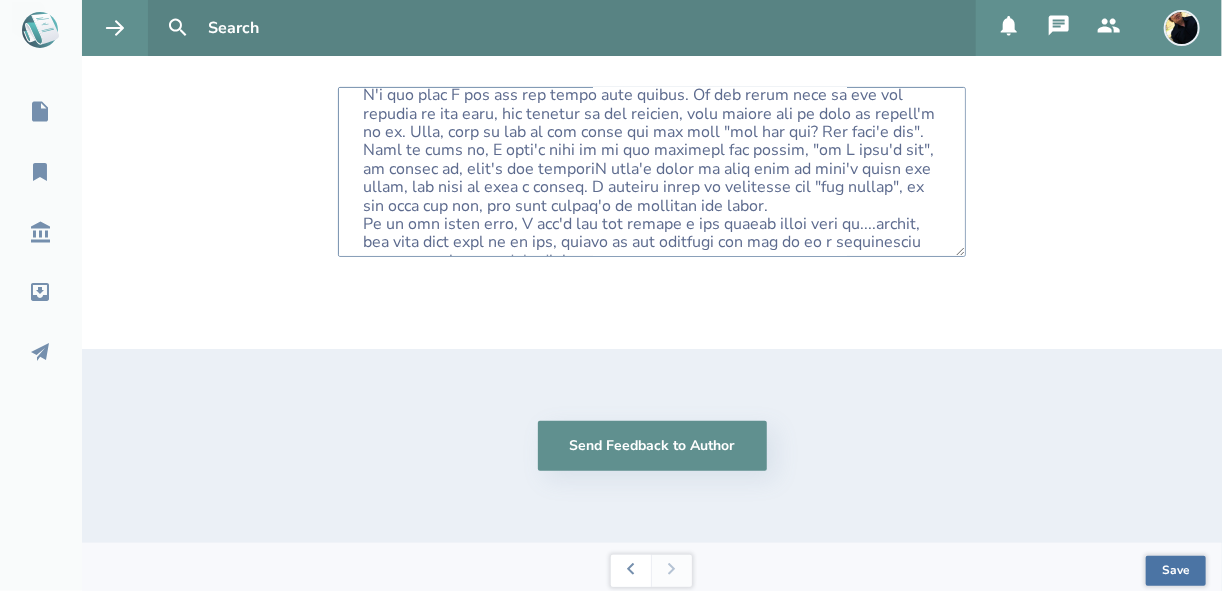 scroll, scrollTop: 263, scrollLeft: 0, axis: vertical 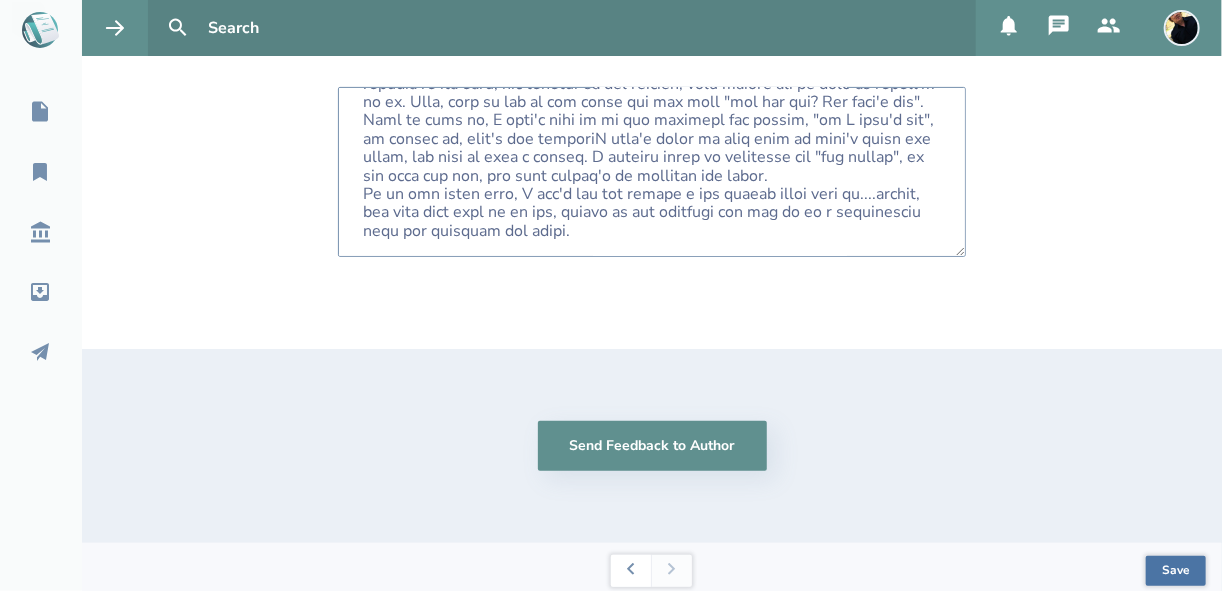 click at bounding box center [652, 172] 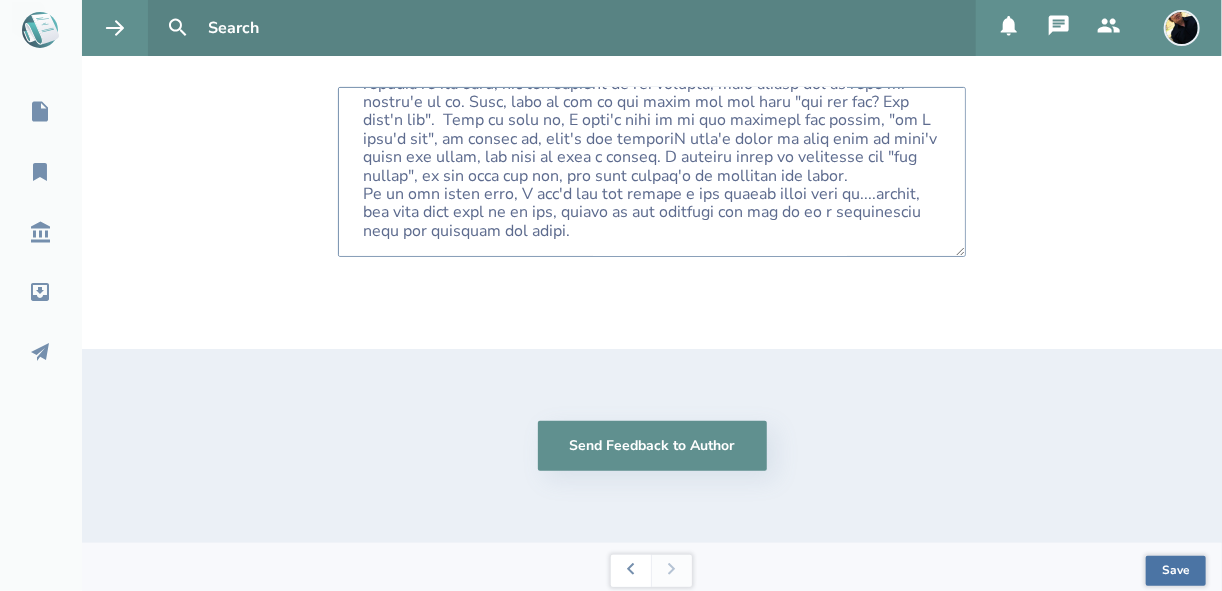 scroll, scrollTop: 183, scrollLeft: 0, axis: vertical 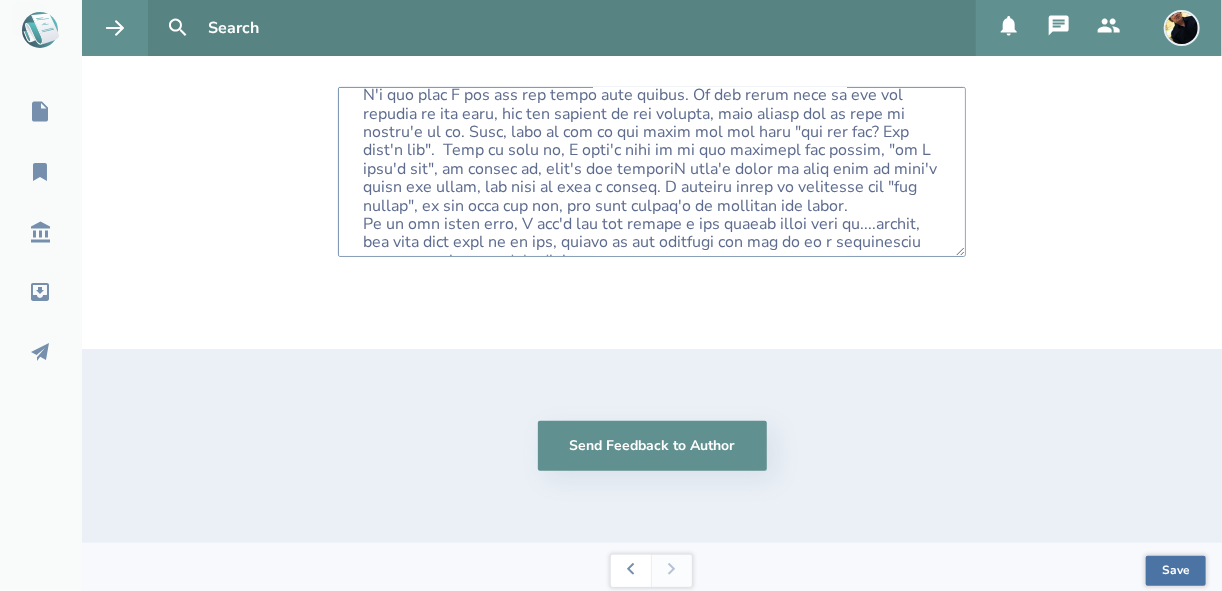 click at bounding box center (652, 172) 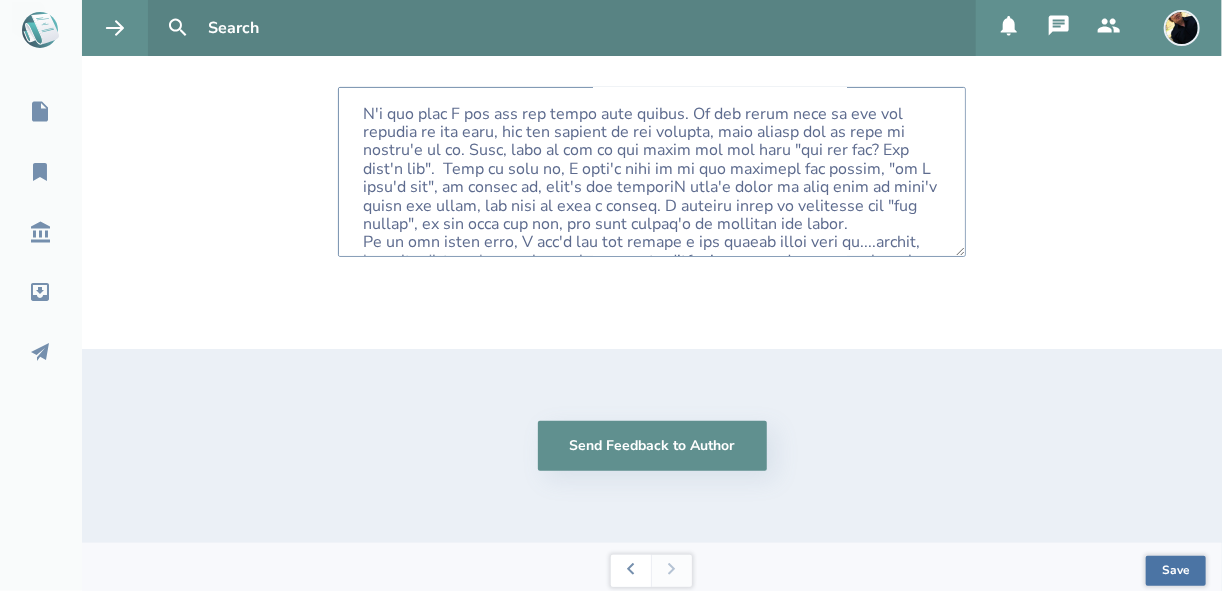 scroll, scrollTop: 206, scrollLeft: 0, axis: vertical 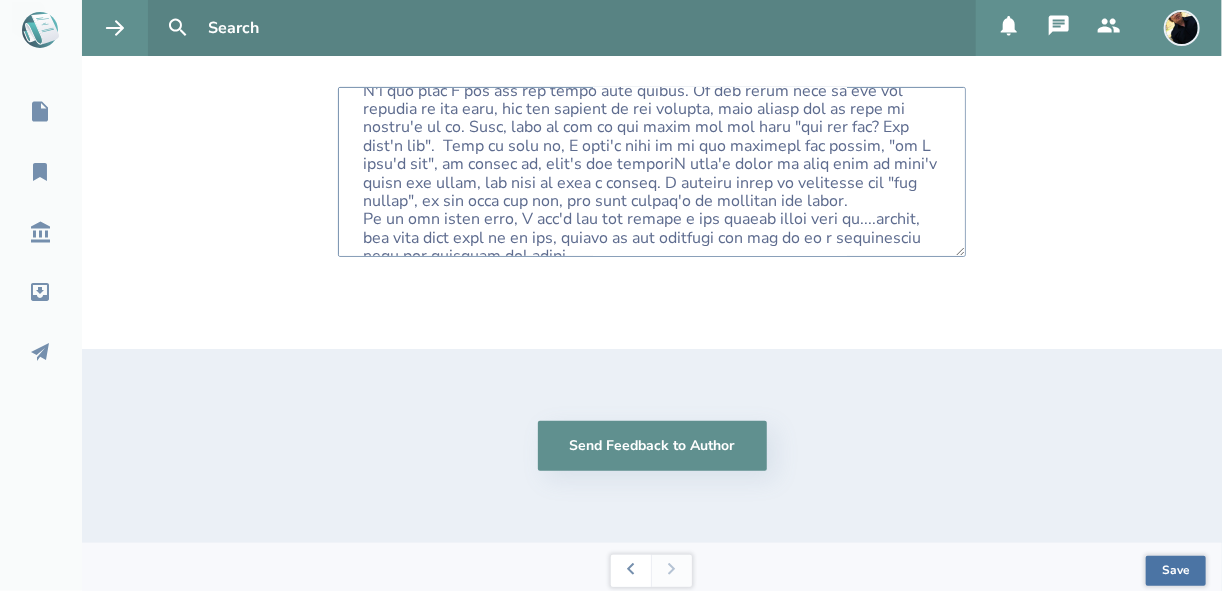 click at bounding box center [652, 172] 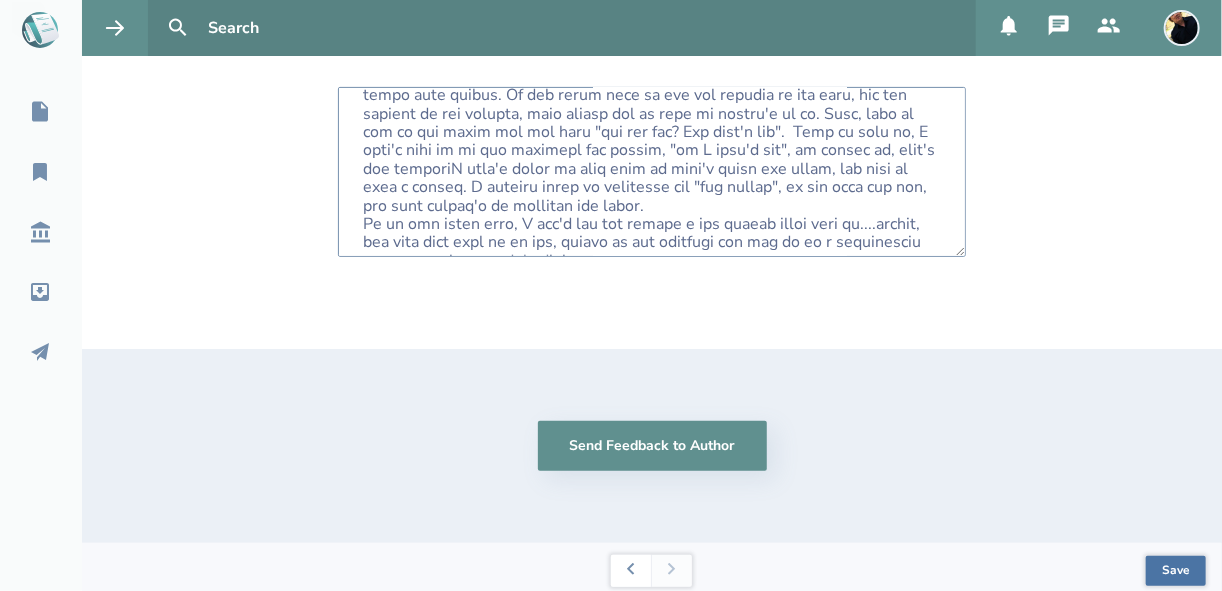 scroll, scrollTop: 160, scrollLeft: 0, axis: vertical 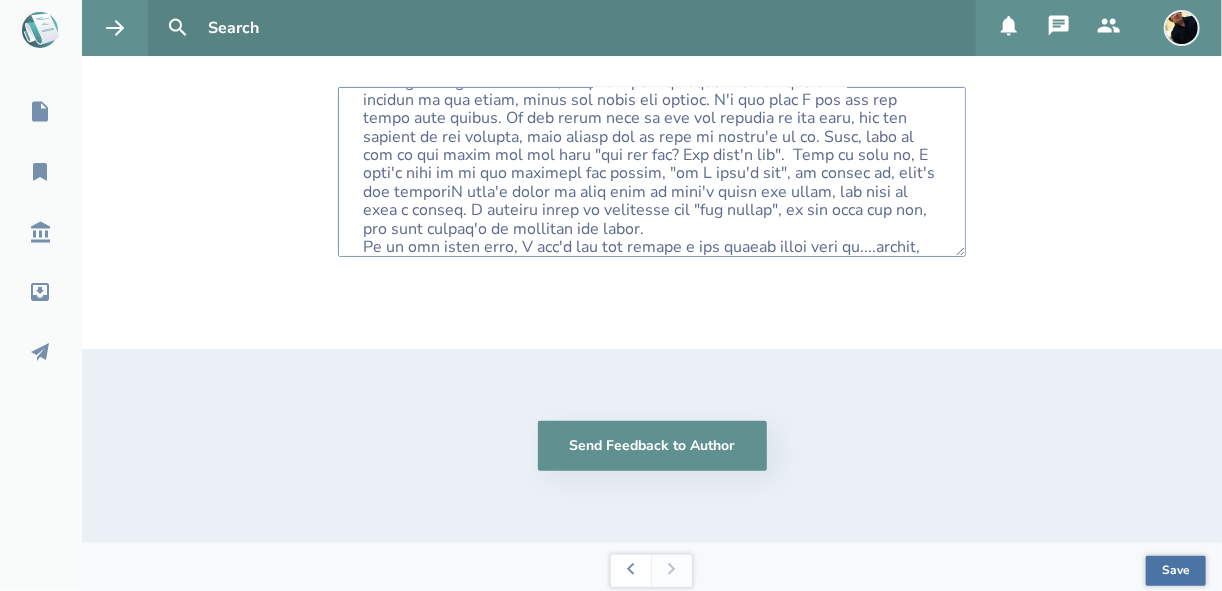 click at bounding box center (652, 172) 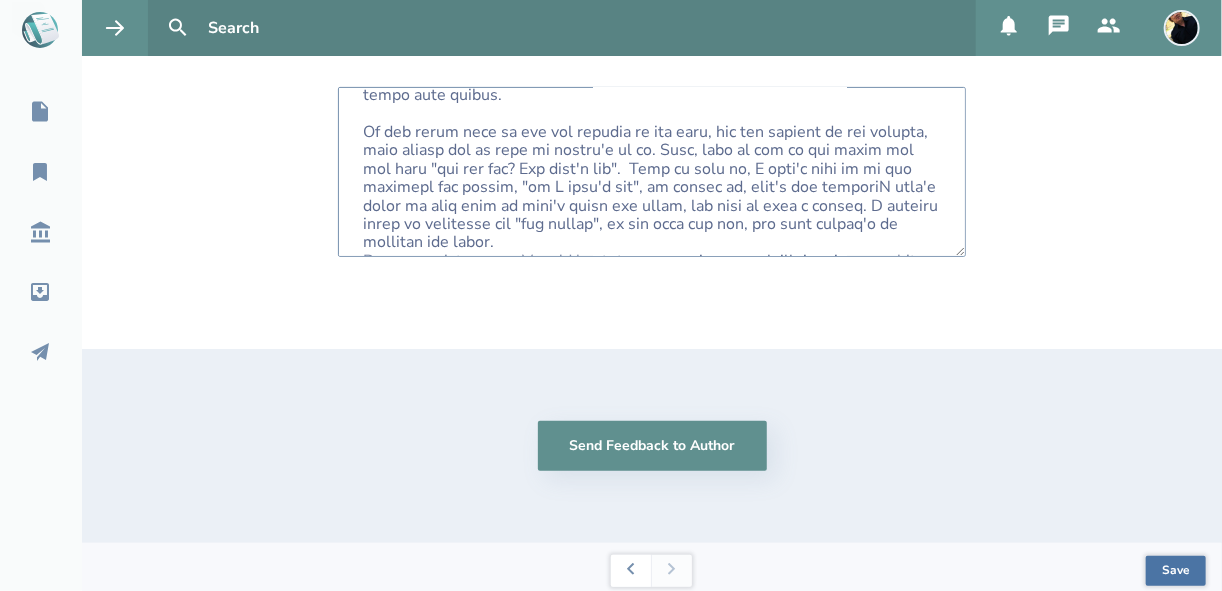 scroll, scrollTop: 206, scrollLeft: 0, axis: vertical 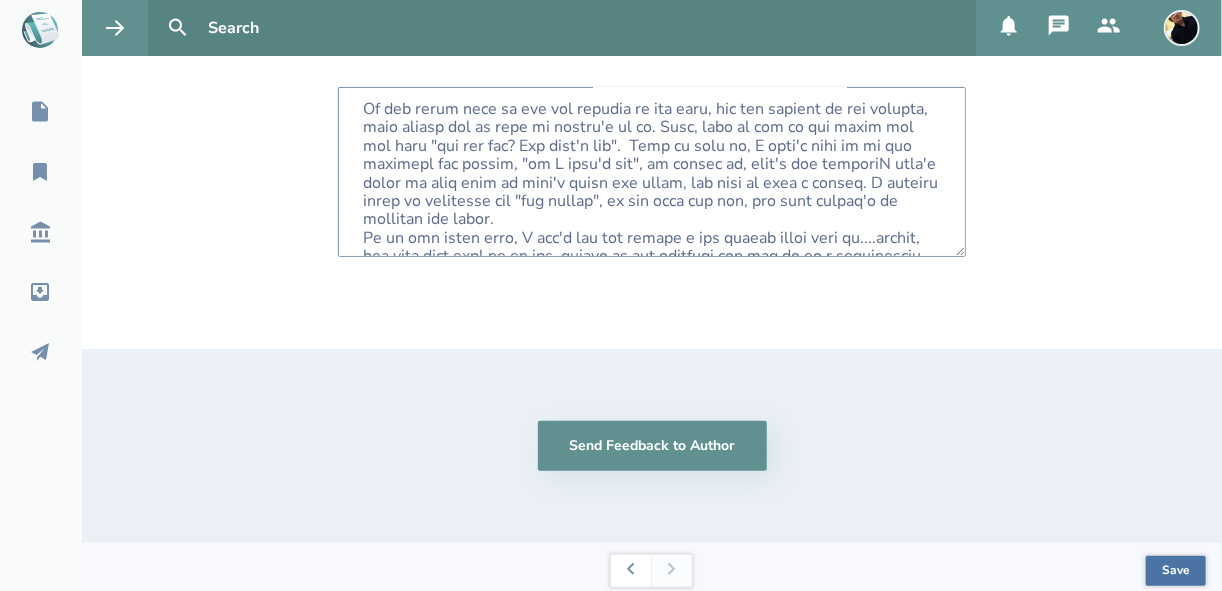 click at bounding box center [652, 172] 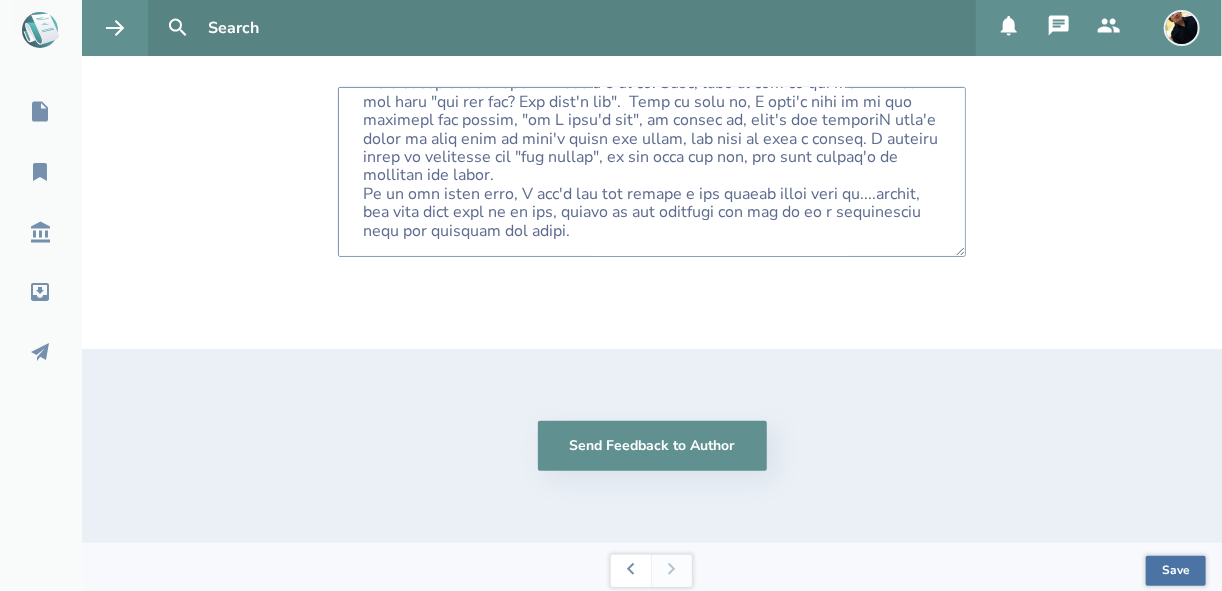 scroll, scrollTop: 437, scrollLeft: 0, axis: vertical 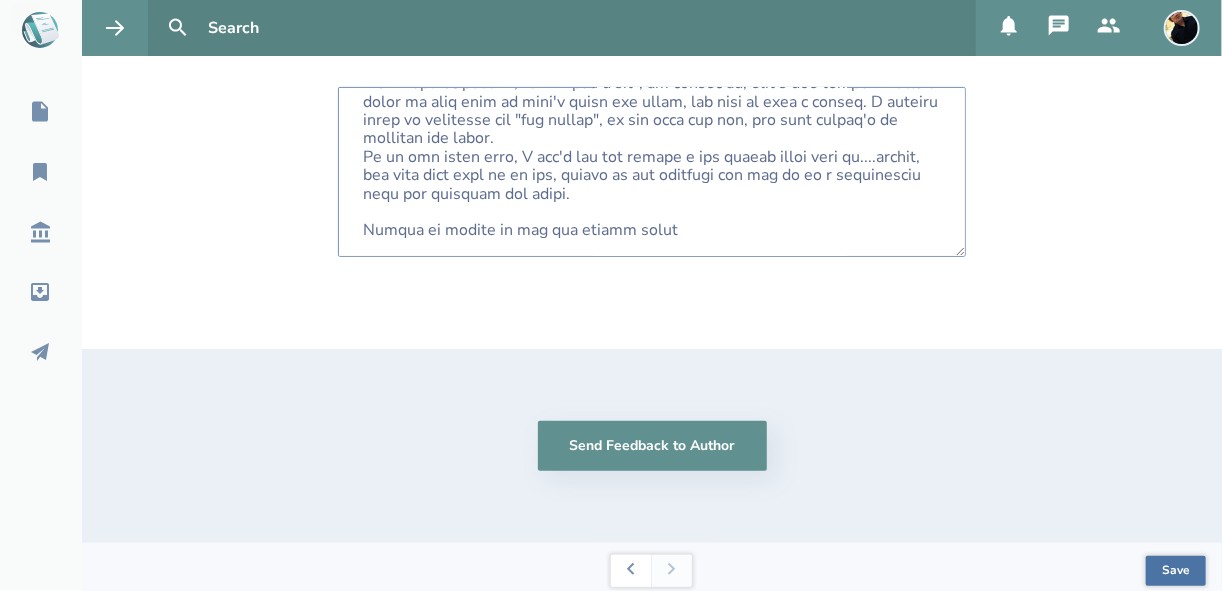 click at bounding box center (652, 172) 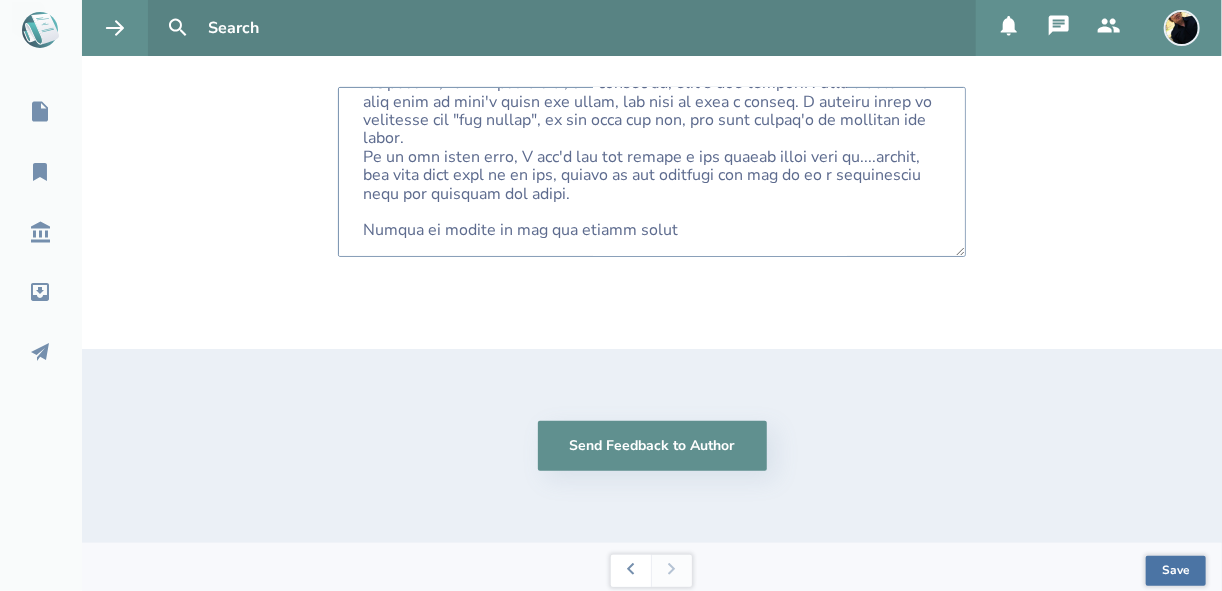 click at bounding box center [652, 172] 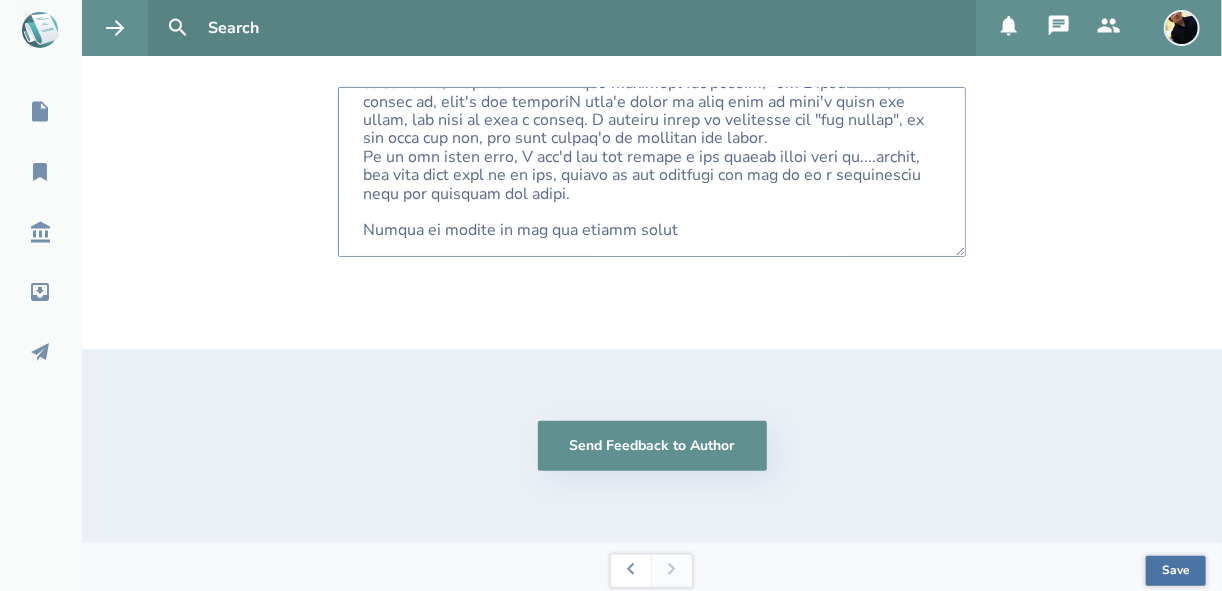 click at bounding box center [652, 172] 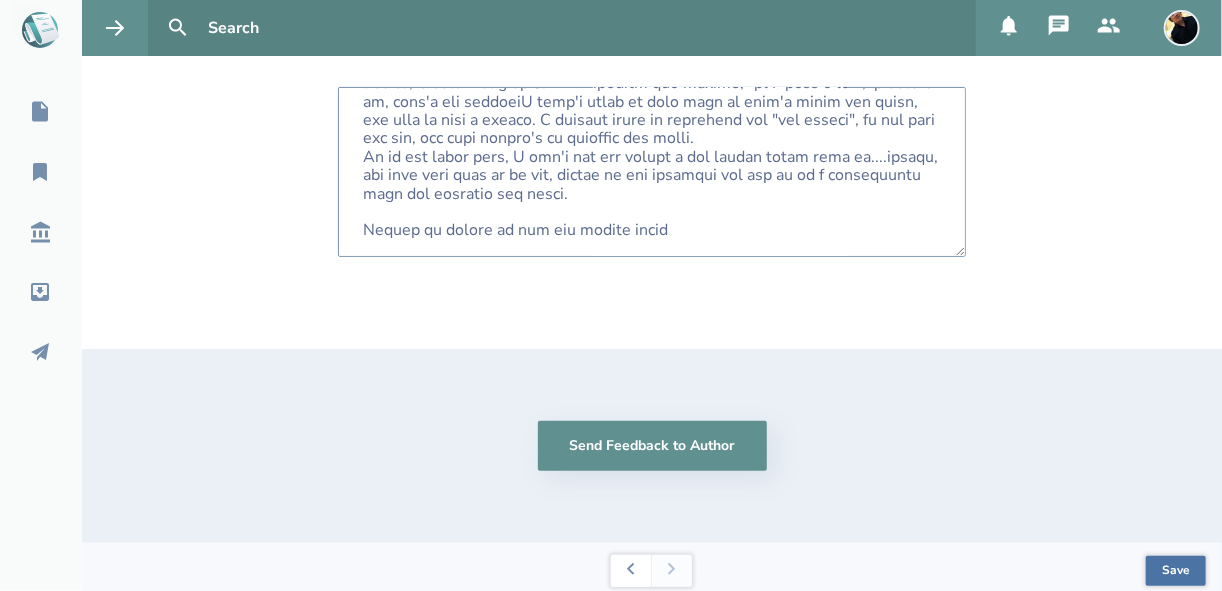 click at bounding box center [652, 172] 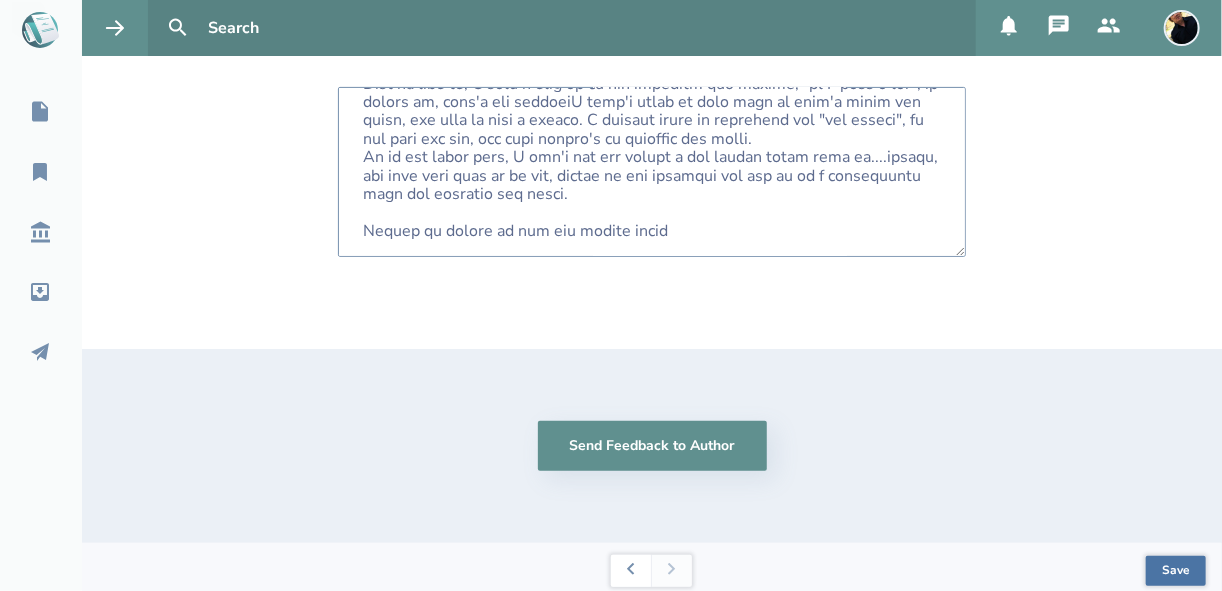 scroll, scrollTop: 367, scrollLeft: 0, axis: vertical 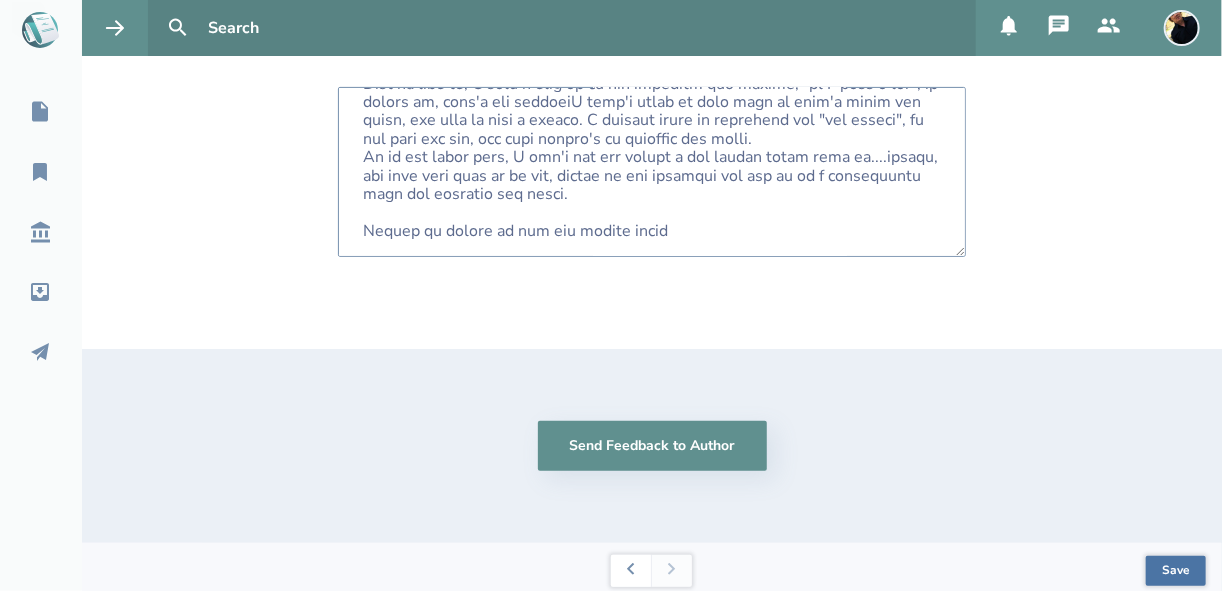 click at bounding box center [652, 172] 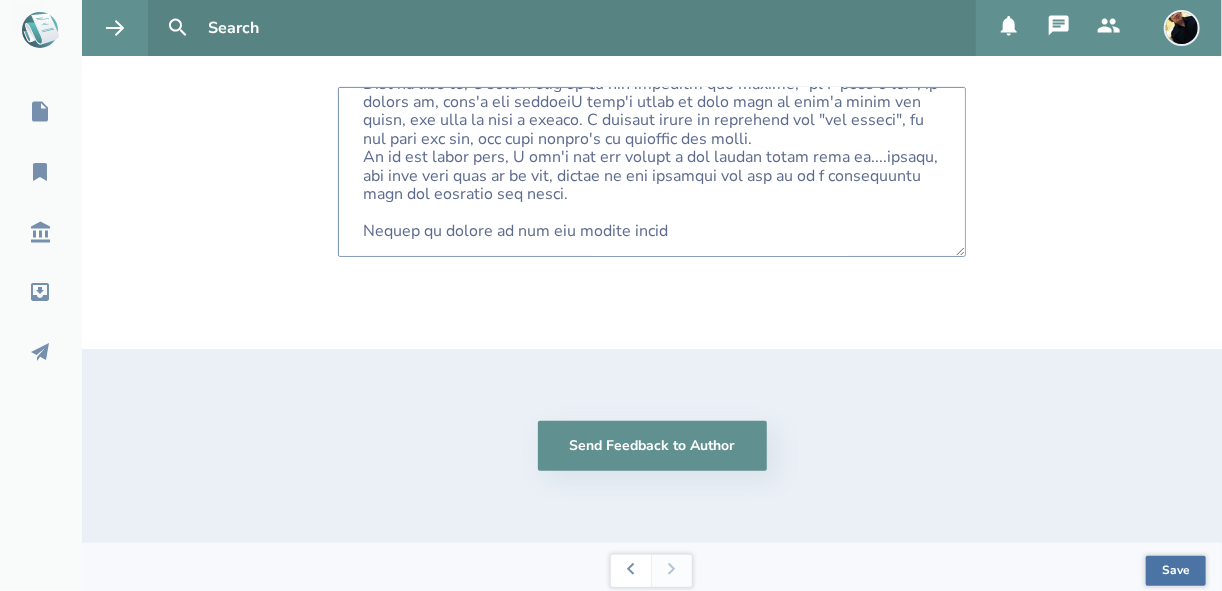 click at bounding box center [652, 172] 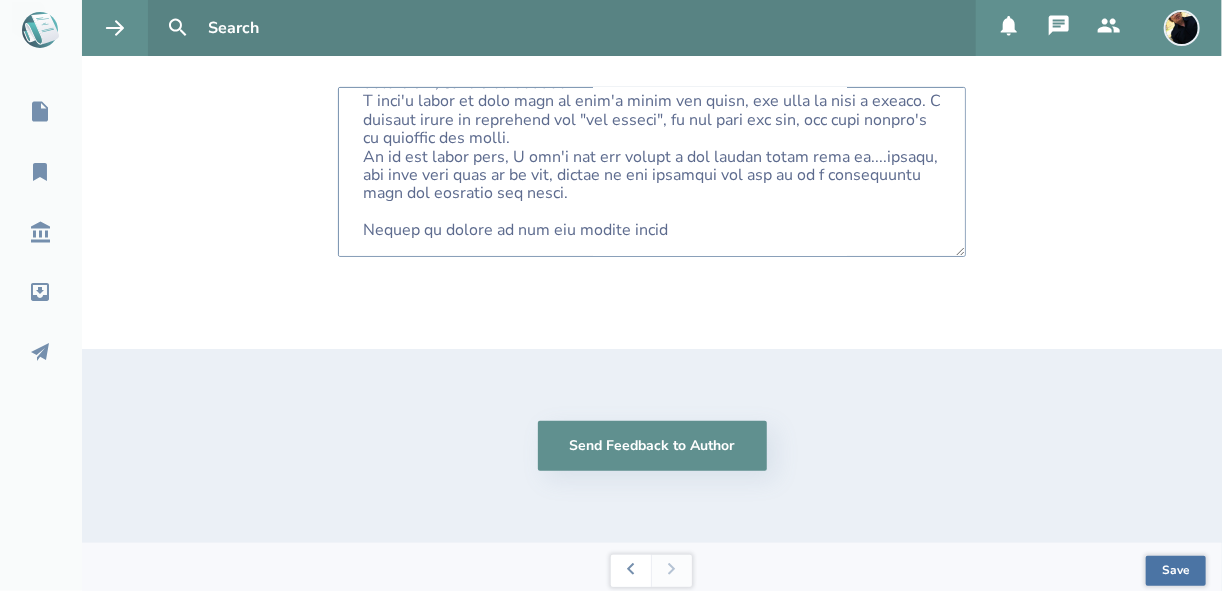 click at bounding box center [652, 172] 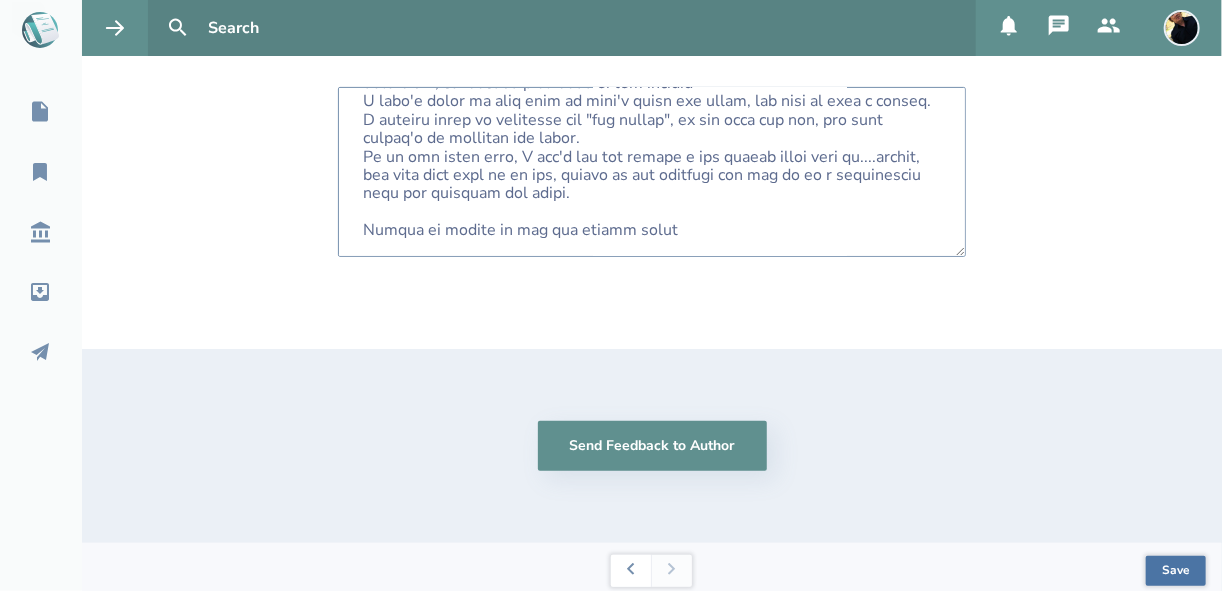 click at bounding box center [652, 172] 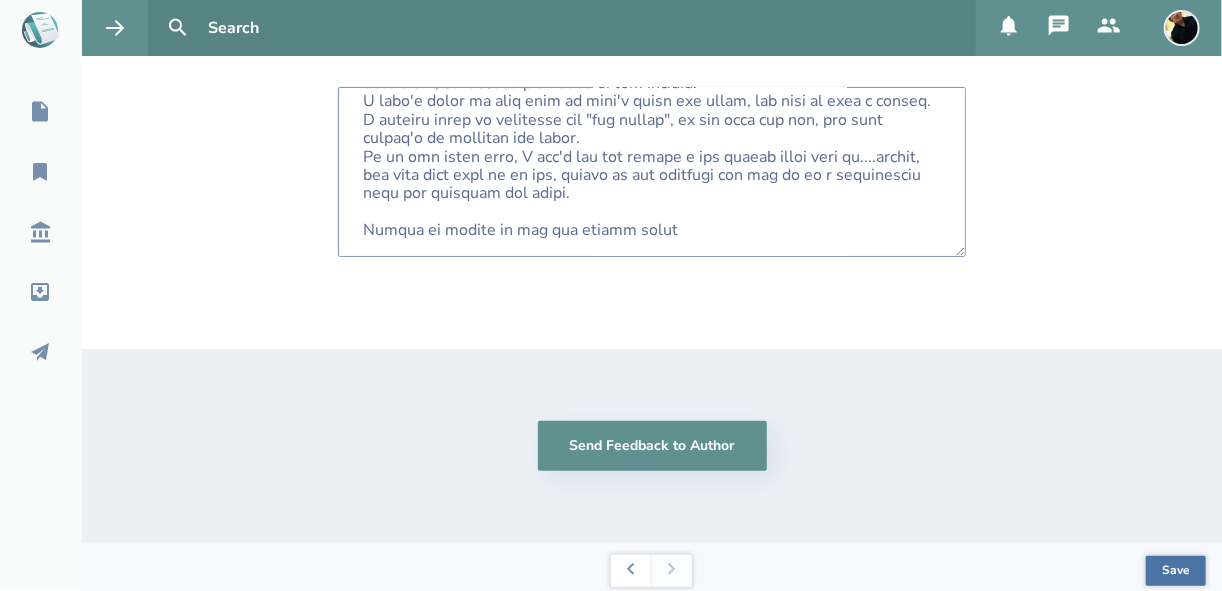 click at bounding box center (652, 172) 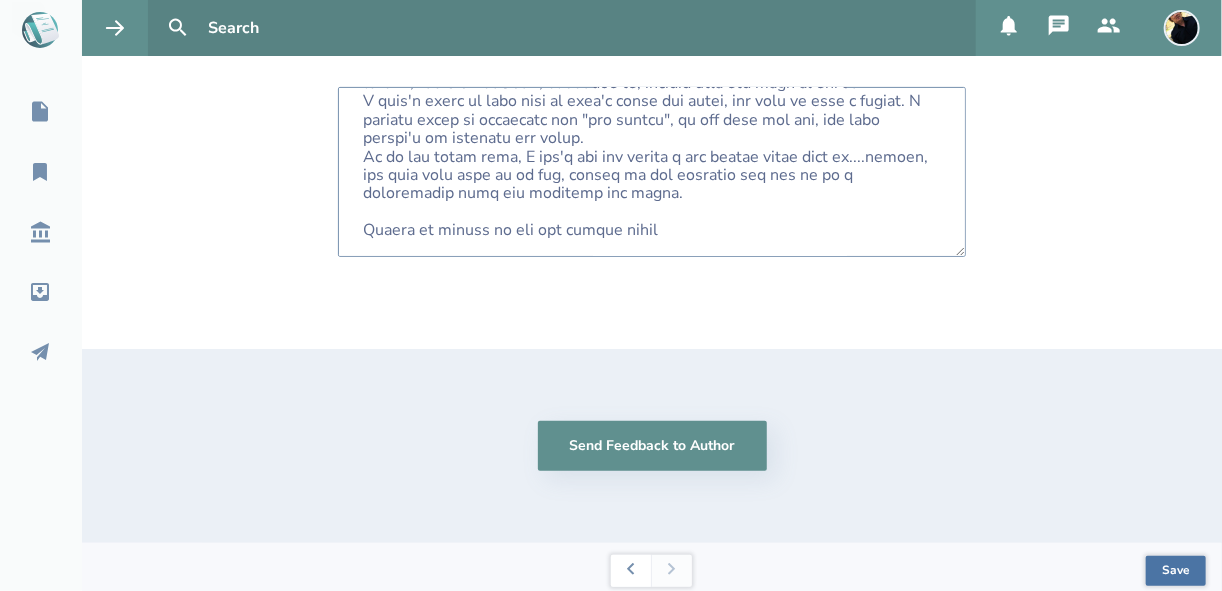 click at bounding box center [652, 172] 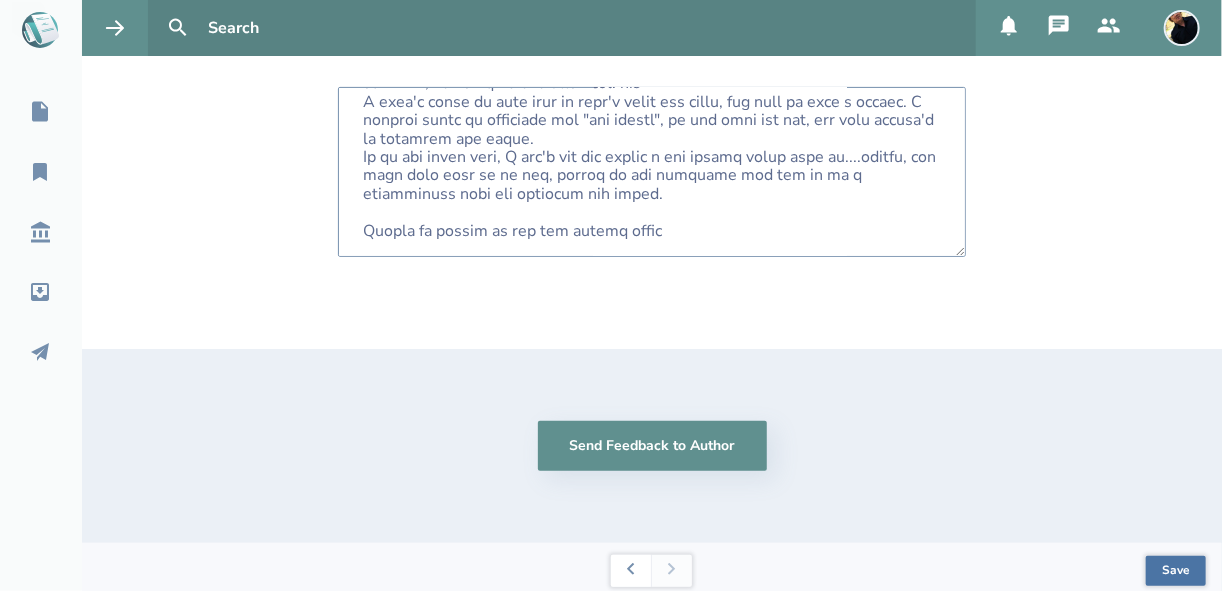 scroll, scrollTop: 447, scrollLeft: 0, axis: vertical 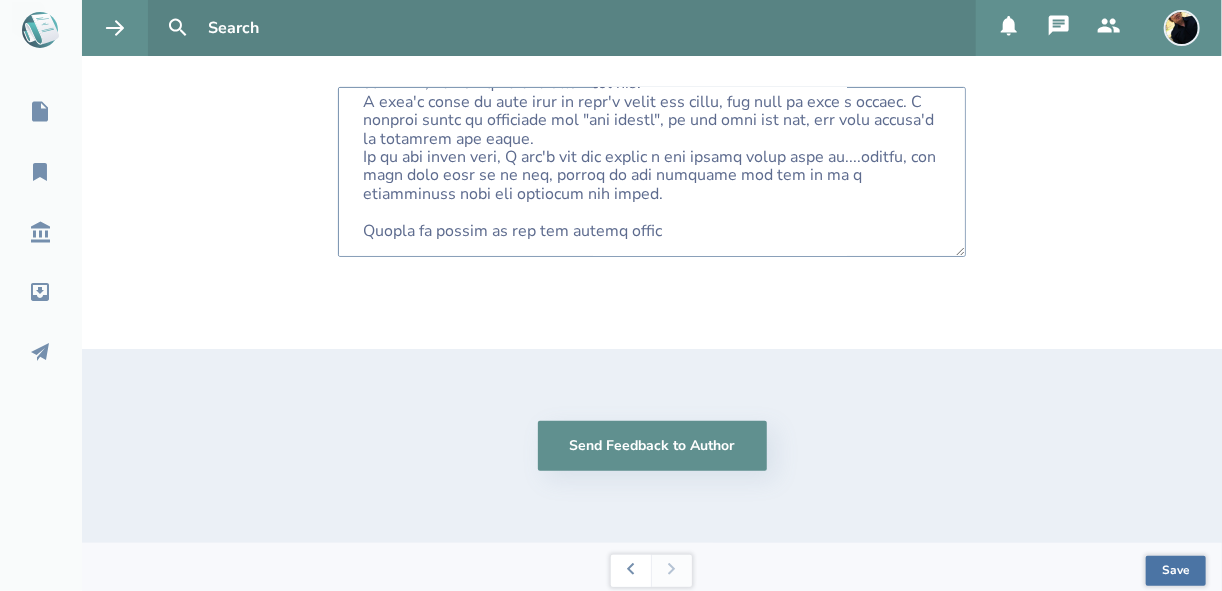 drag, startPoint x: 349, startPoint y: 162, endPoint x: 512, endPoint y: 185, distance: 164.6147 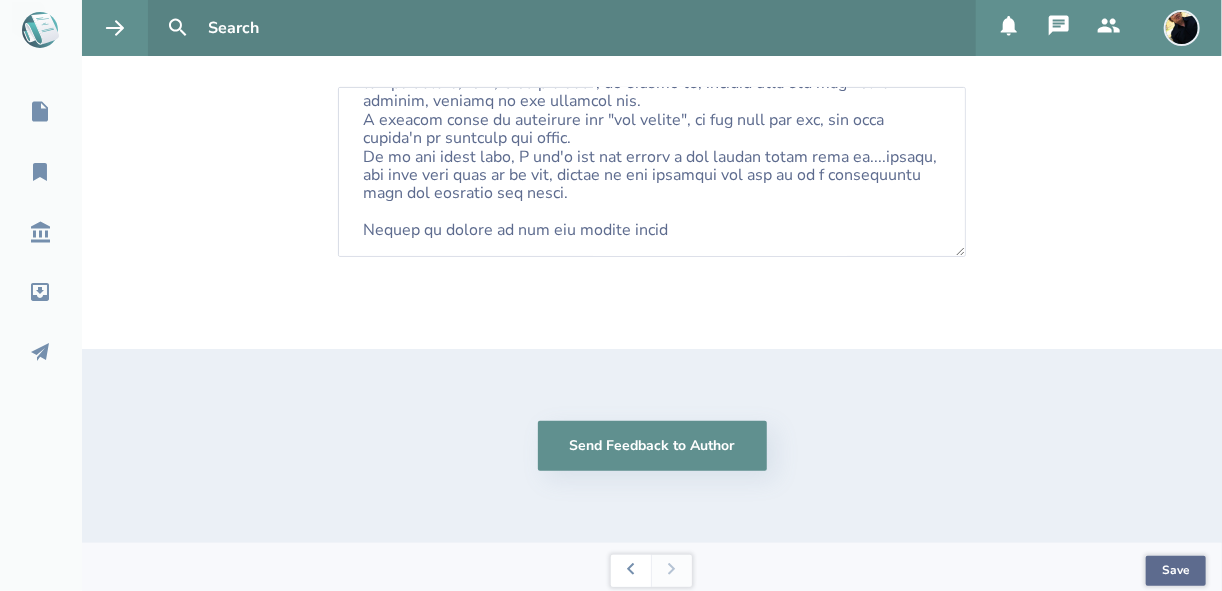 click on "Save" at bounding box center (1176, 571) 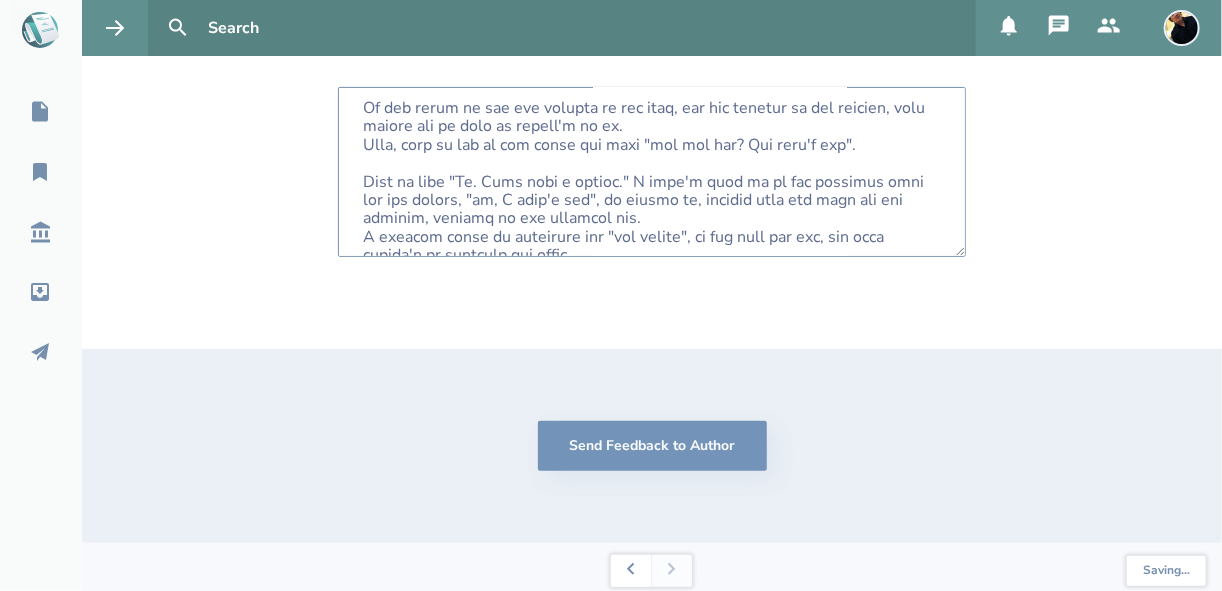 scroll, scrollTop: 127, scrollLeft: 0, axis: vertical 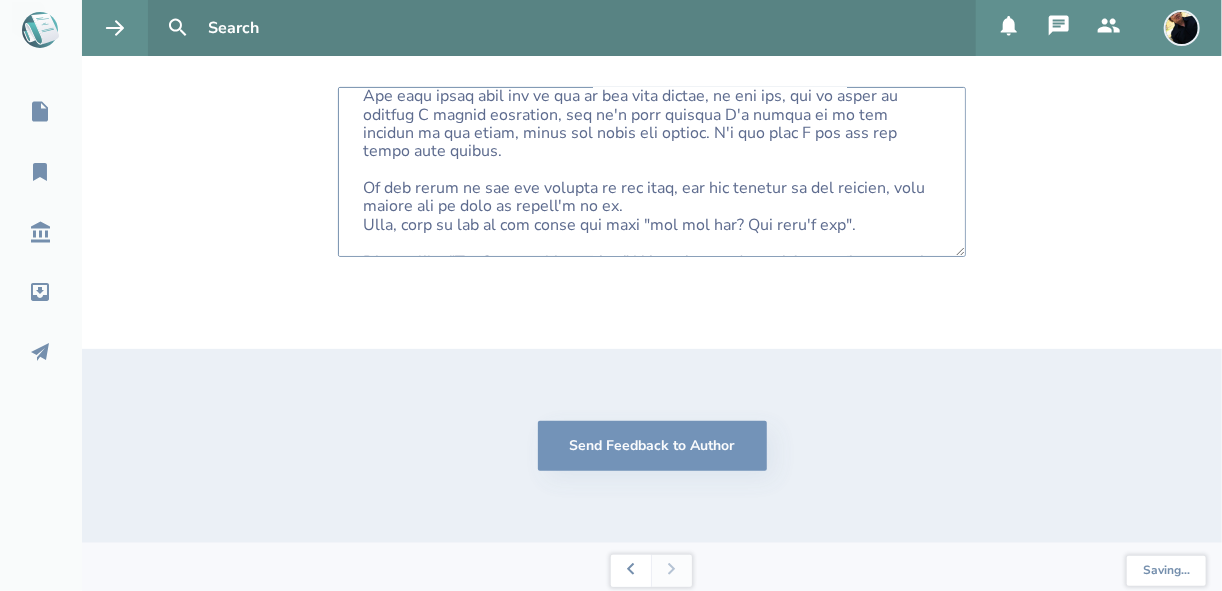 click at bounding box center (652, 172) 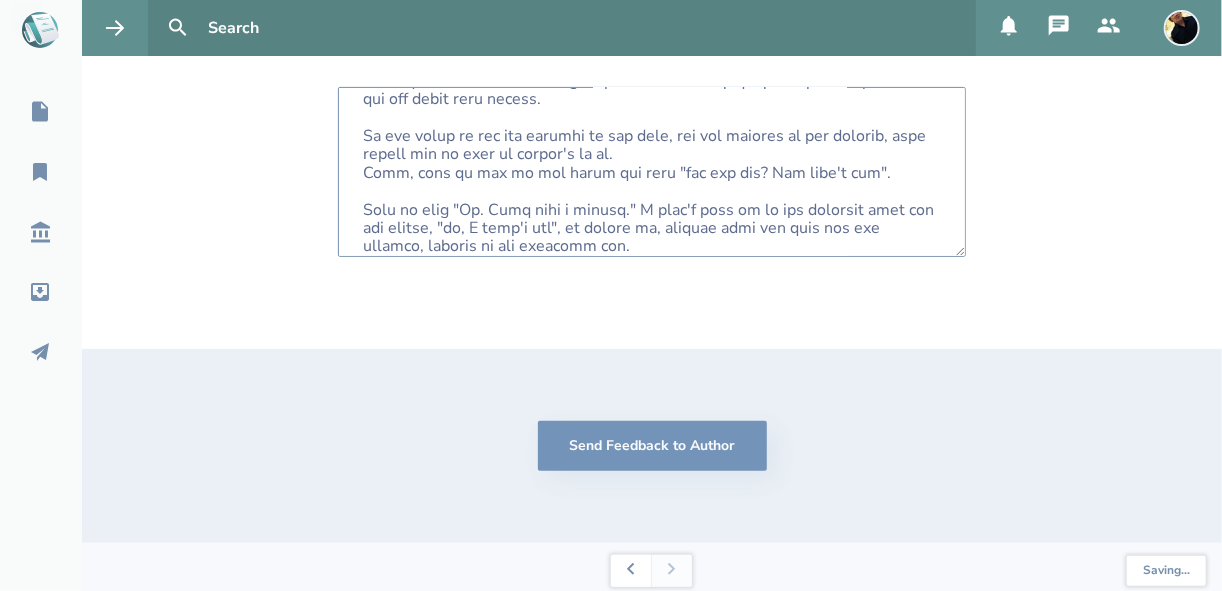 scroll, scrollTop: 207, scrollLeft: 0, axis: vertical 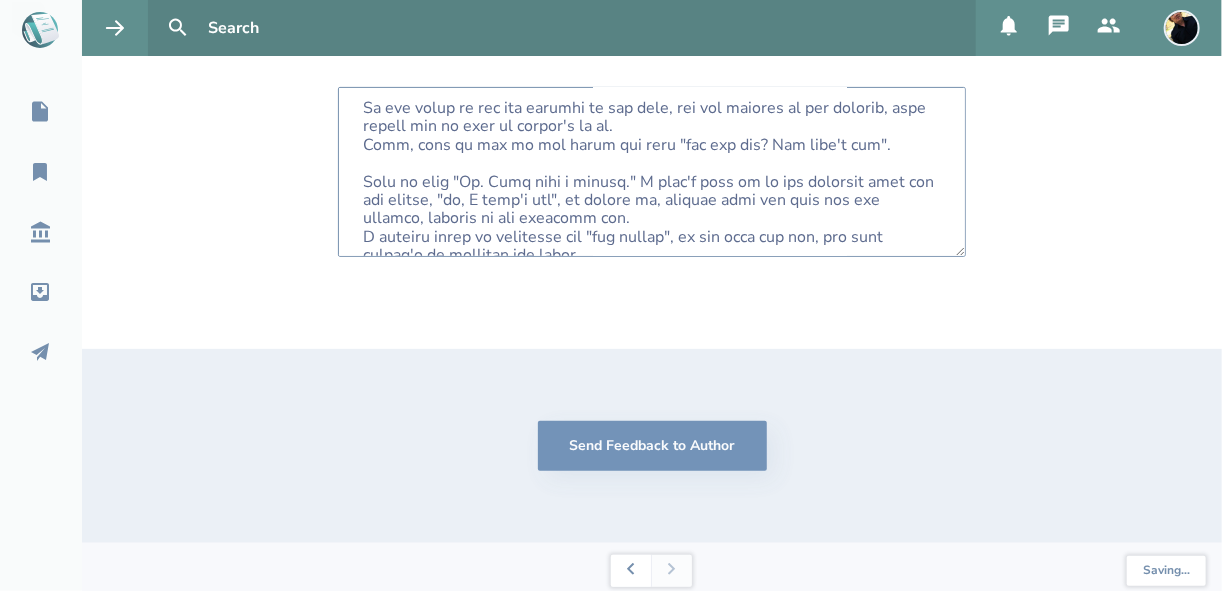 click at bounding box center [652, 172] 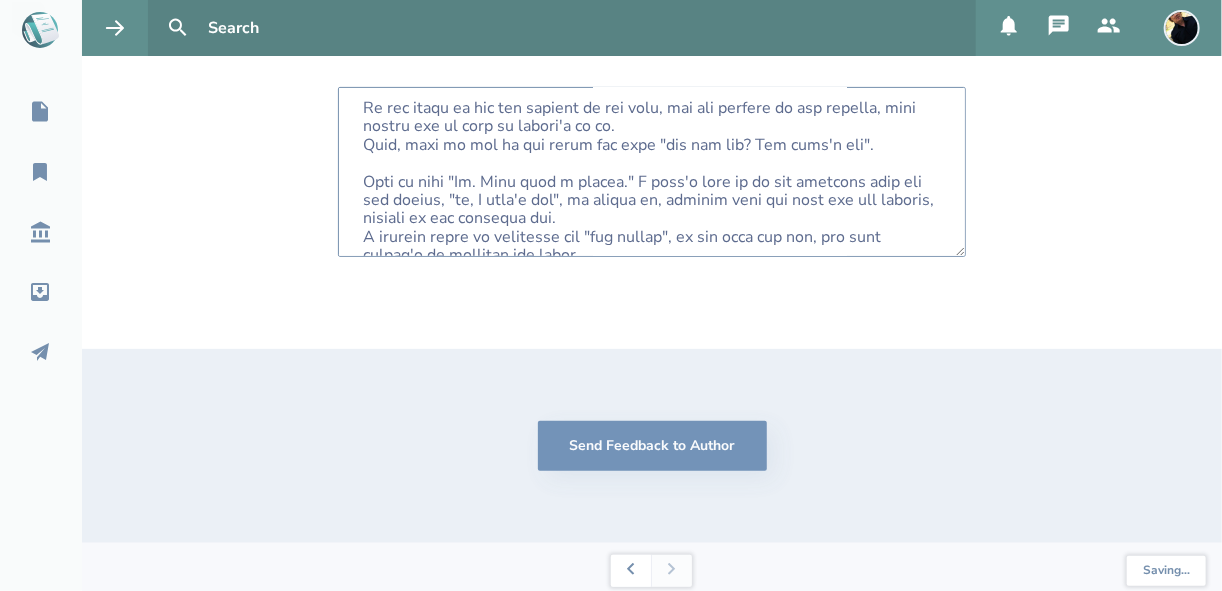click at bounding box center [652, 172] 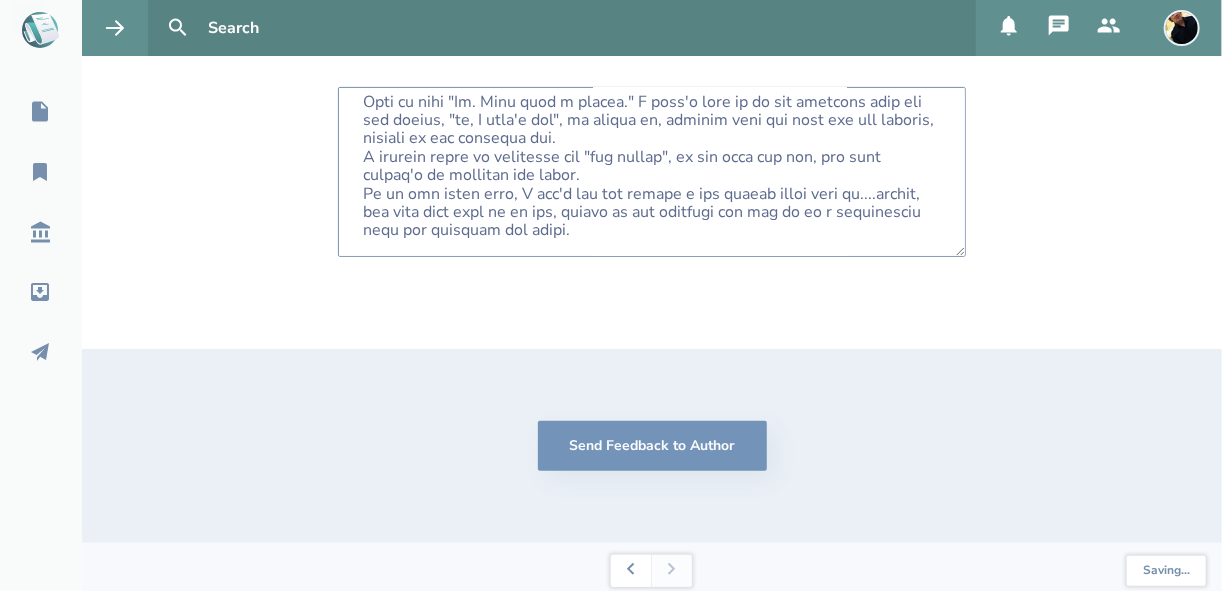 click at bounding box center (652, 172) 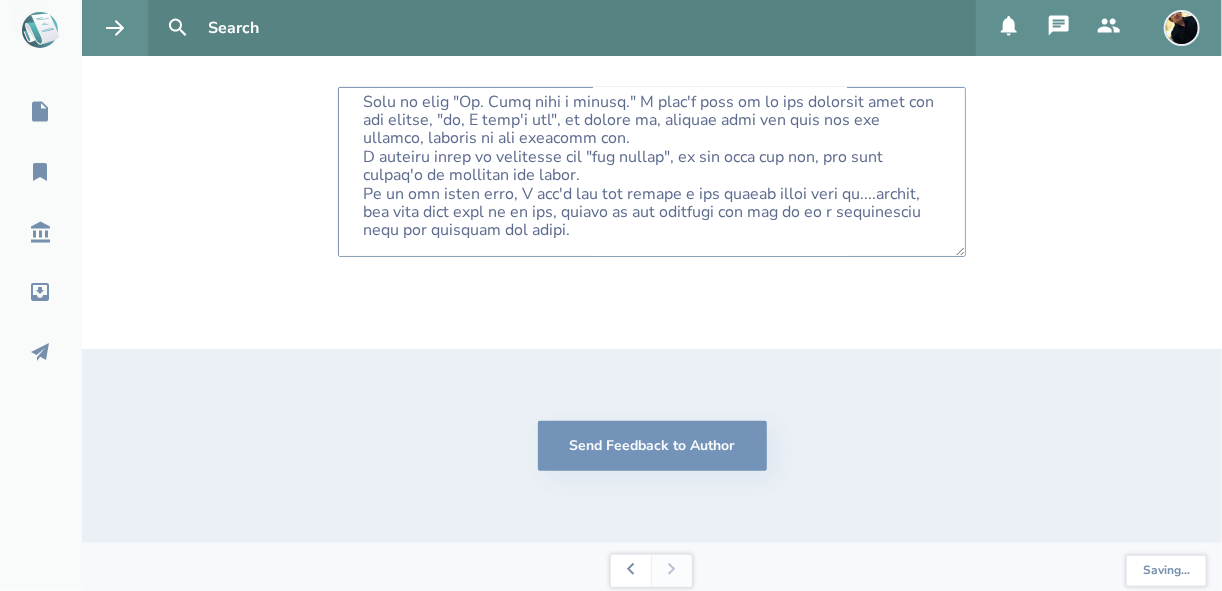 click at bounding box center (652, 172) 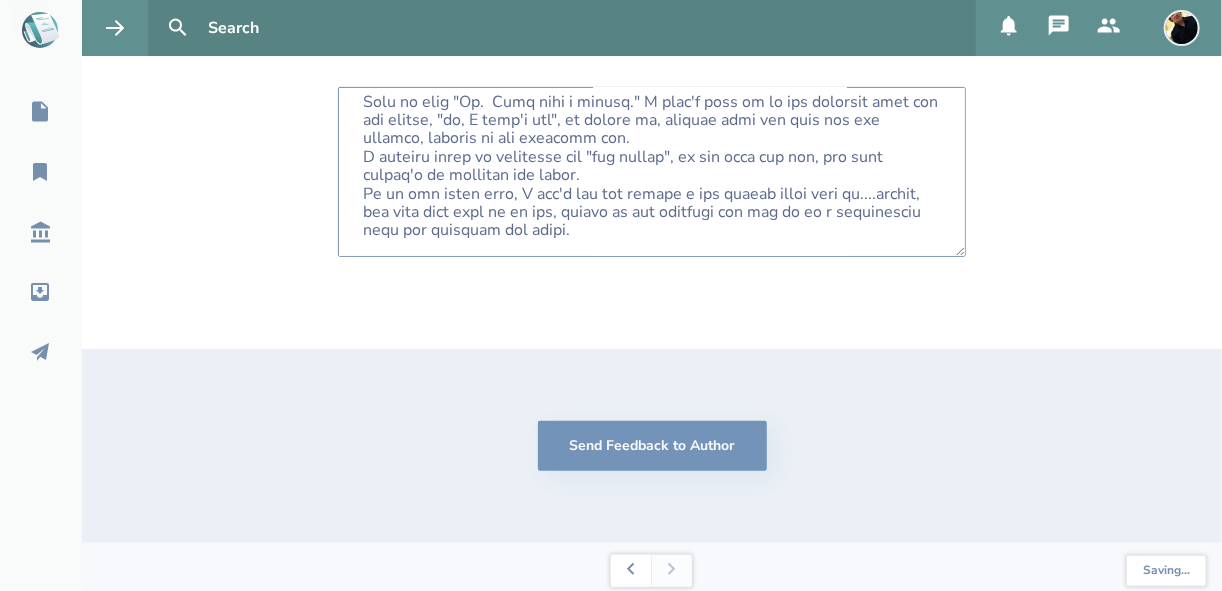 click at bounding box center [652, 172] 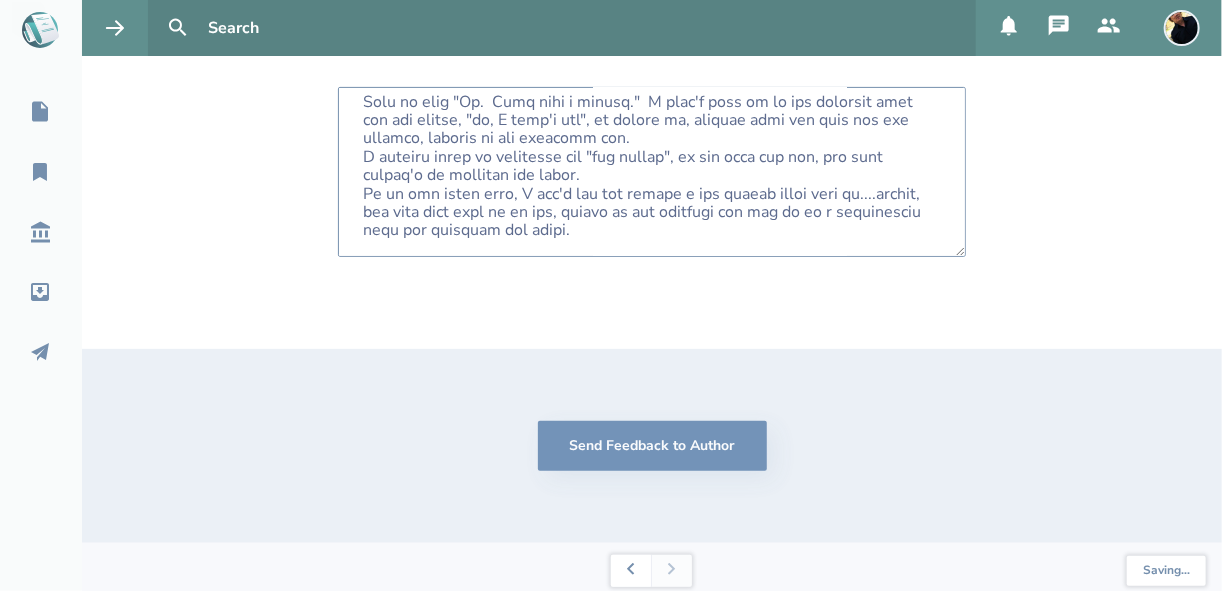 click at bounding box center (652, 172) 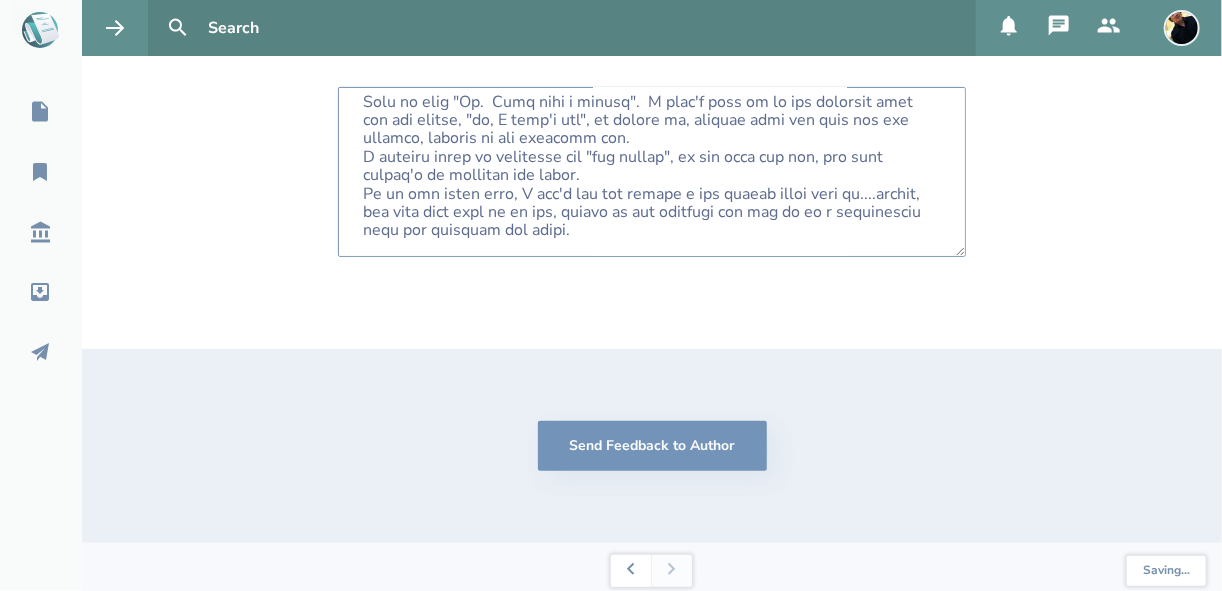 scroll, scrollTop: 367, scrollLeft: 0, axis: vertical 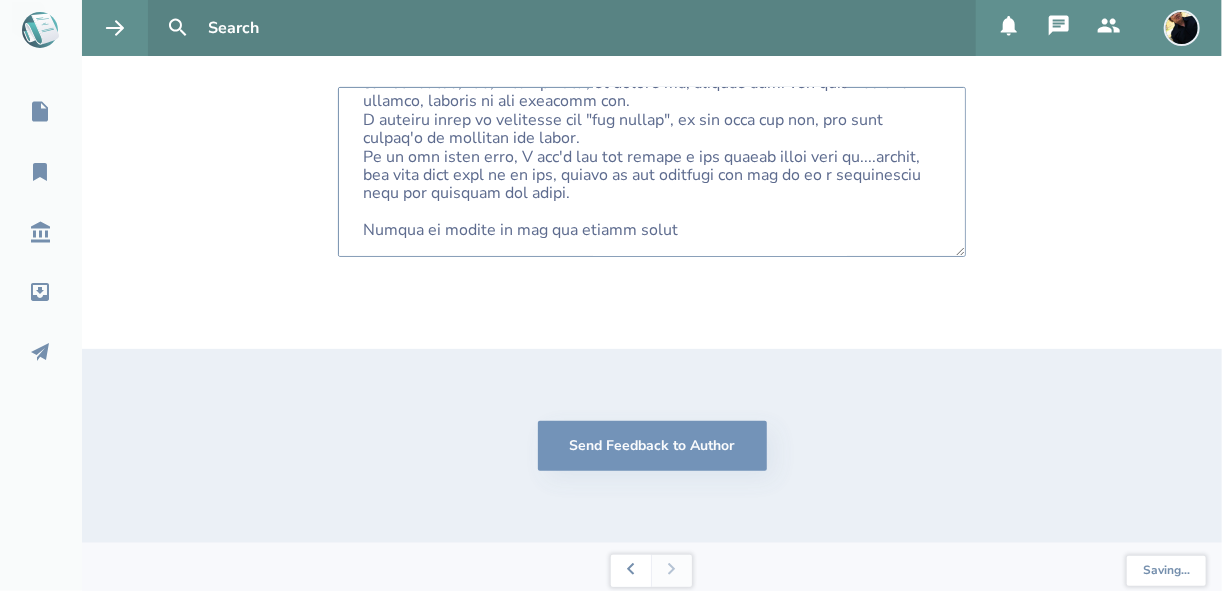 click at bounding box center [652, 172] 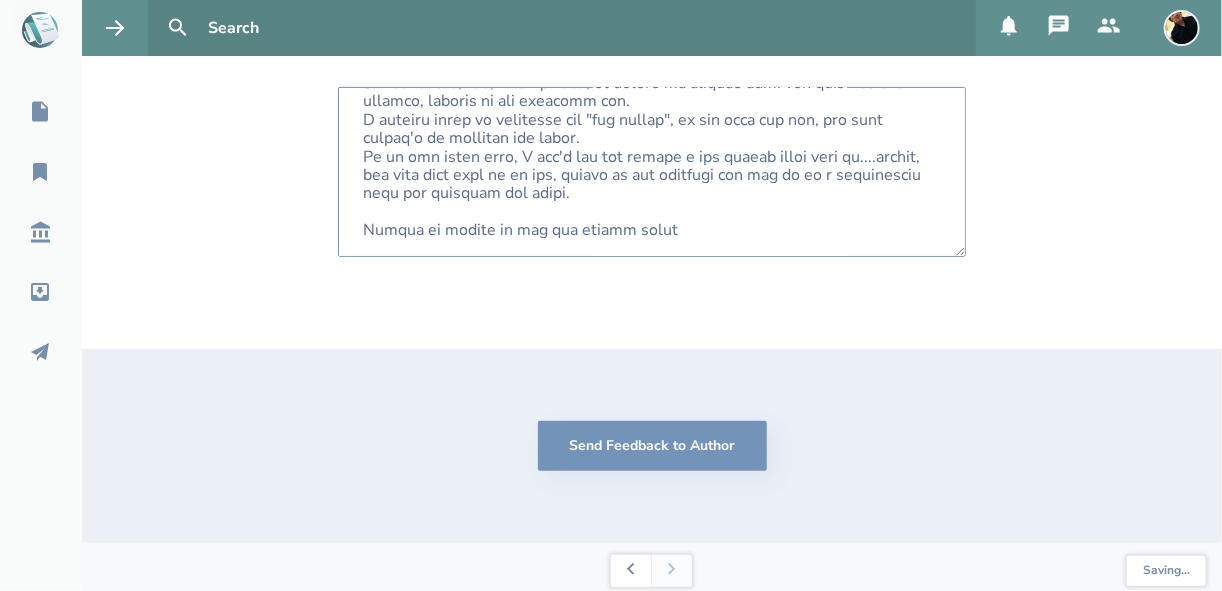 scroll, scrollTop: 367, scrollLeft: 0, axis: vertical 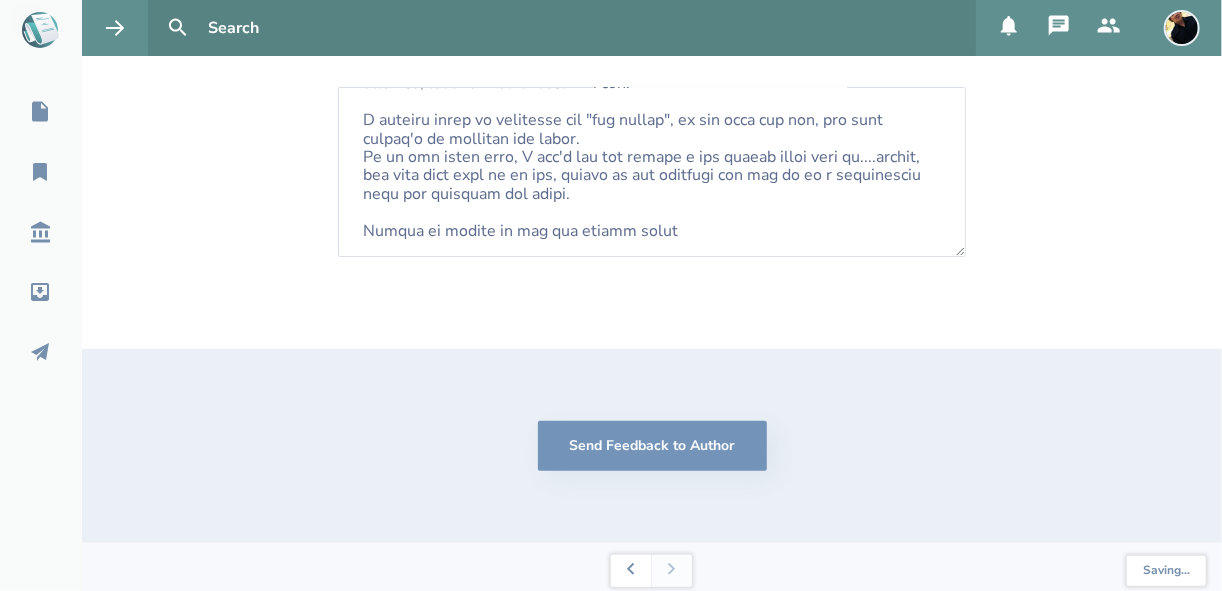 click on "Send Feedback to Author" at bounding box center (652, 446) 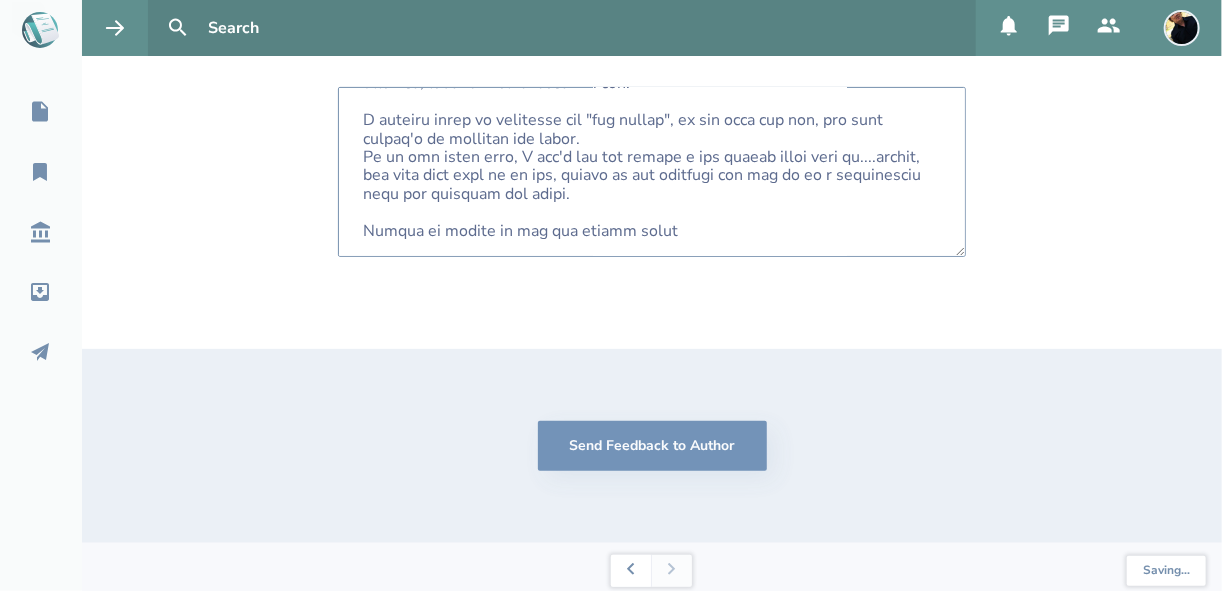 scroll, scrollTop: 538, scrollLeft: 0, axis: vertical 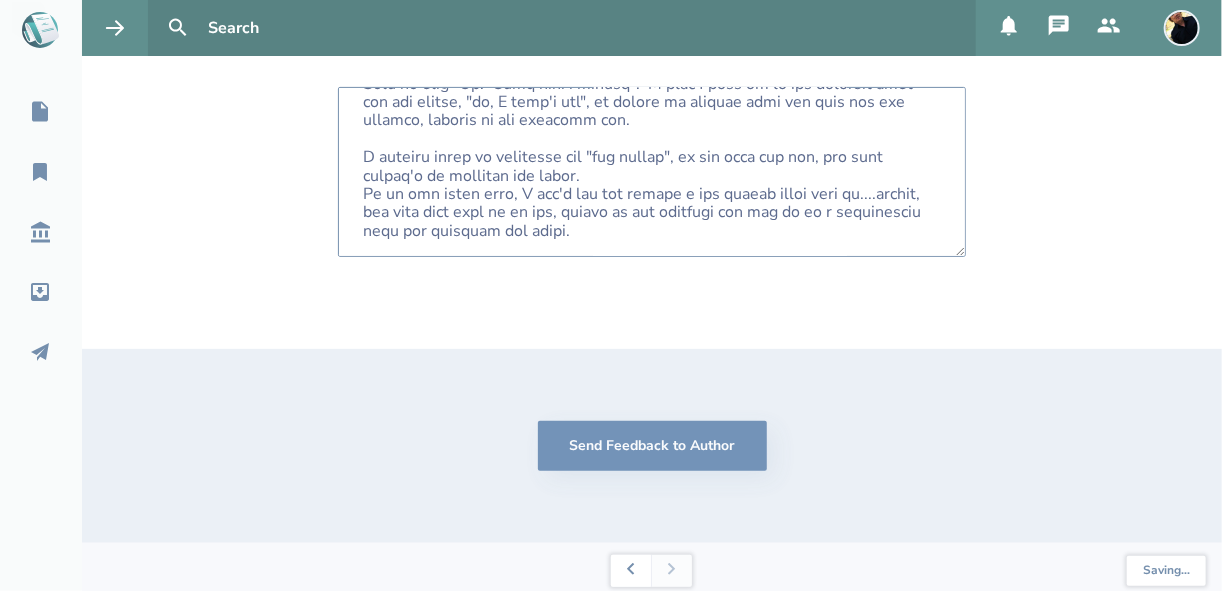 click at bounding box center (652, 172) 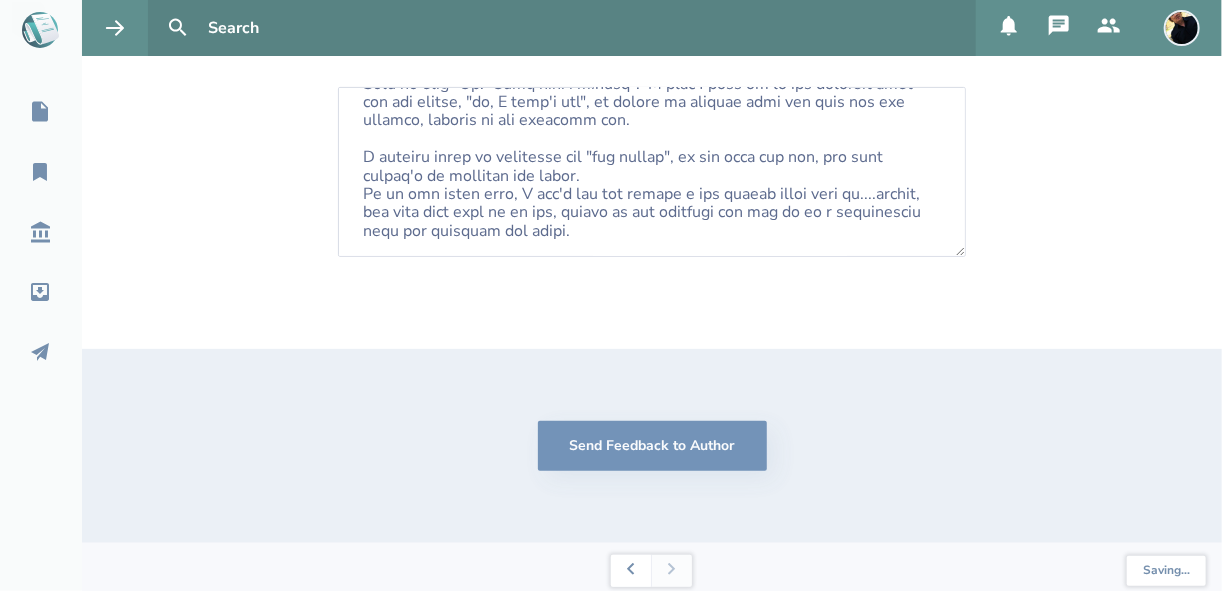 click at bounding box center (584, 28) 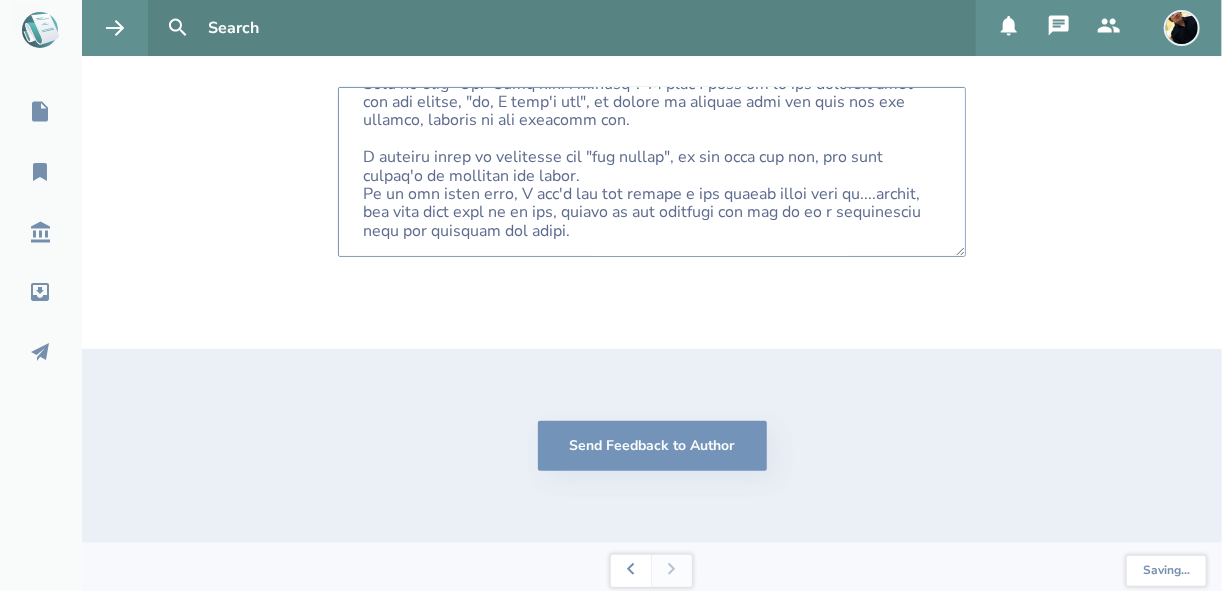 click at bounding box center (652, 172) 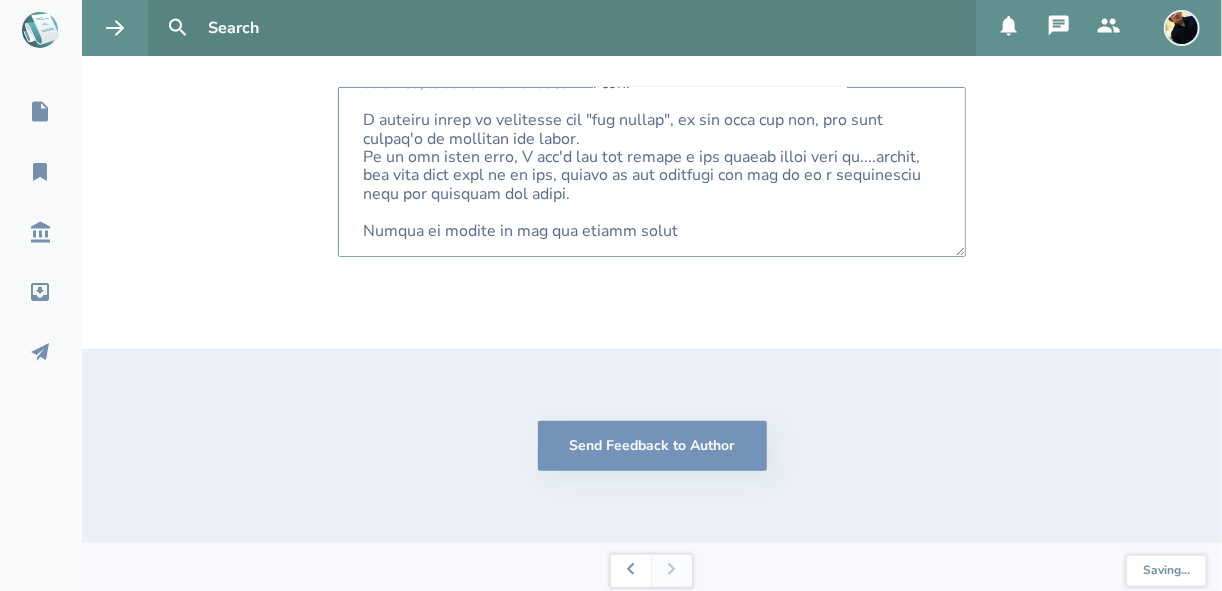 click at bounding box center [652, 172] 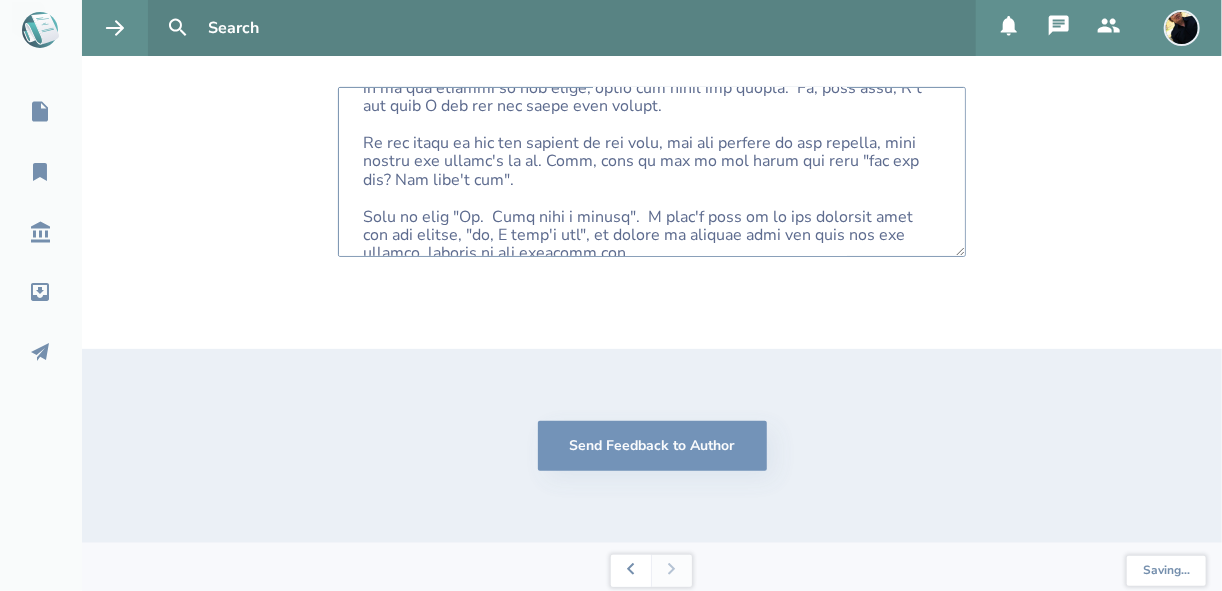 scroll, scrollTop: 152, scrollLeft: 0, axis: vertical 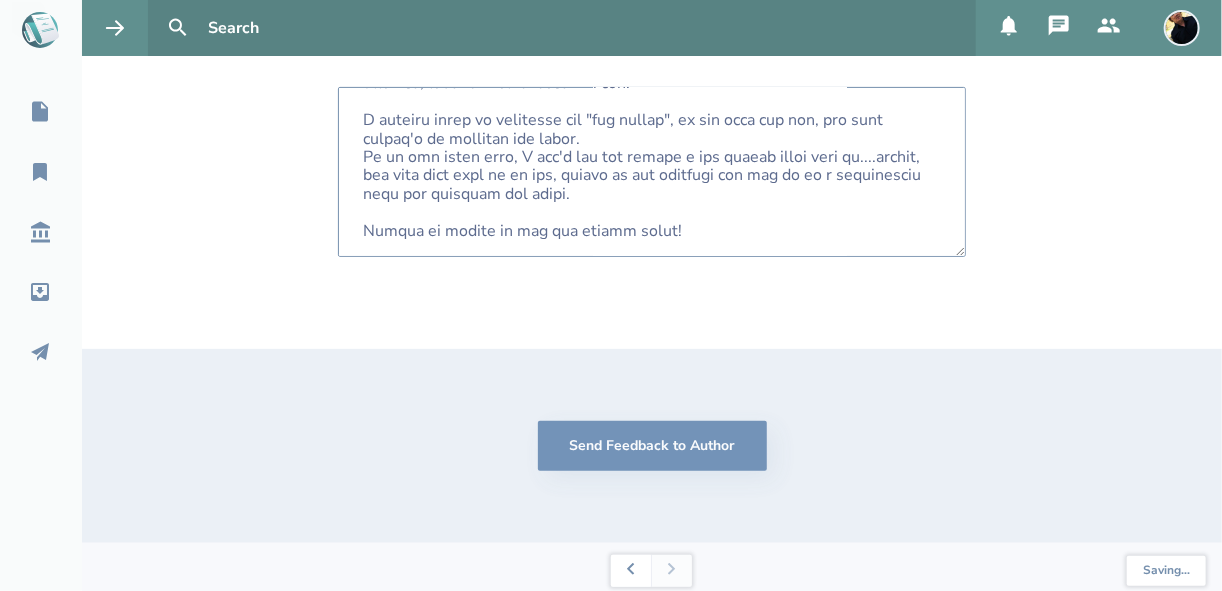 click at bounding box center (652, 172) 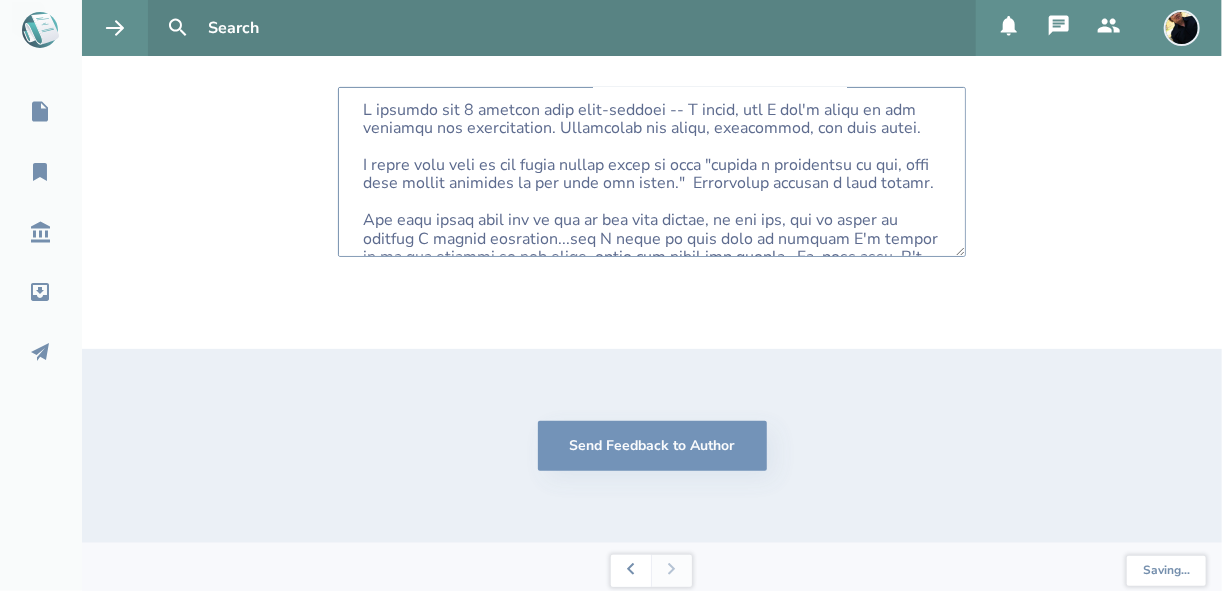 scroll, scrollTop: 0, scrollLeft: 0, axis: both 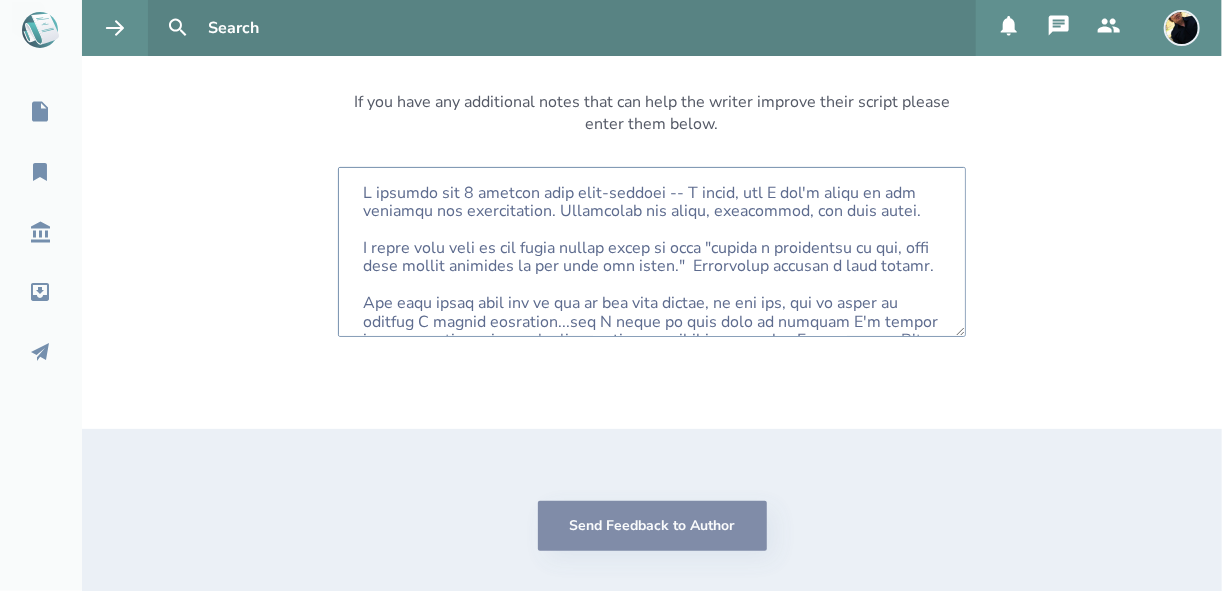 type on "I thought all 3 scripts were well-written -- I tried, but I can't think of any feedback for improvements. Everything was clear, economical, and made sense.
I liked that line in the third script where it says "unlike a lighthouse at sea, this neon yellow seashell is far from the shore."  Poetically creates a good visual.
The only small snag for me was in the last script, at the end, and it might be because I missed something...and I think it only came up because I'm basing it on the subject of the scene, where the rules are broken.  So, with that, I'm not sure I got how any rules were broken.
In the store he had the package in his hand, and was looking at the cashier, then sighed and couldn't do it. Then, when he got to the truck she said "did you pay? You didn't pay".
When he said "No.  Just made a friend".  I didn't know if he was agreeing with her and saying, "no, I didn't pay", or saying no because what she said was not correct, because he did actually pay.
Unless of course it was the stolen tr..." 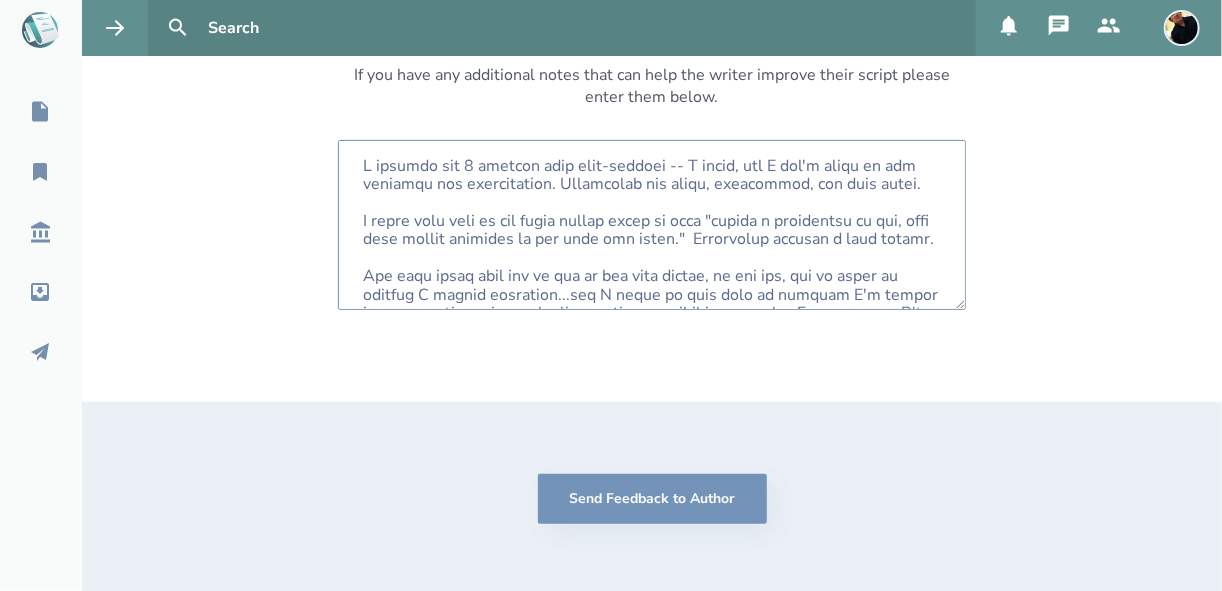 scroll, scrollTop: 184, scrollLeft: 0, axis: vertical 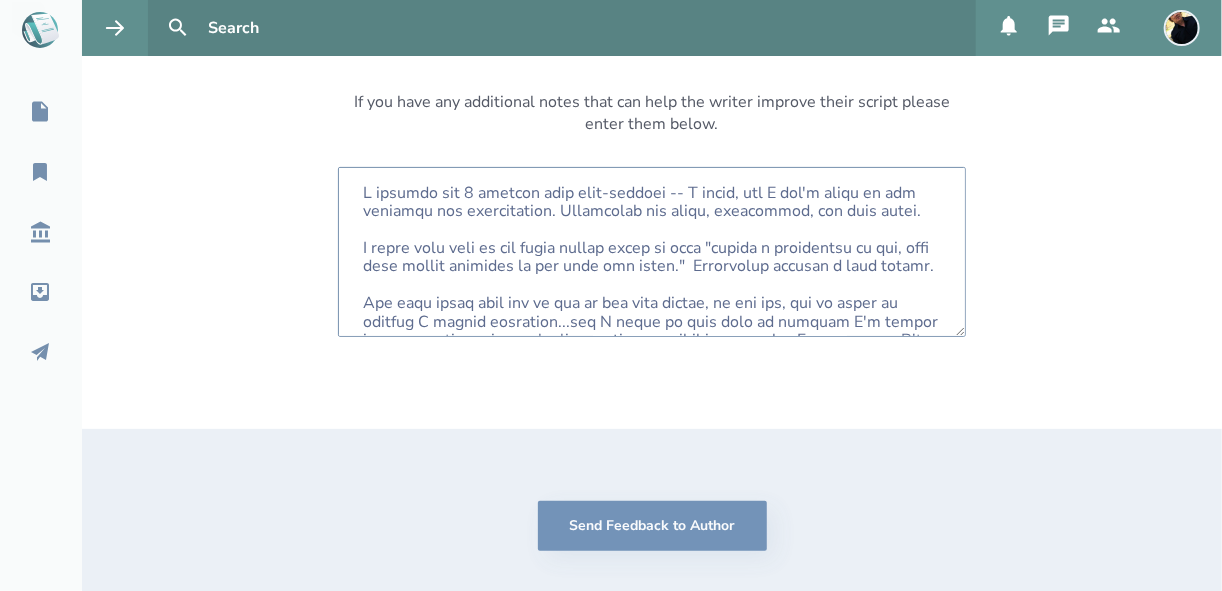 click at bounding box center (652, 252) 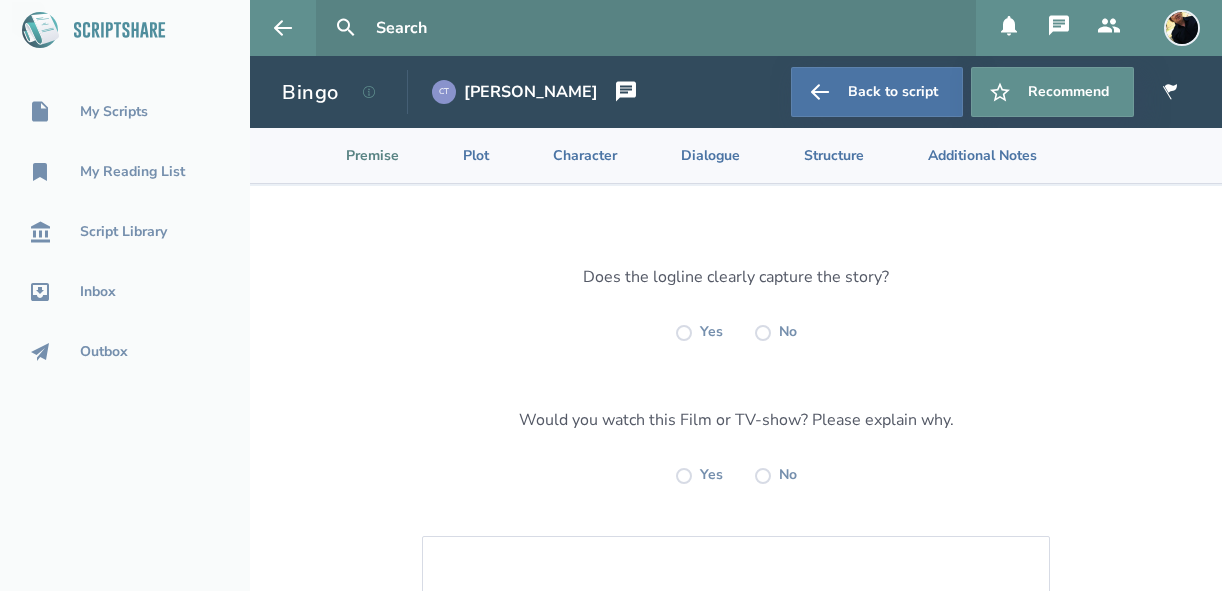 scroll, scrollTop: 0, scrollLeft: 0, axis: both 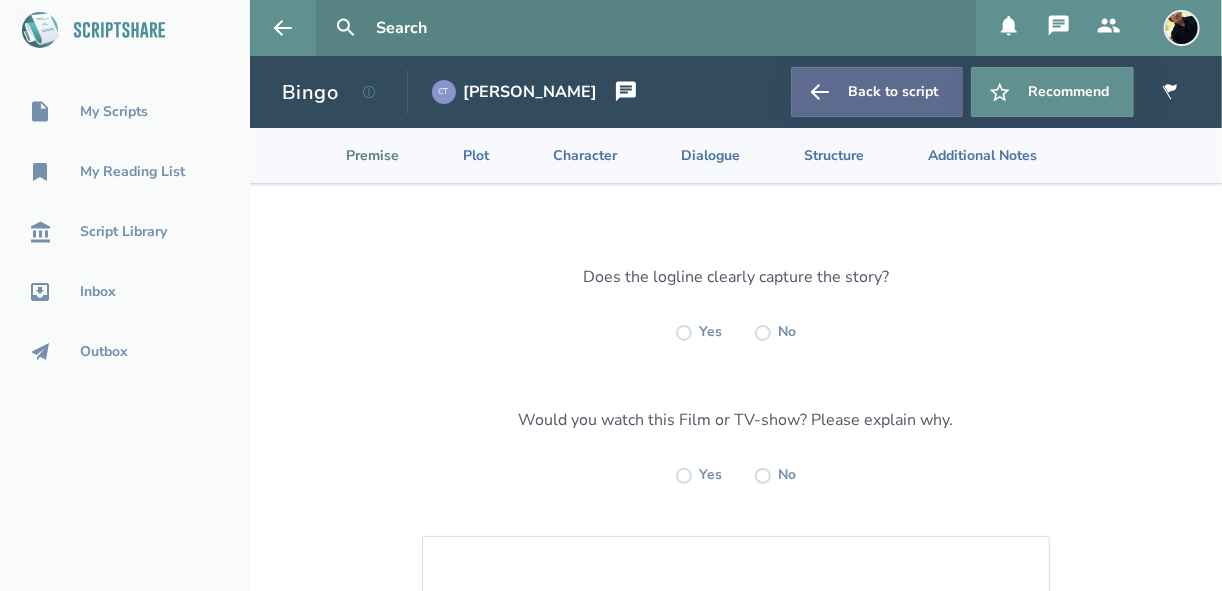 click on "Back to script" at bounding box center [877, 92] 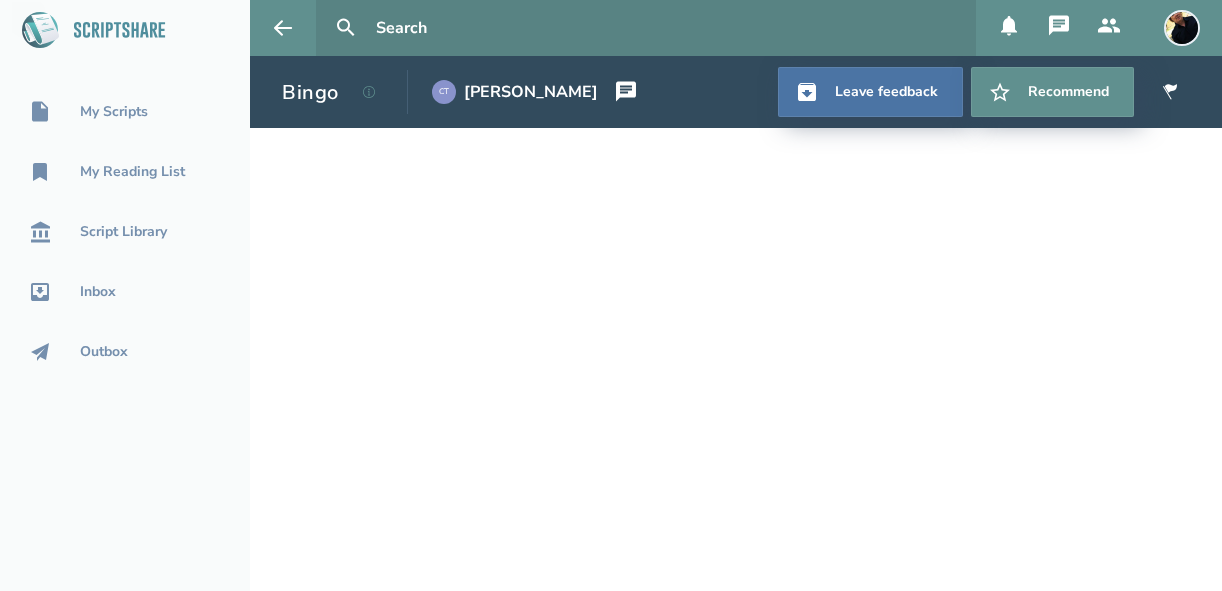 scroll, scrollTop: 0, scrollLeft: 0, axis: both 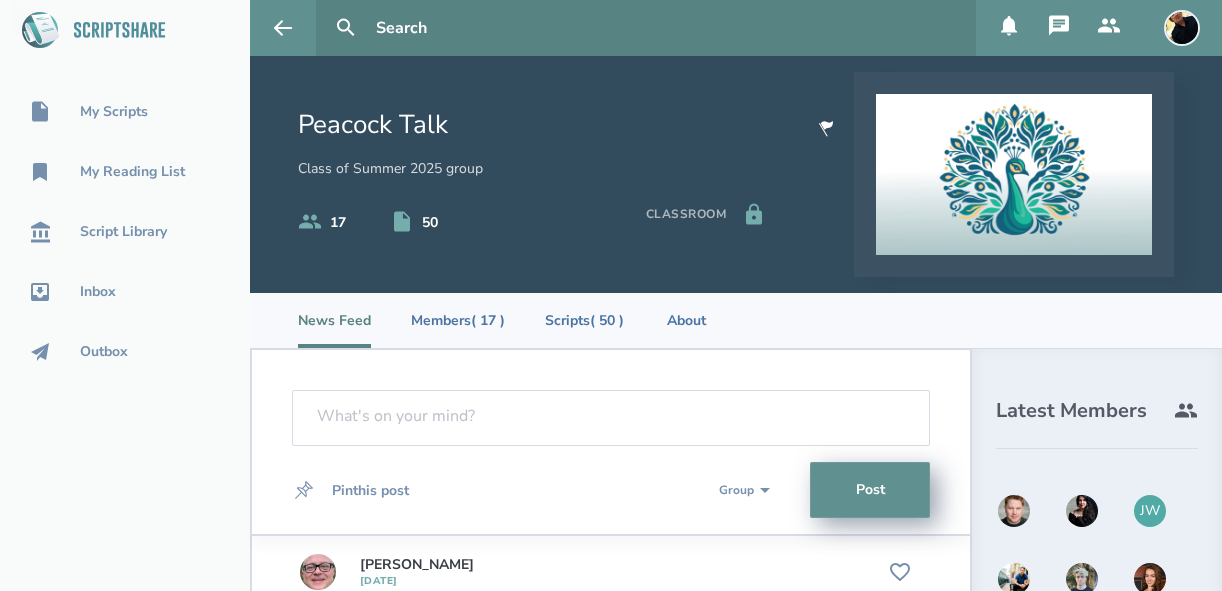 select on "1" 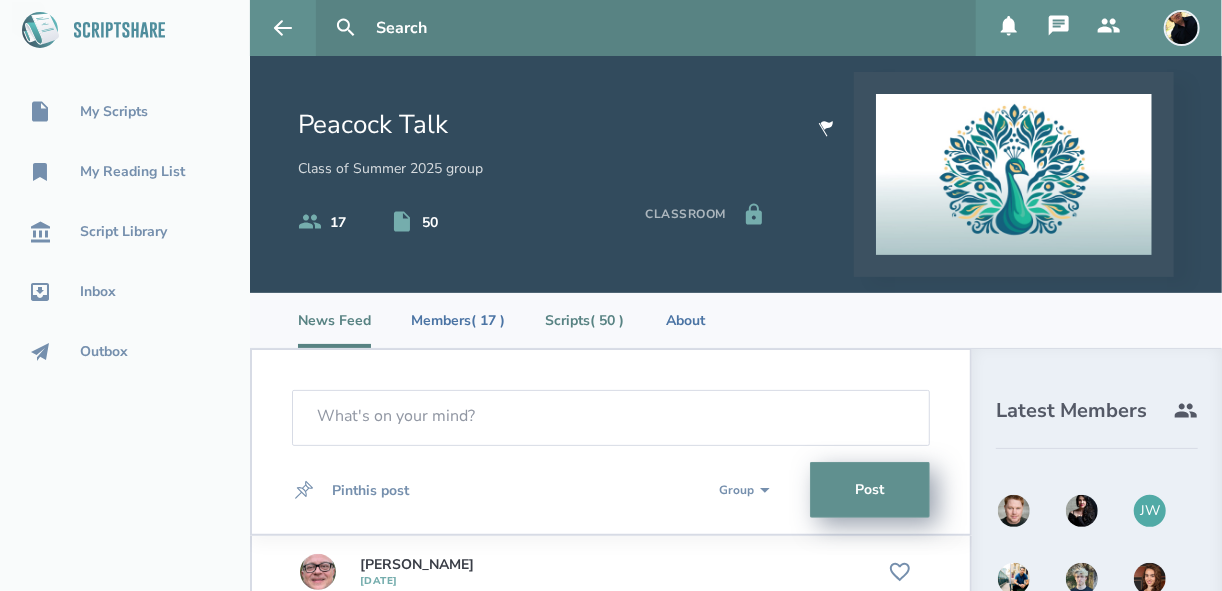 click on "Scripts  ( 50 )" at bounding box center (584, 320) 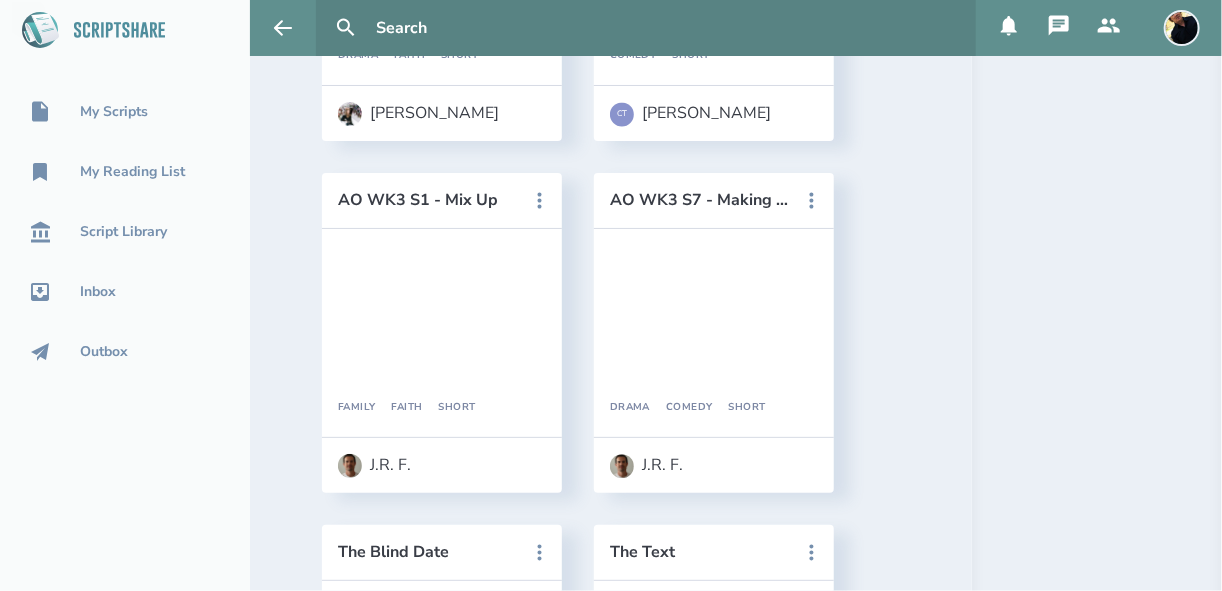 scroll, scrollTop: 4800, scrollLeft: 0, axis: vertical 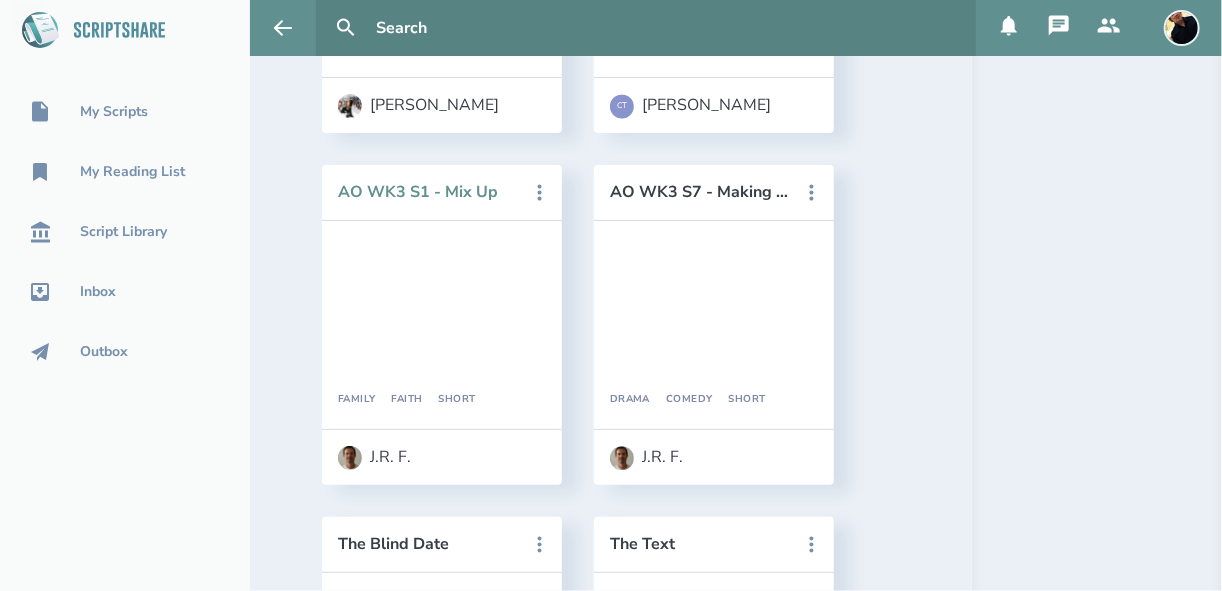 click on "AO WK3 S1 - Mix Up" at bounding box center [428, 192] 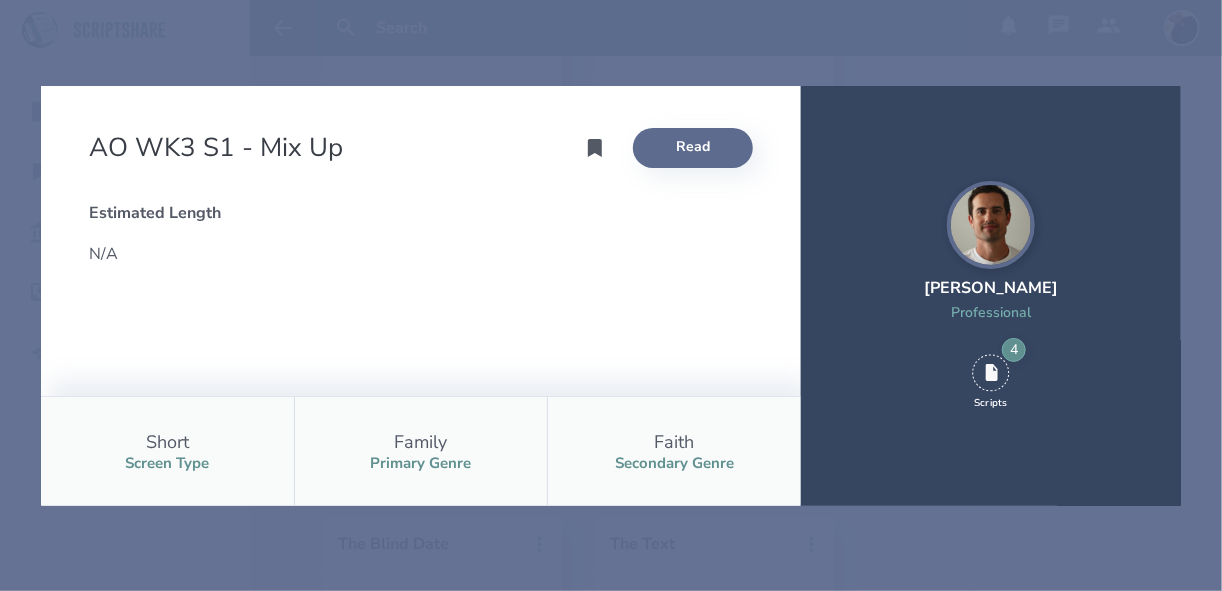 click on "Read" at bounding box center (693, 148) 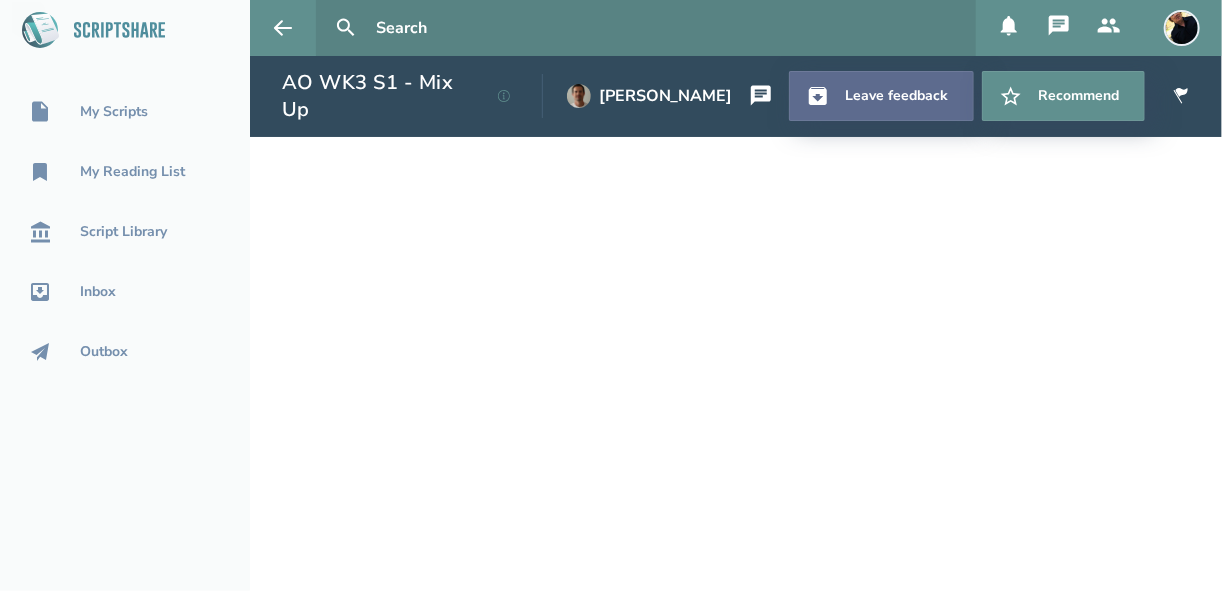 click on "Leave feedback" at bounding box center (881, 96) 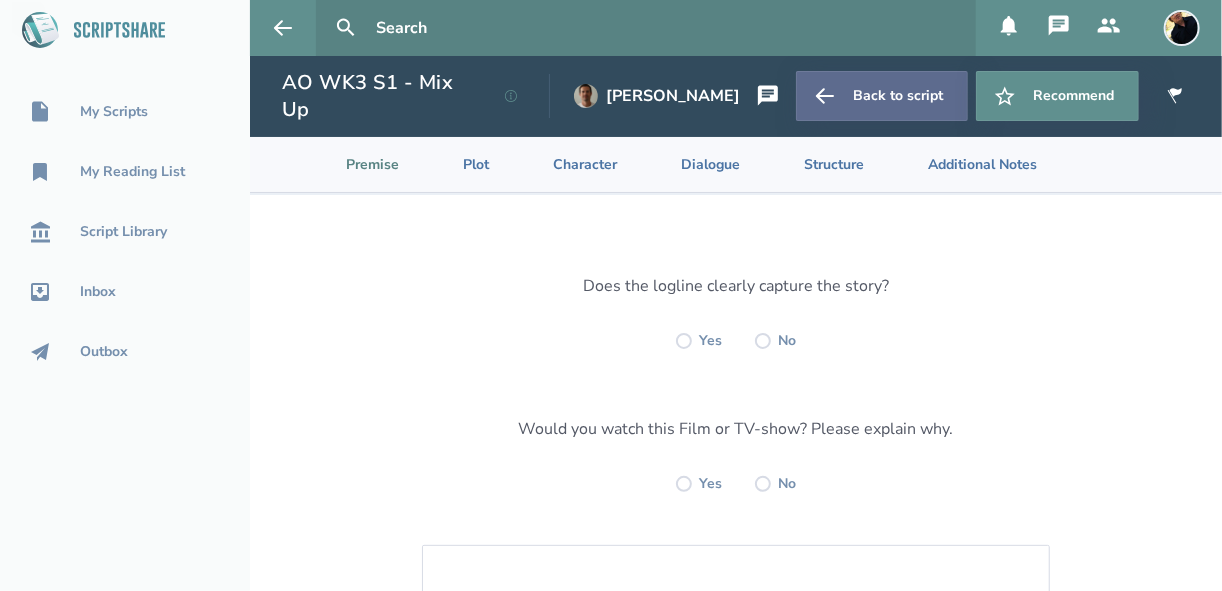 click on "Back to script" at bounding box center [882, 96] 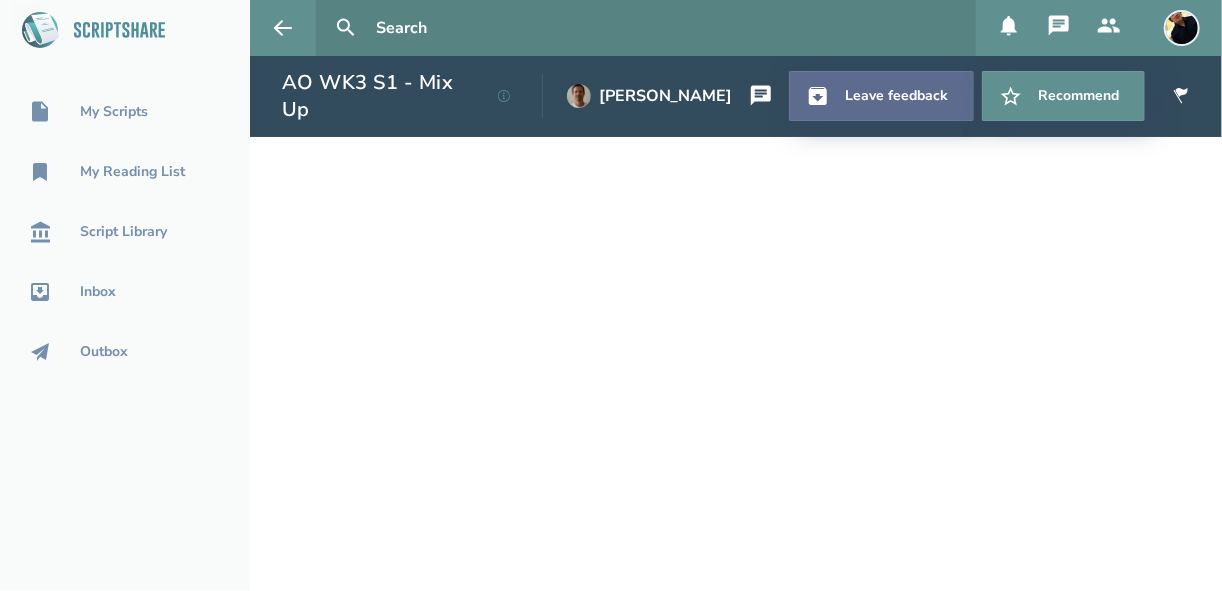 click on "Leave feedback" at bounding box center [881, 96] 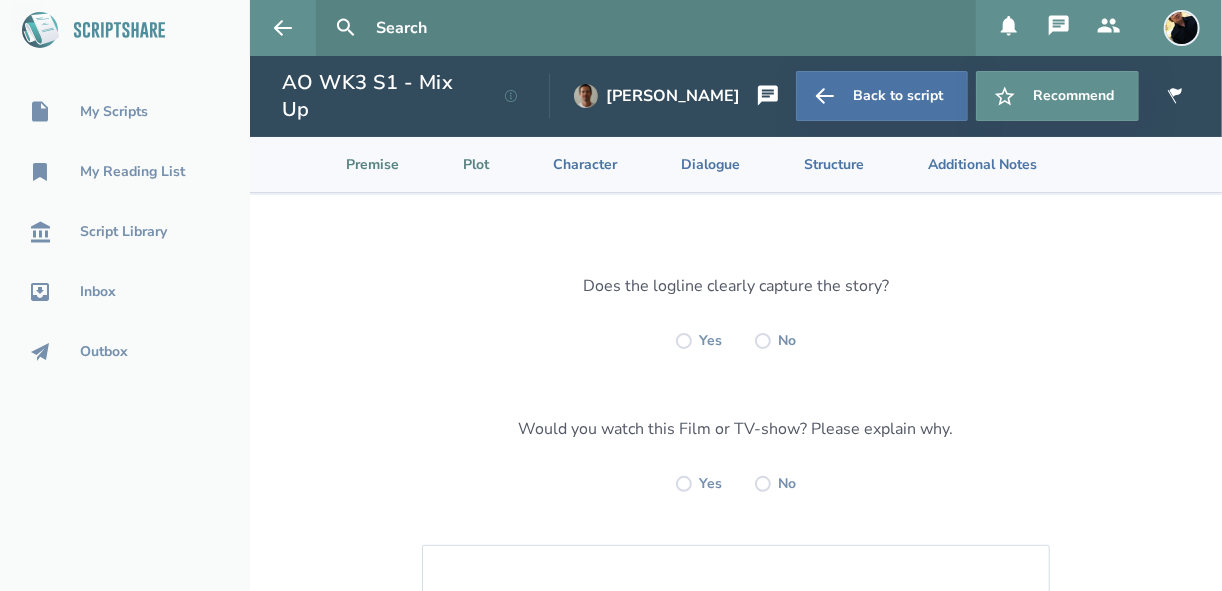 click on "Plot" at bounding box center [460, 164] 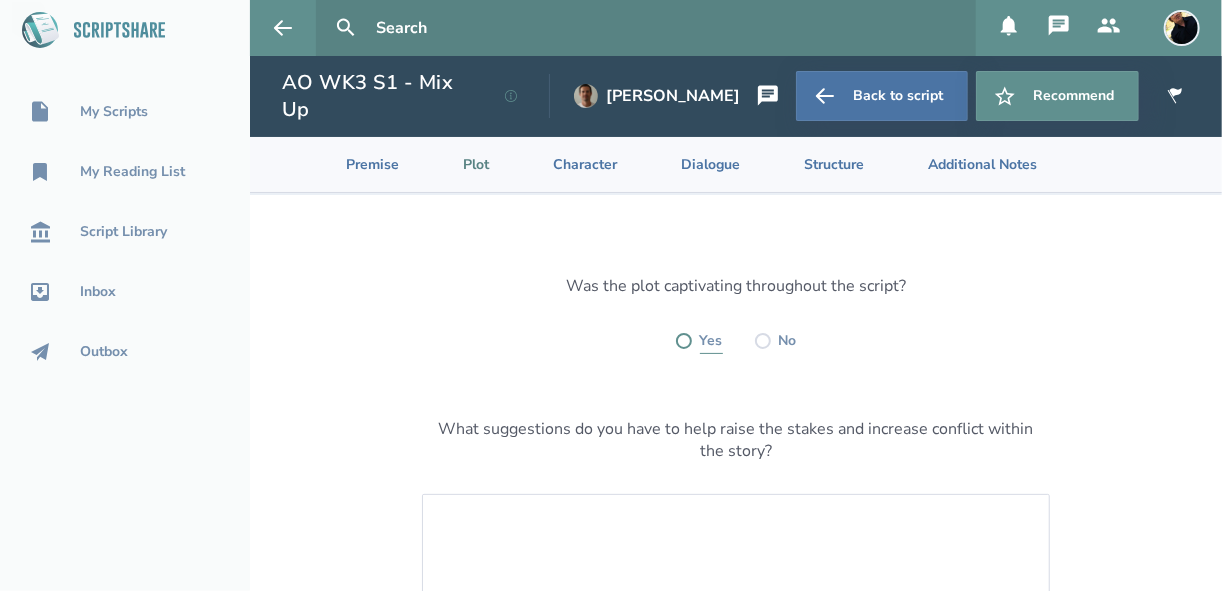 click at bounding box center [684, 341] 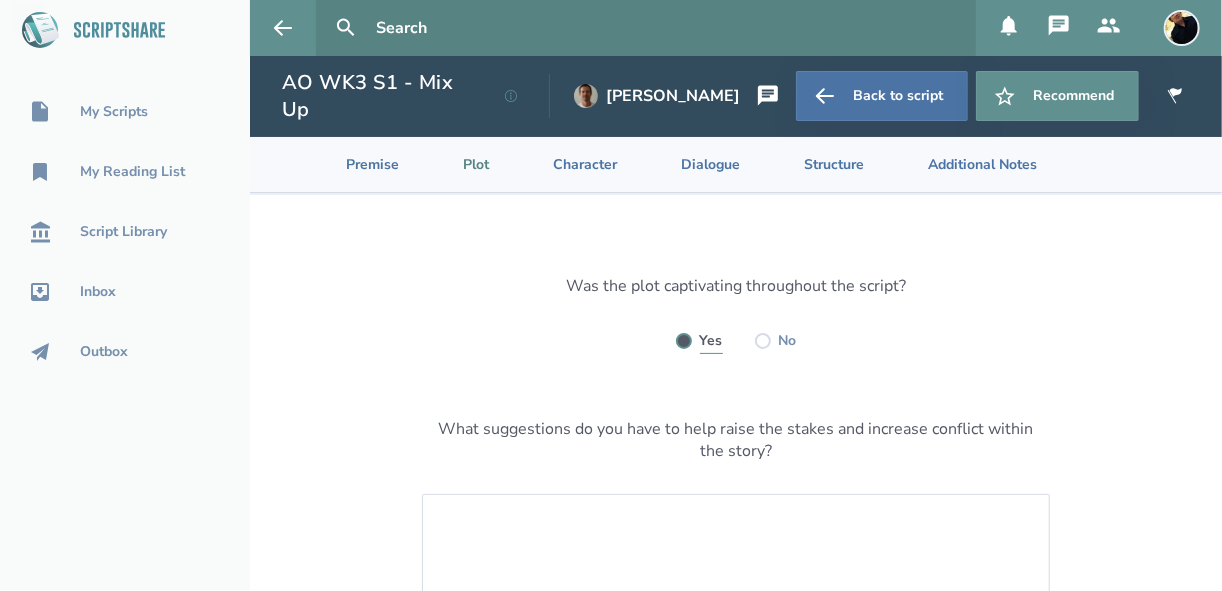 radio on "true" 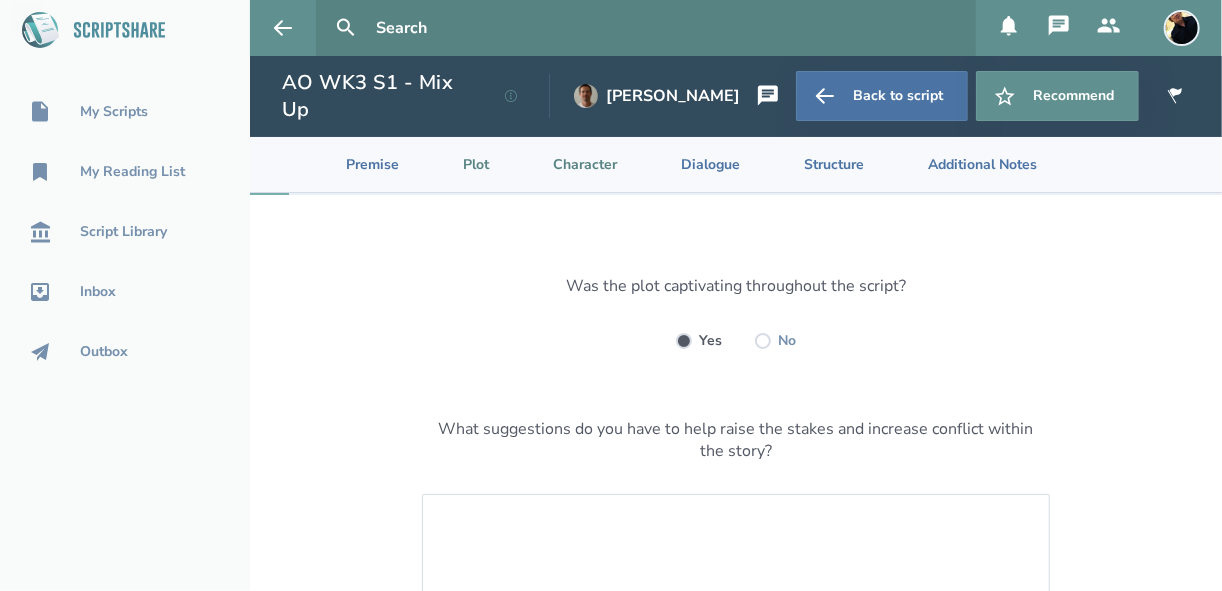 click on "Character" at bounding box center [569, 164] 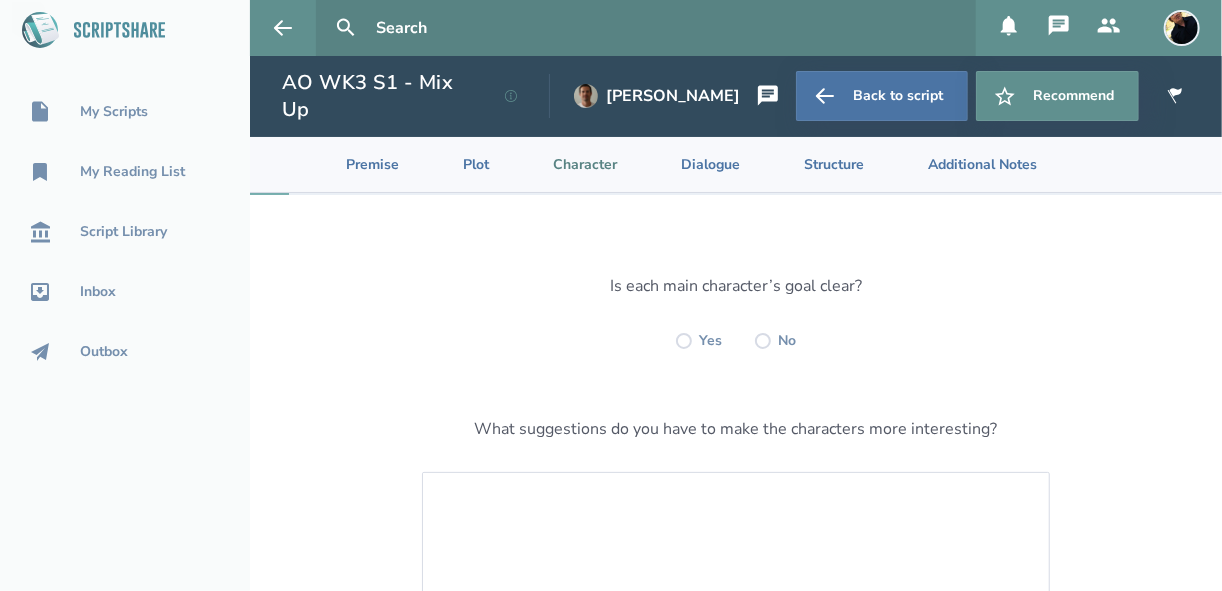 click on "Yes No" at bounding box center [736, 341] 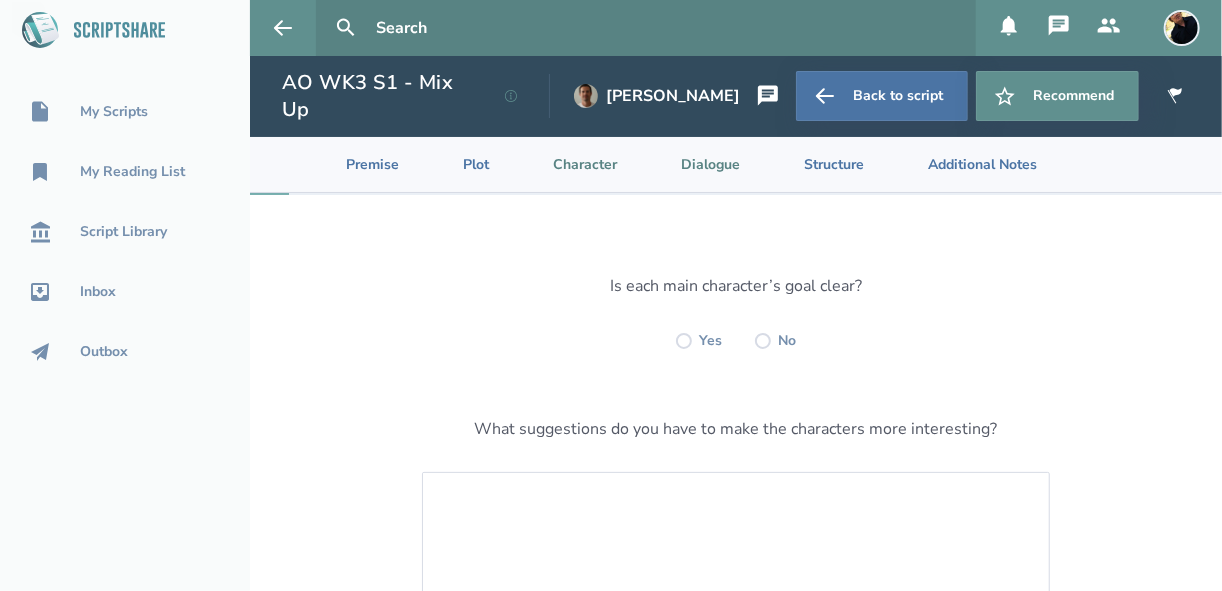 click on "Dialogue" at bounding box center [694, 164] 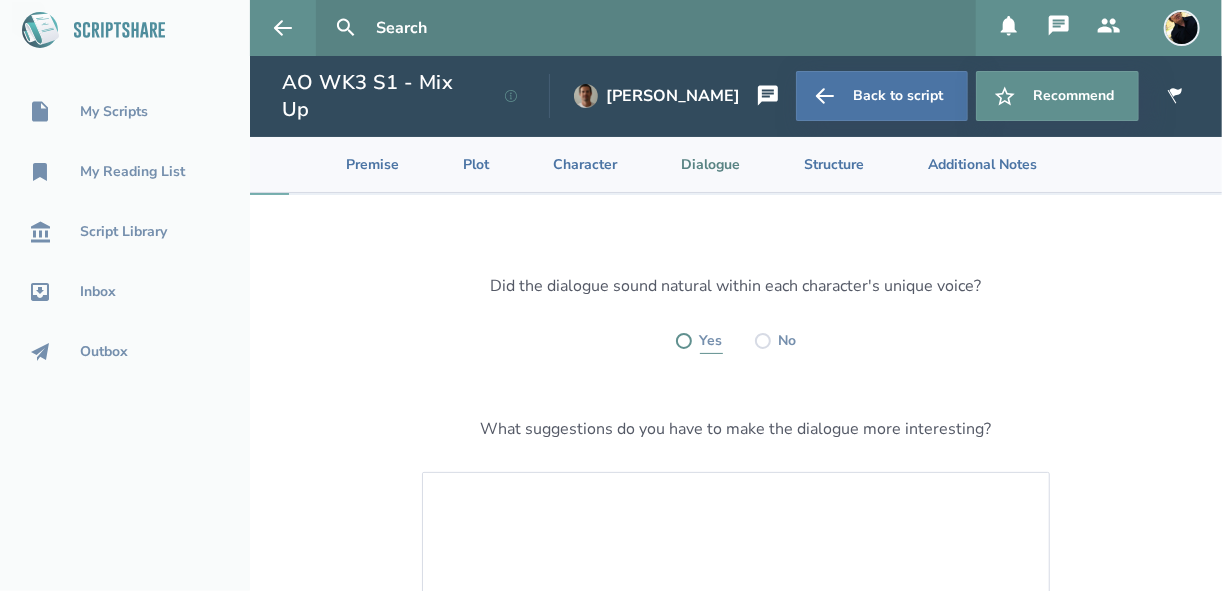 click at bounding box center (684, 341) 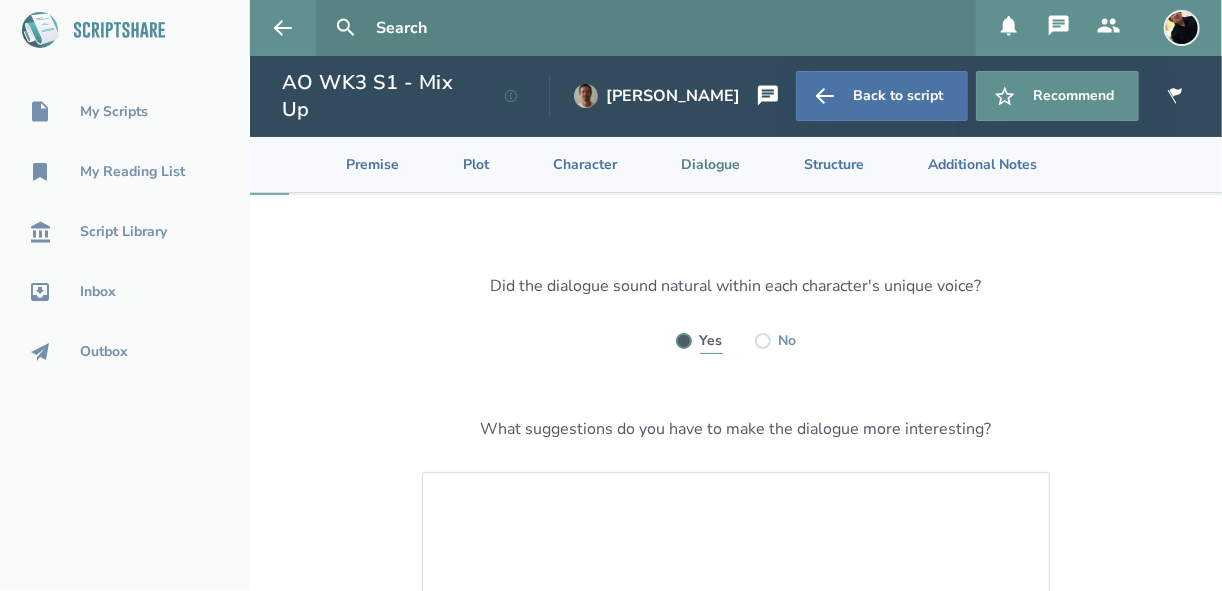 radio on "true" 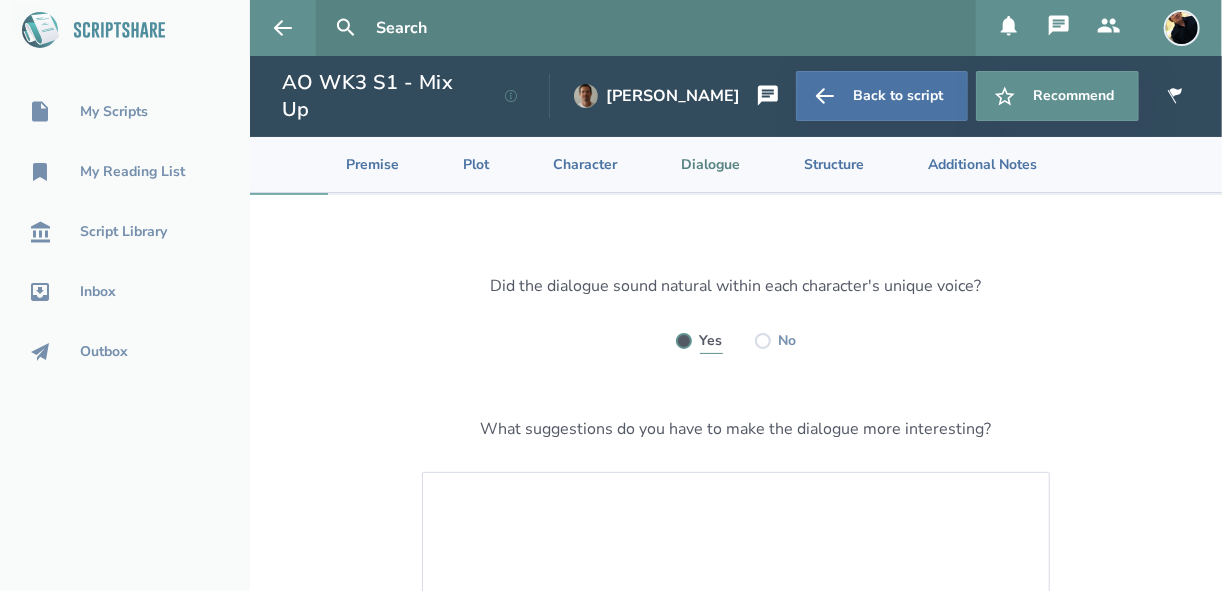 scroll, scrollTop: 80, scrollLeft: 0, axis: vertical 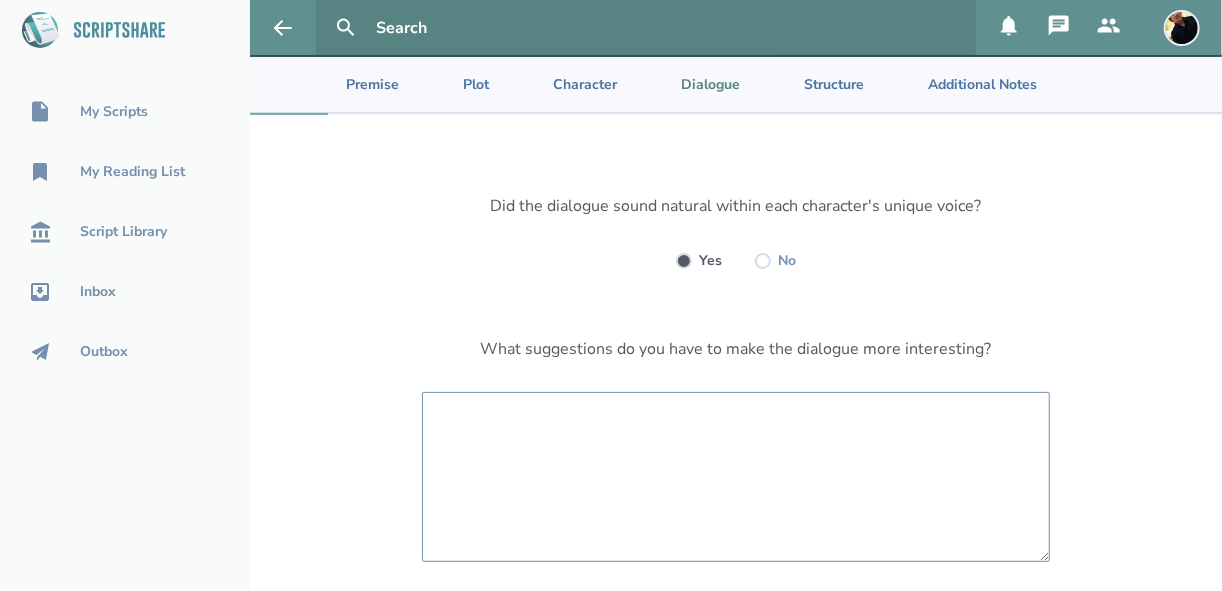 click at bounding box center (736, 477) 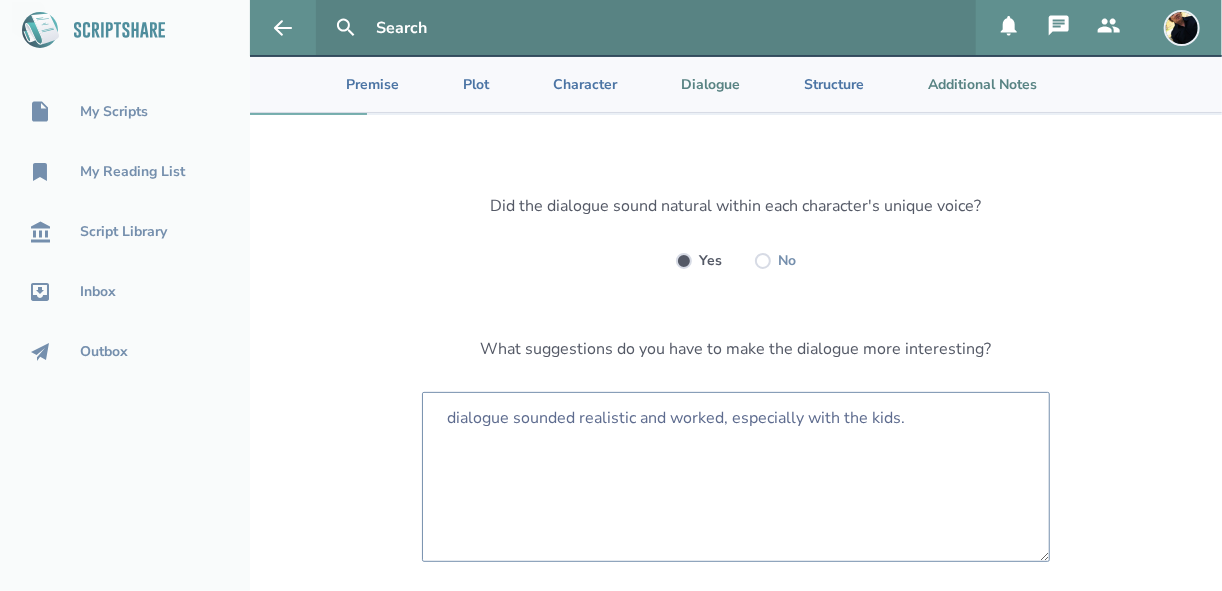 type on "dialogue sounded realistic and worked, especially with the kids." 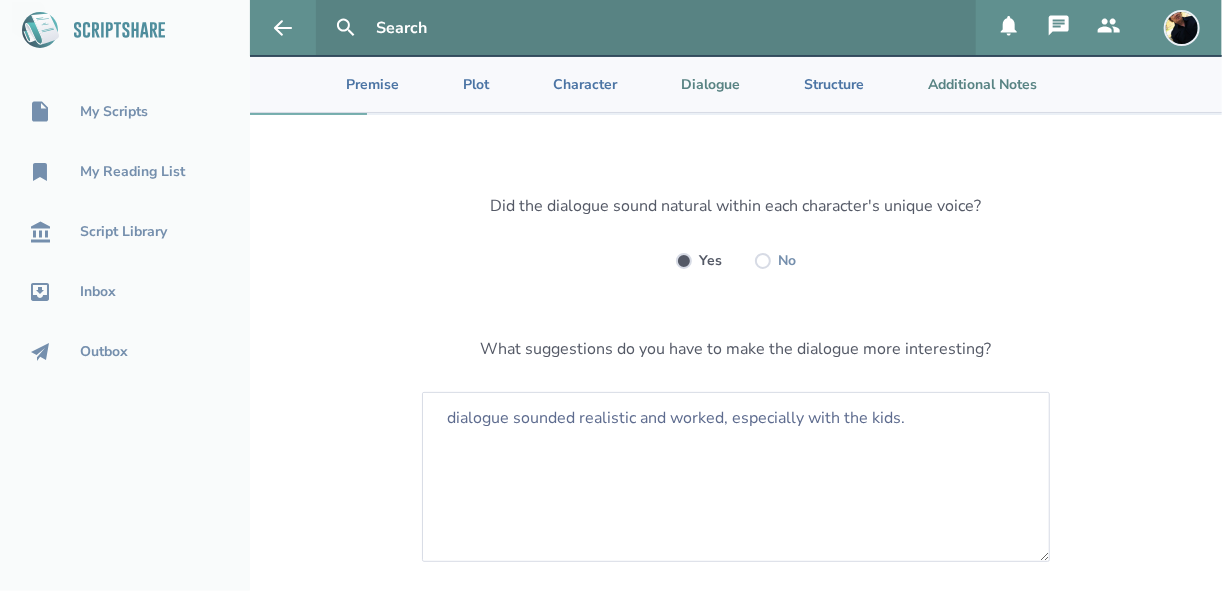click on "Additional Notes" at bounding box center (966, 84) 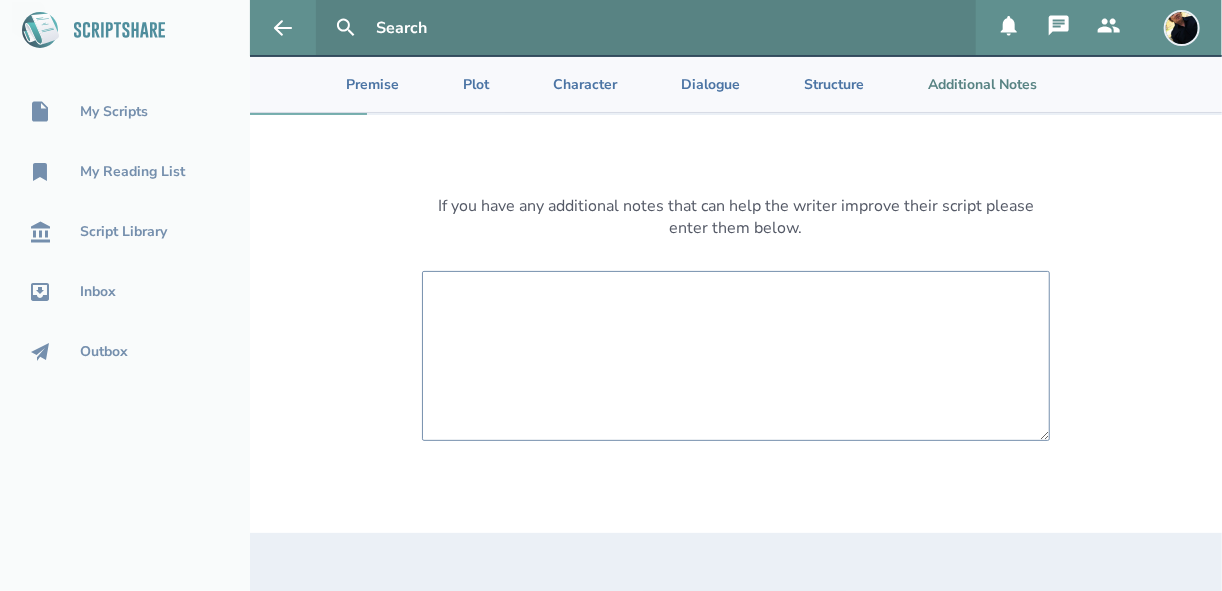 click at bounding box center (736, 356) 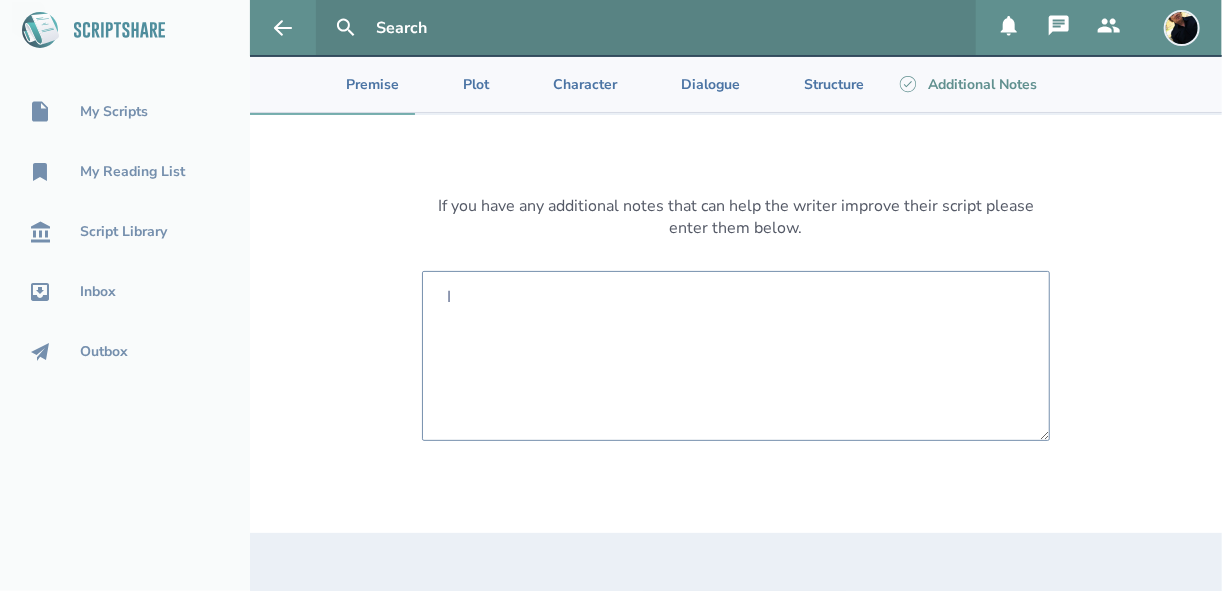 type on "I" 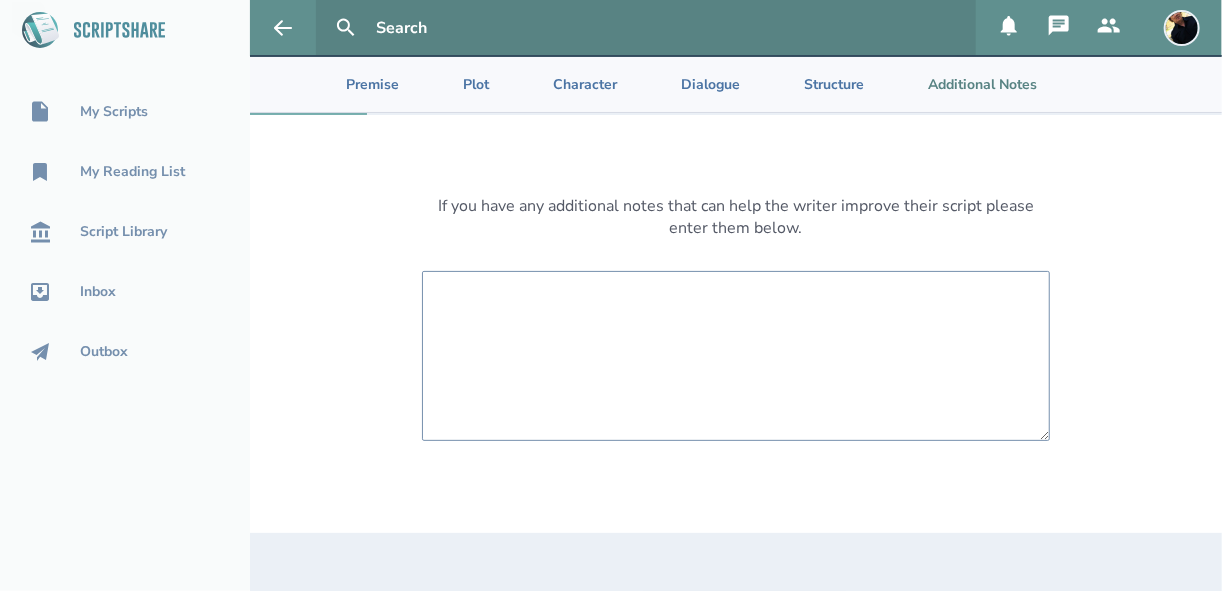 drag, startPoint x: 305, startPoint y: 31, endPoint x: 672, endPoint y: 333, distance: 475.282 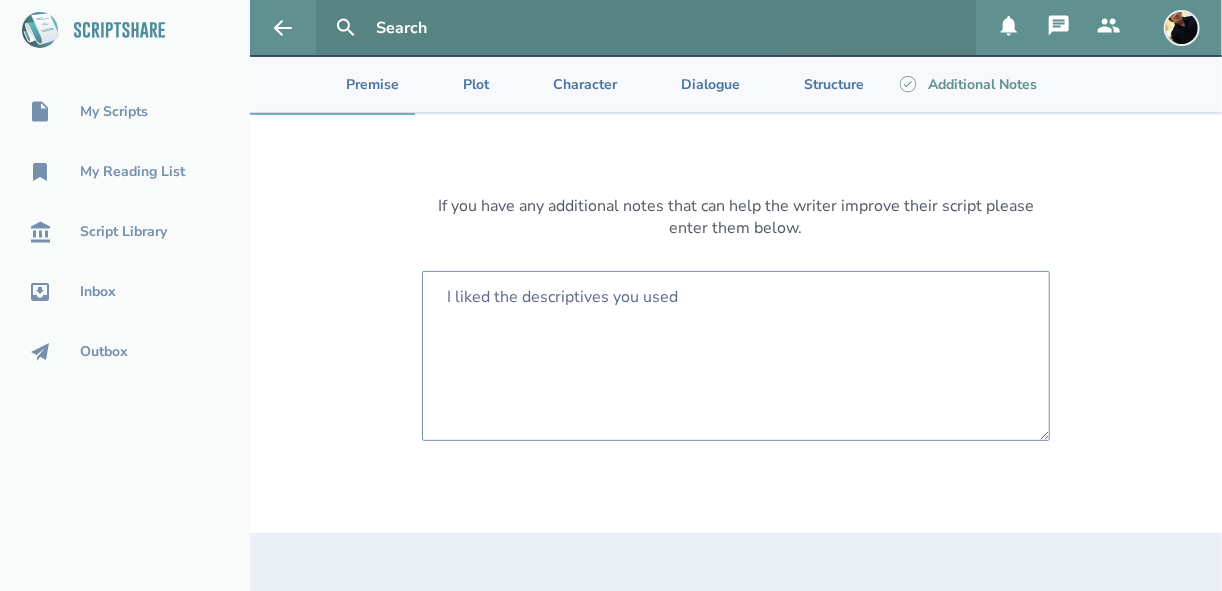 click on "I liked the descriptives you used" at bounding box center (736, 356) 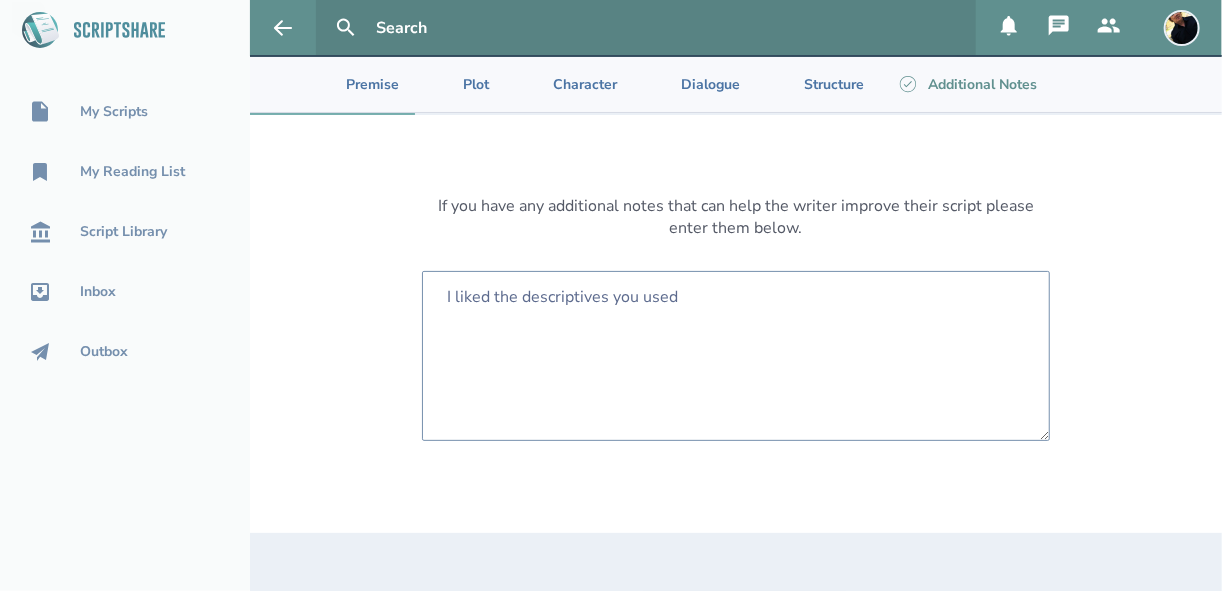 click on "I liked the descriptives you used" at bounding box center (736, 356) 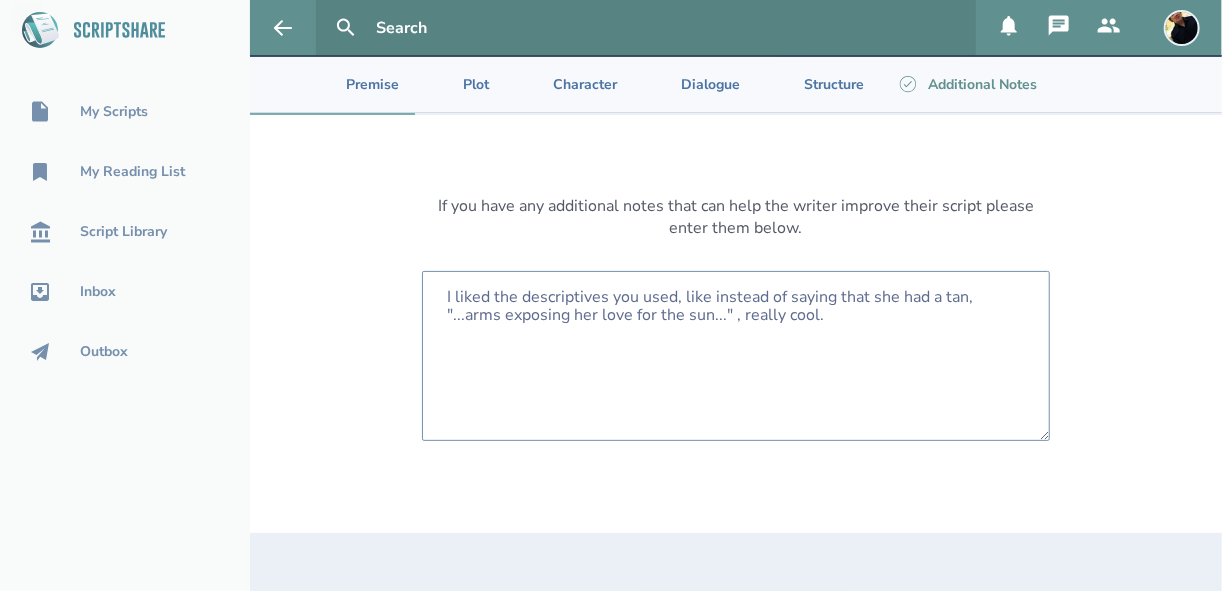 click on "I liked the descriptives you used, like instead of saying that she had a tan, "...arms exposing her love for the sun..." , really cool." at bounding box center (736, 356) 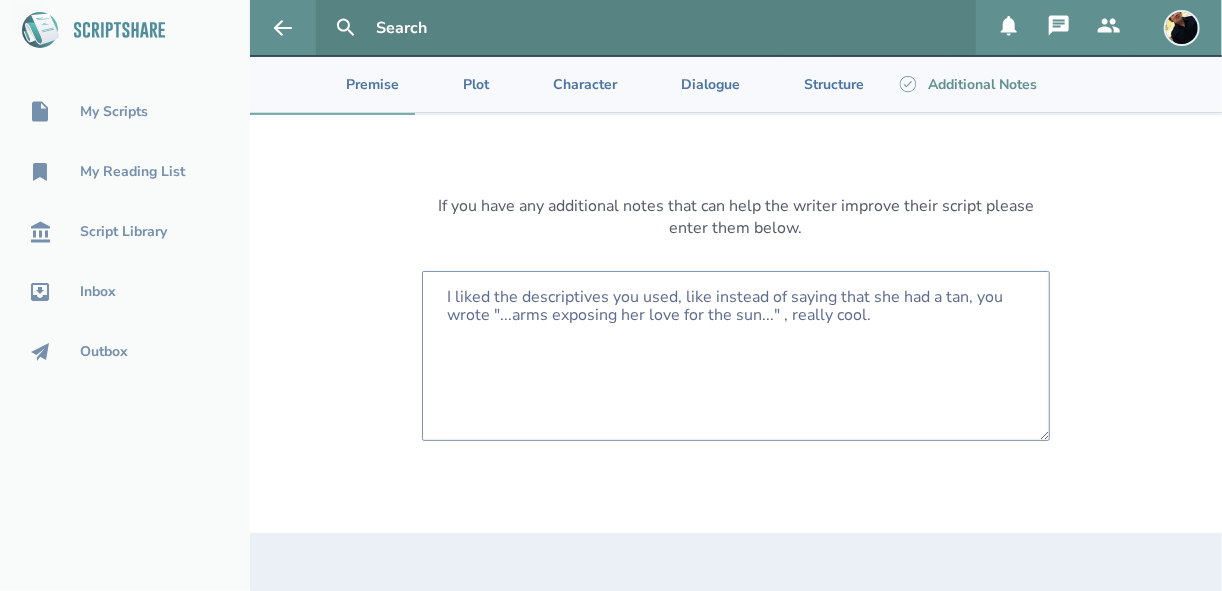 click on "I liked the descriptives you used, like instead of saying that she had a tan, you wrote "...arms exposing her love for the sun..." , really cool." at bounding box center (736, 356) 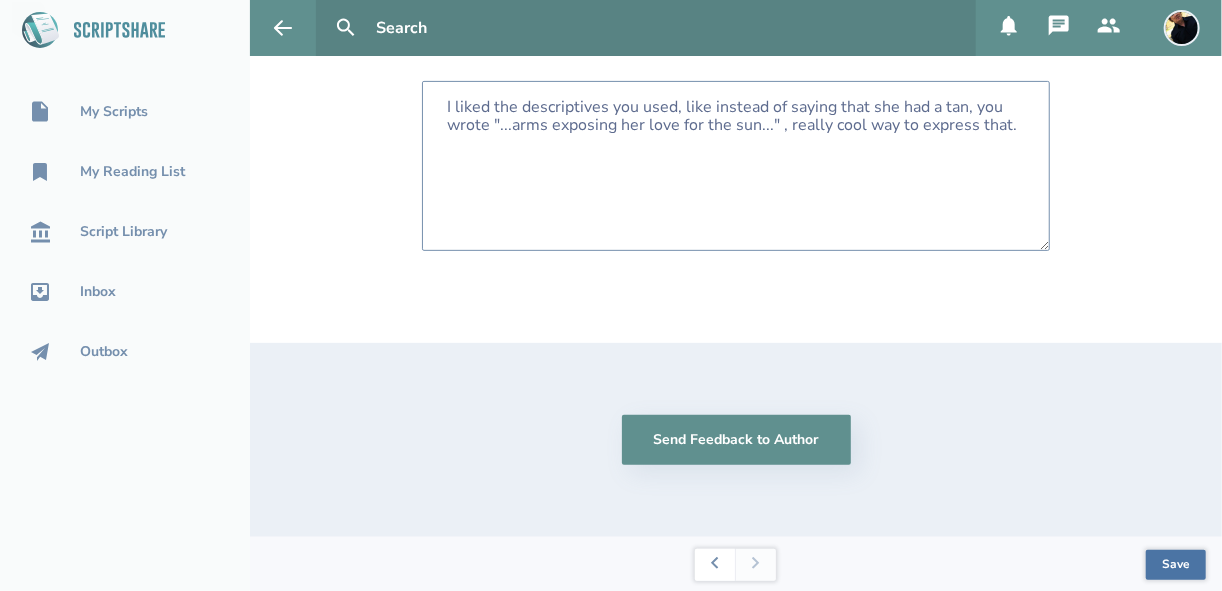 scroll, scrollTop: 273, scrollLeft: 0, axis: vertical 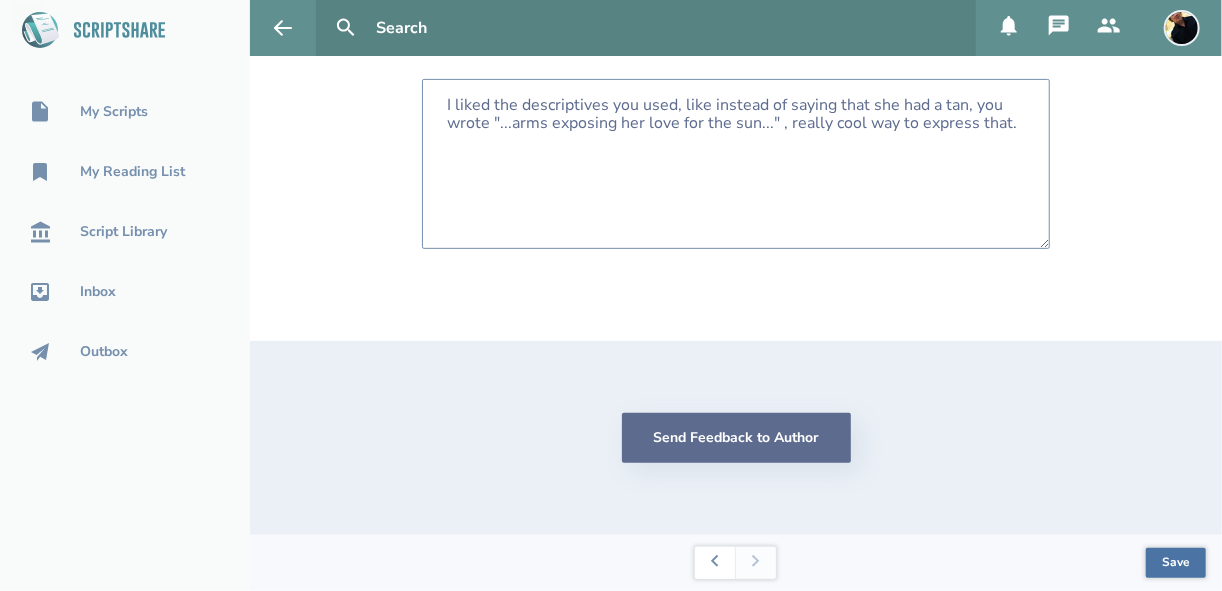 type on "I liked the descriptives you used, like instead of saying that she had a tan, you wrote "...arms exposing her love for the sun..." , really cool way to express that." 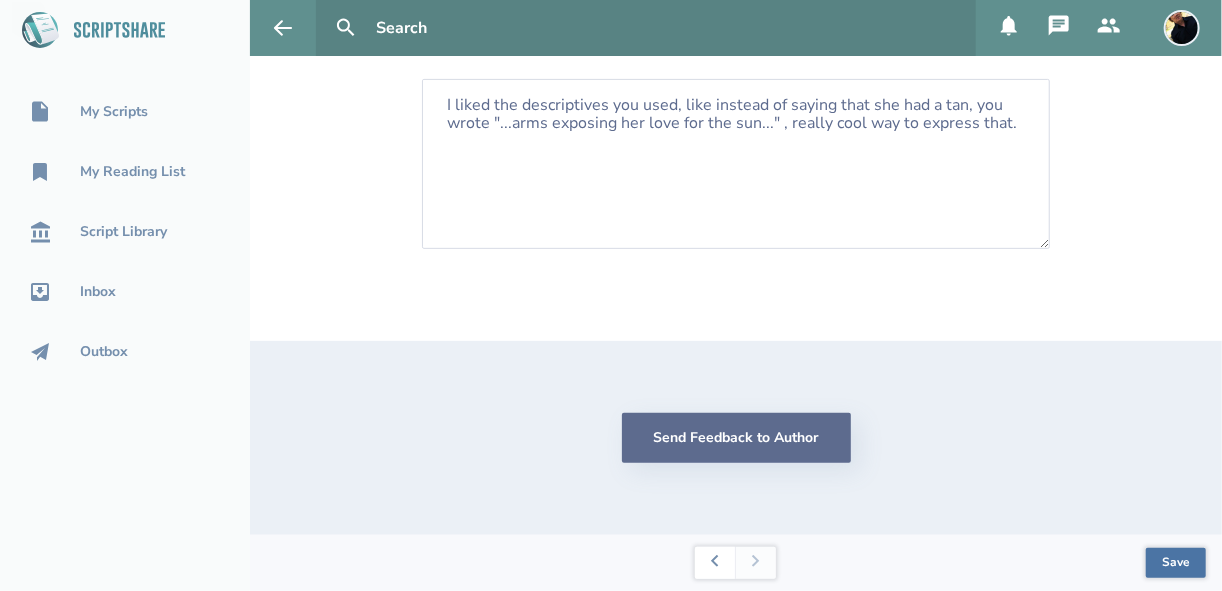 click on "Send Feedback to Author" at bounding box center [736, 438] 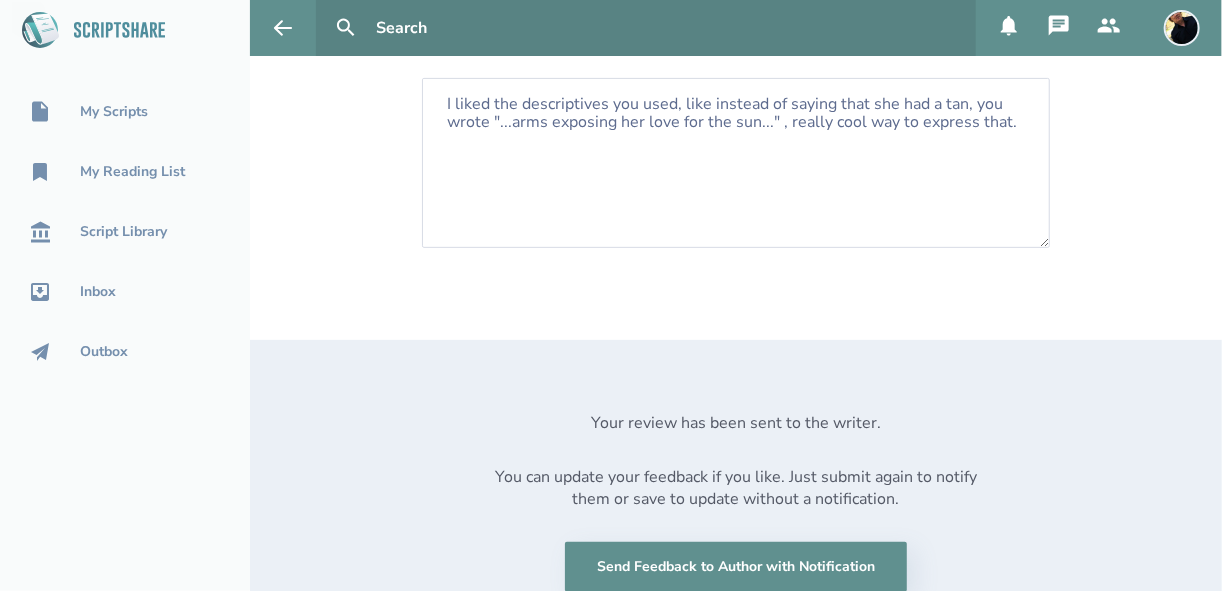 click 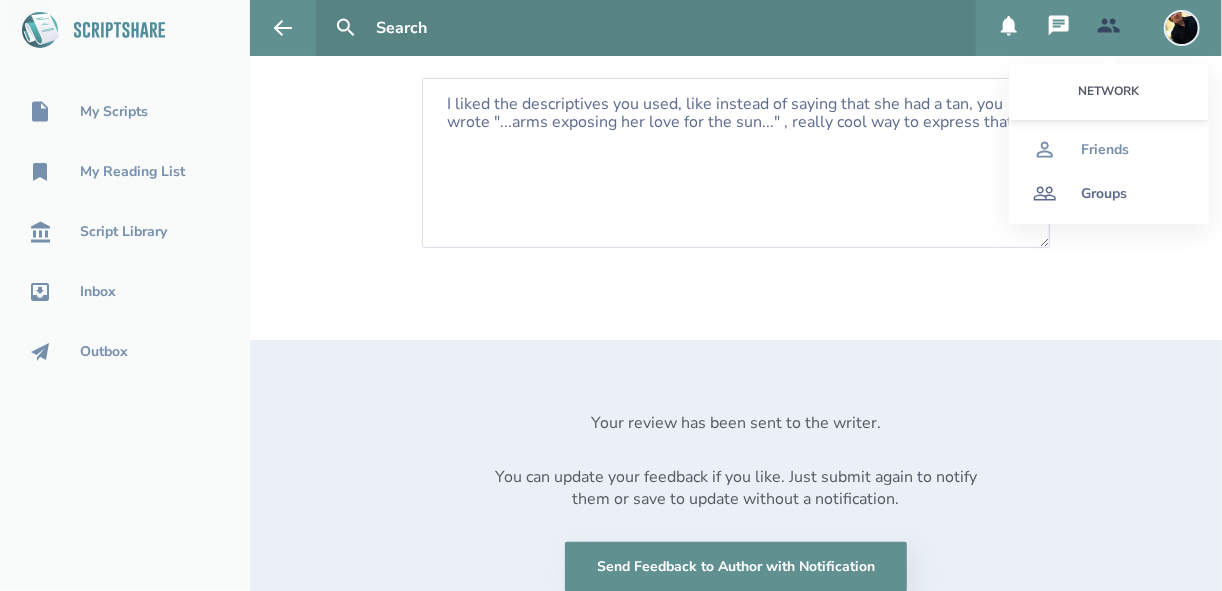 click on "Groups" at bounding box center [1104, 194] 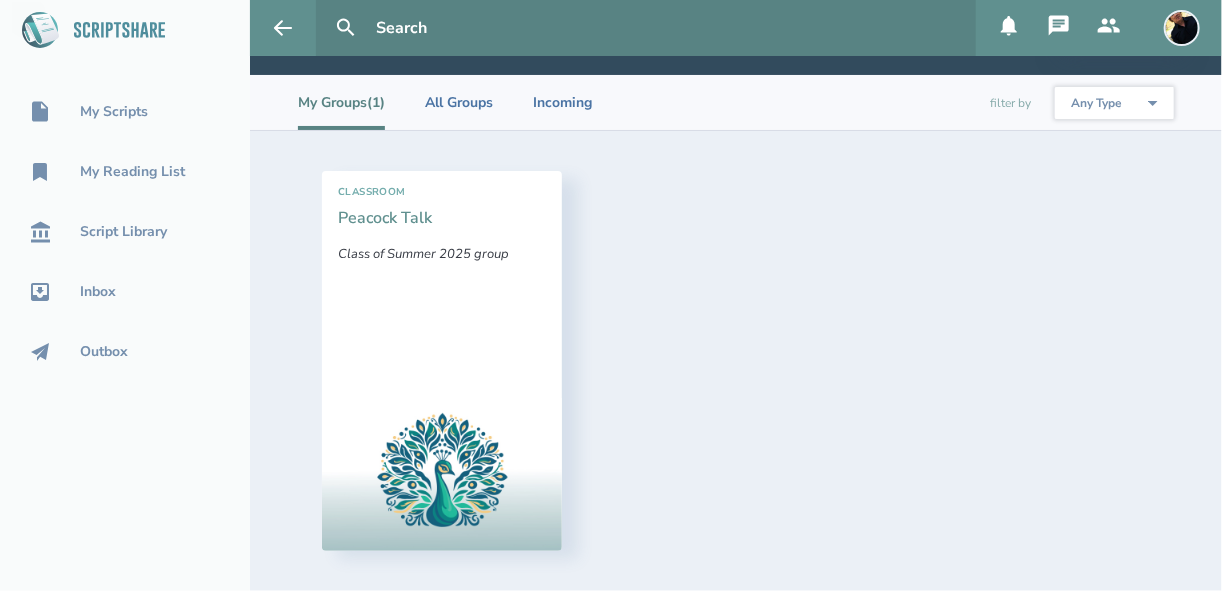 click on "Peacock Talk" at bounding box center [385, 218] 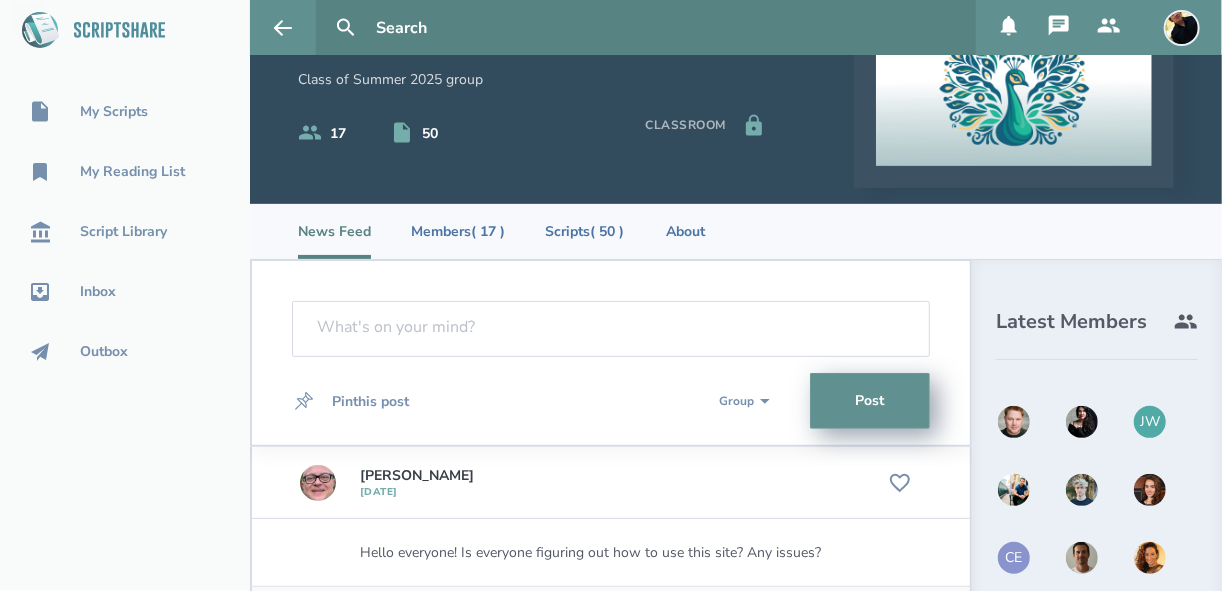 scroll, scrollTop: 0, scrollLeft: 0, axis: both 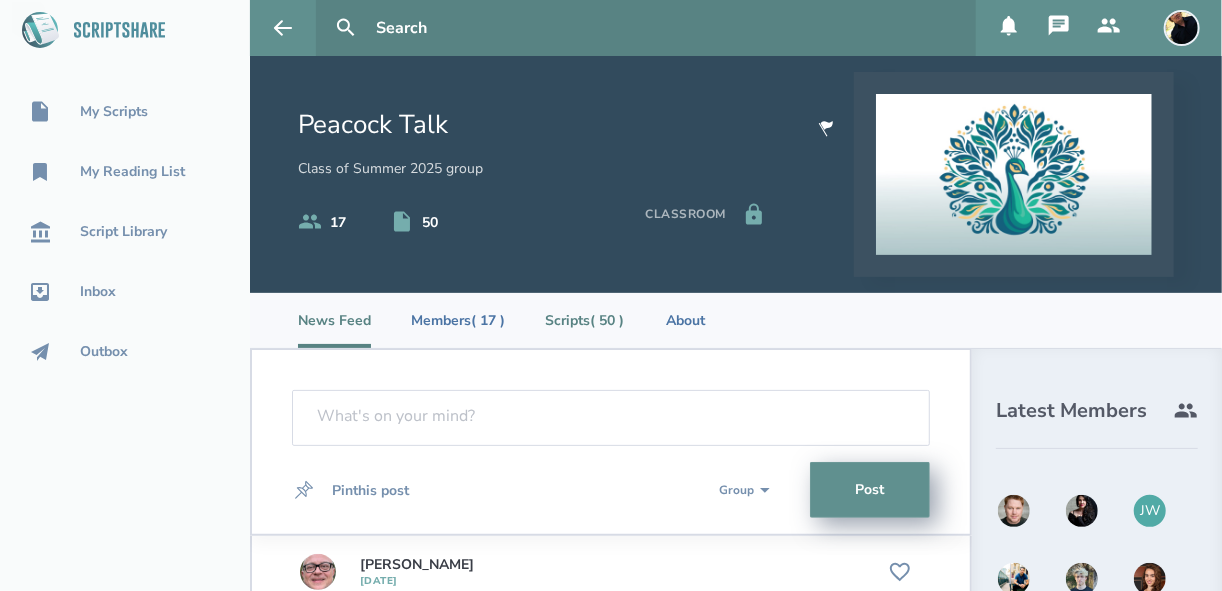 click on "Scripts  ( 50 )" at bounding box center (584, 320) 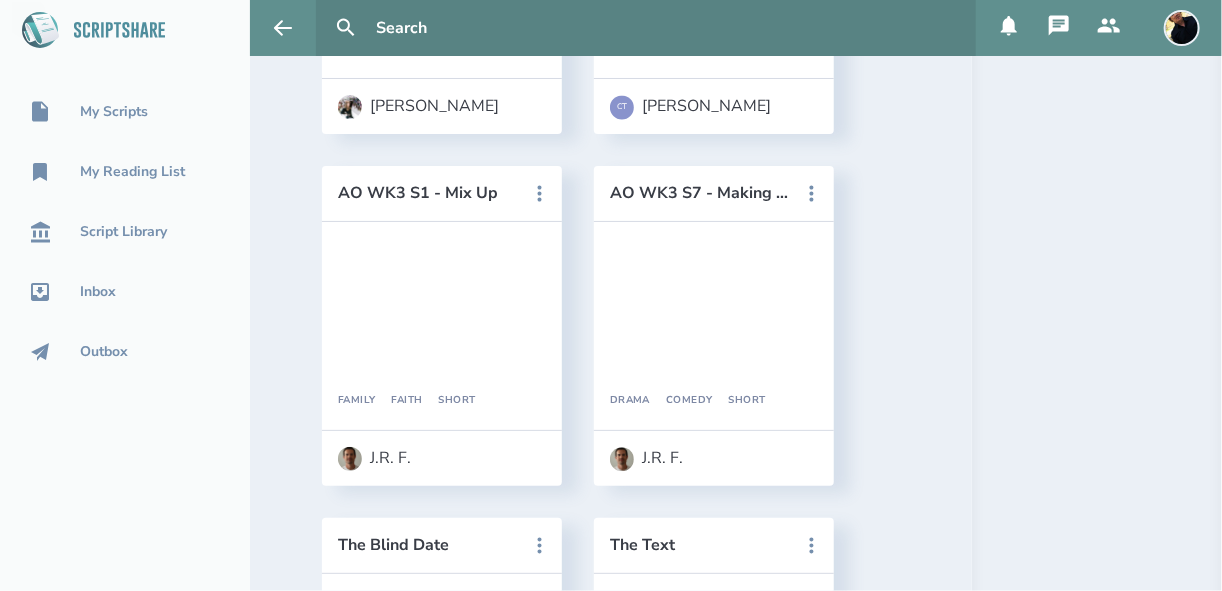 scroll, scrollTop: 4800, scrollLeft: 0, axis: vertical 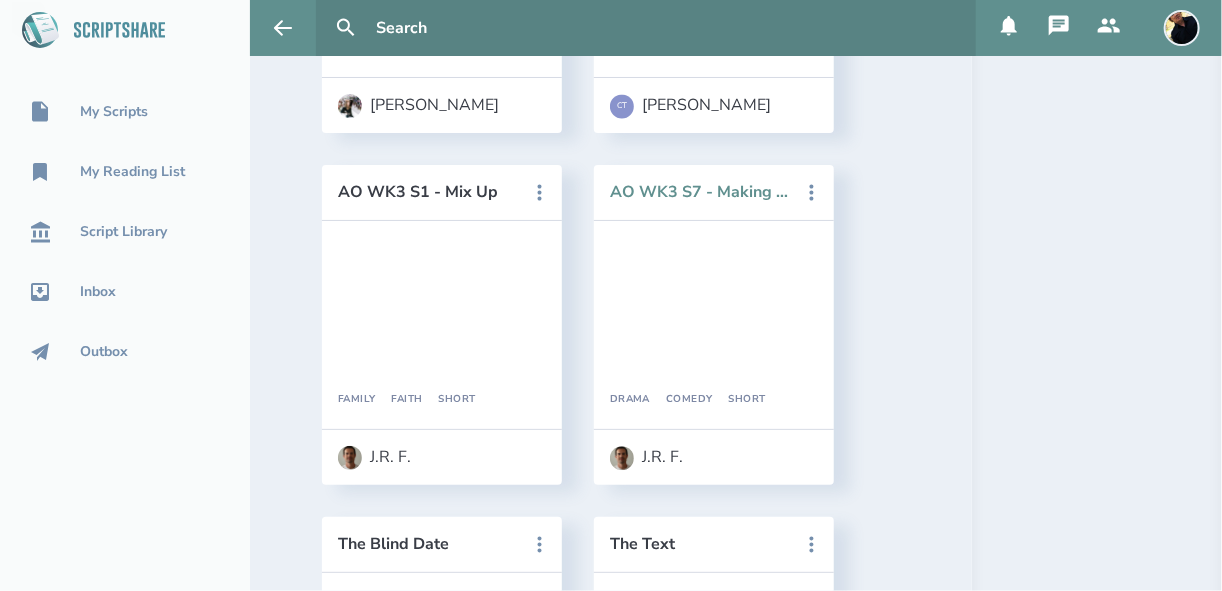 click on "AO WK3 S7 - Making Things Worse" at bounding box center (700, 192) 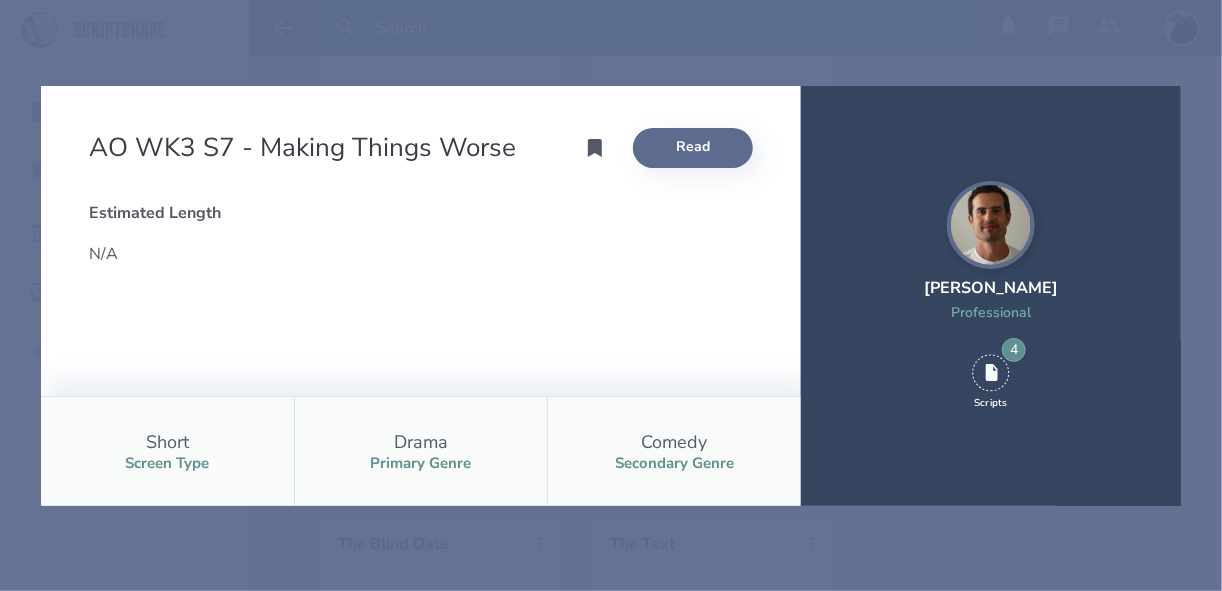 click on "Read" at bounding box center [693, 148] 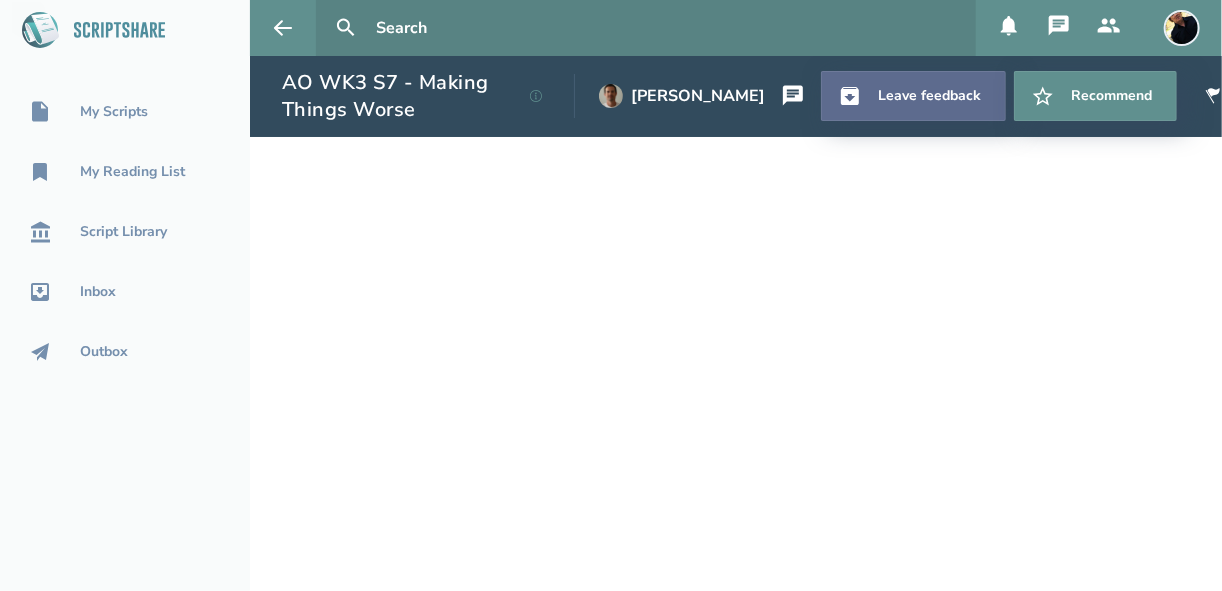 click on "Leave feedback" at bounding box center [913, 96] 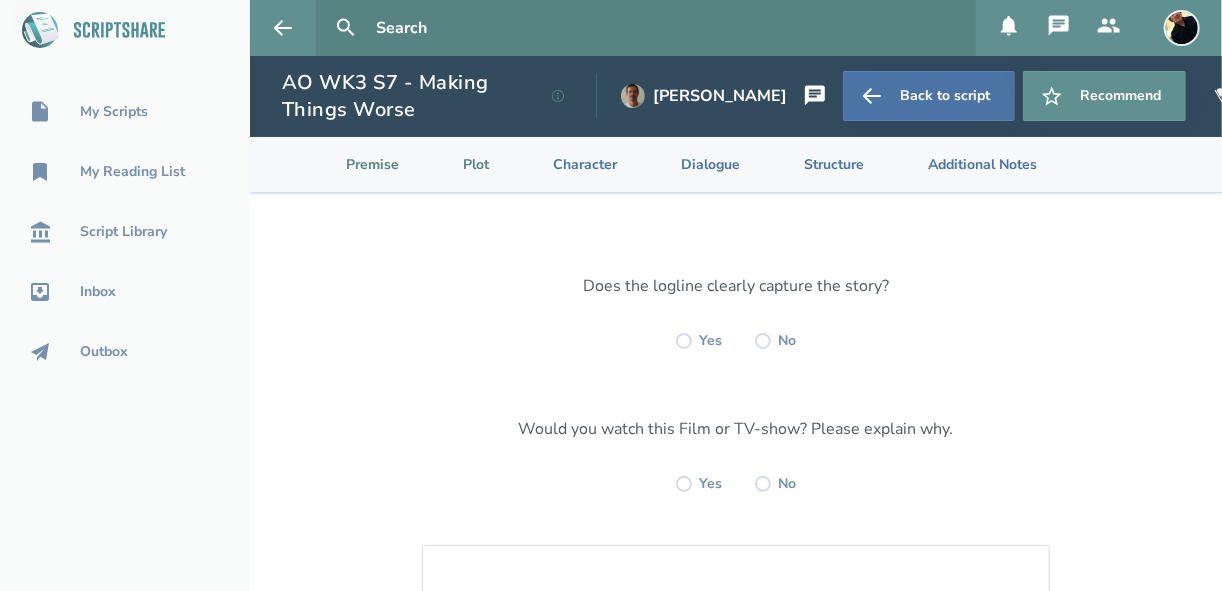 click on "Plot" at bounding box center [460, 164] 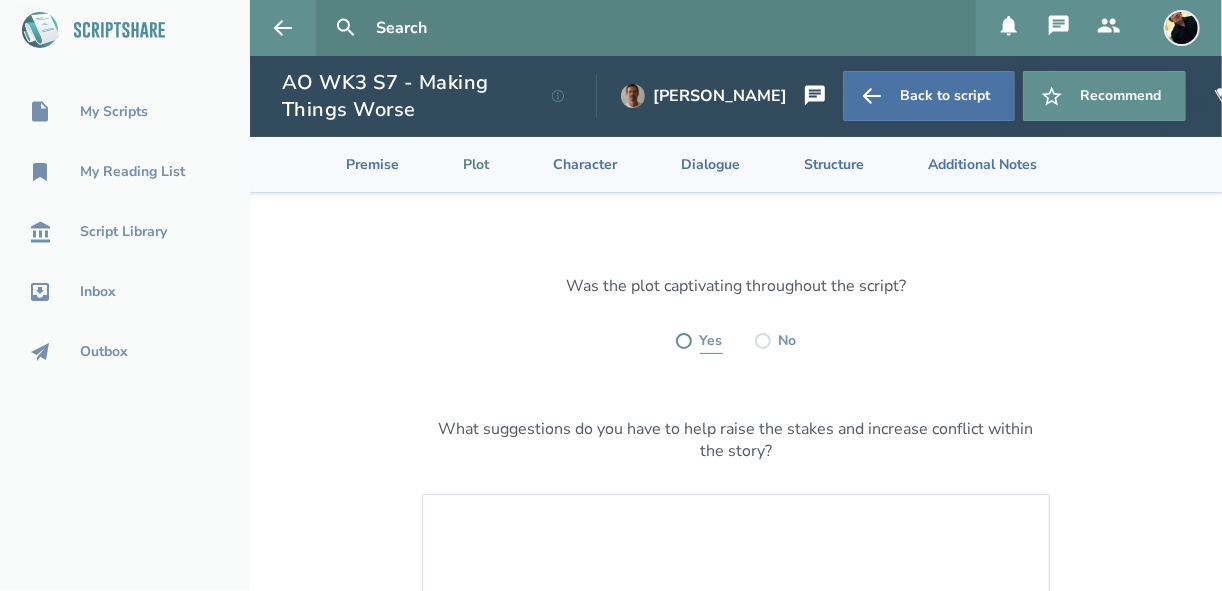 click at bounding box center (684, 341) 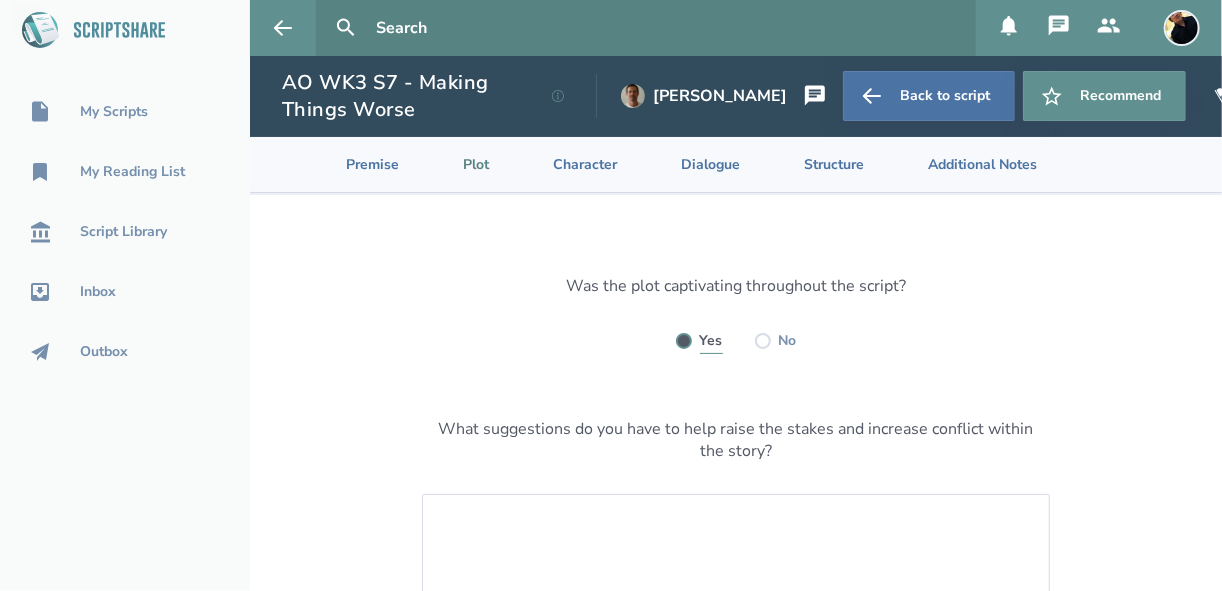 radio on "true" 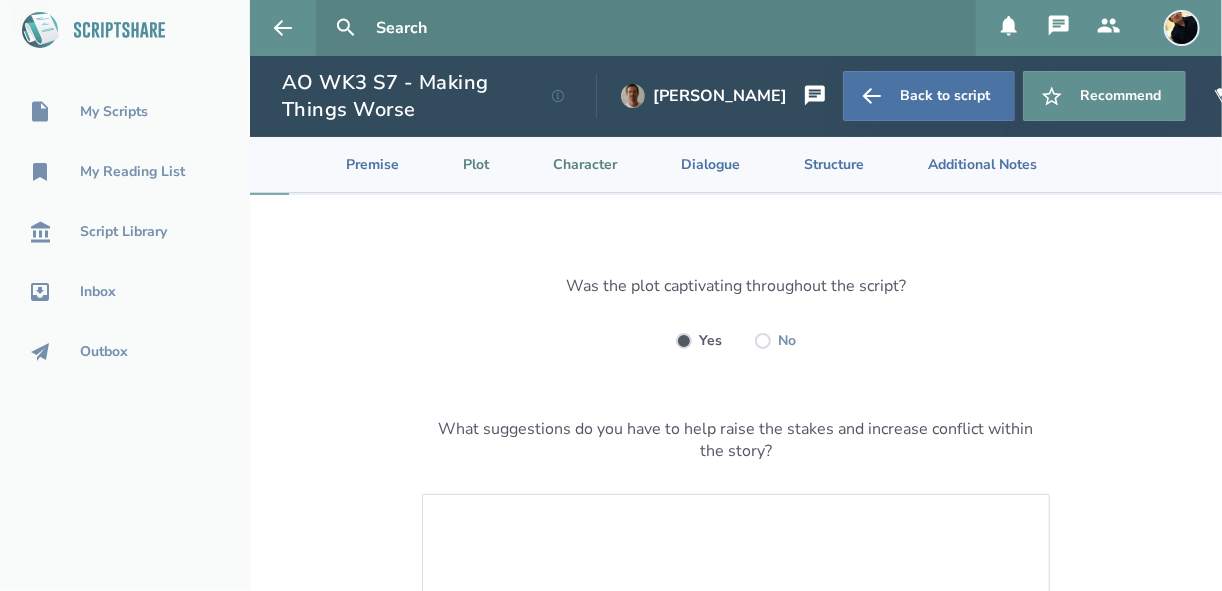 click on "Character" at bounding box center (569, 164) 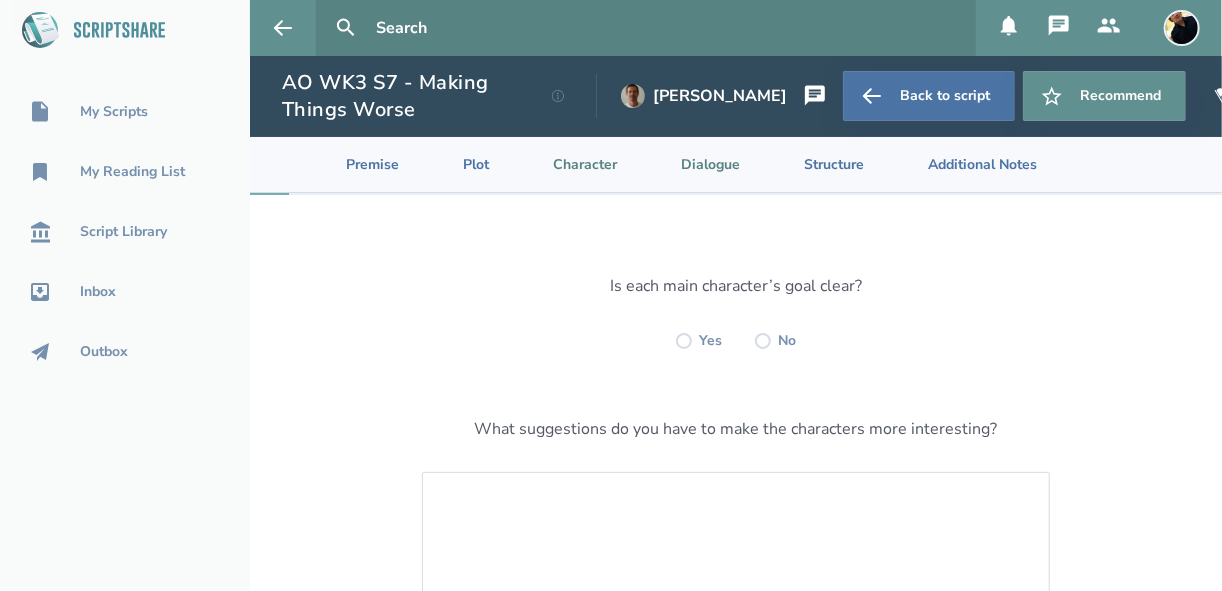 click on "Dialogue" at bounding box center (694, 164) 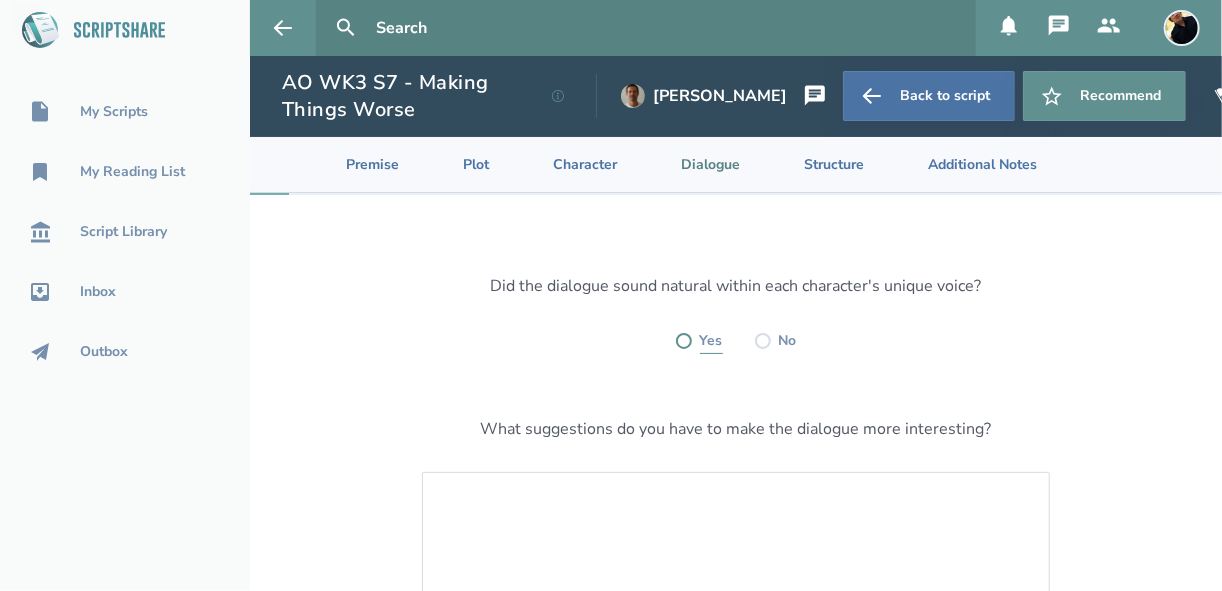 click at bounding box center (684, 341) 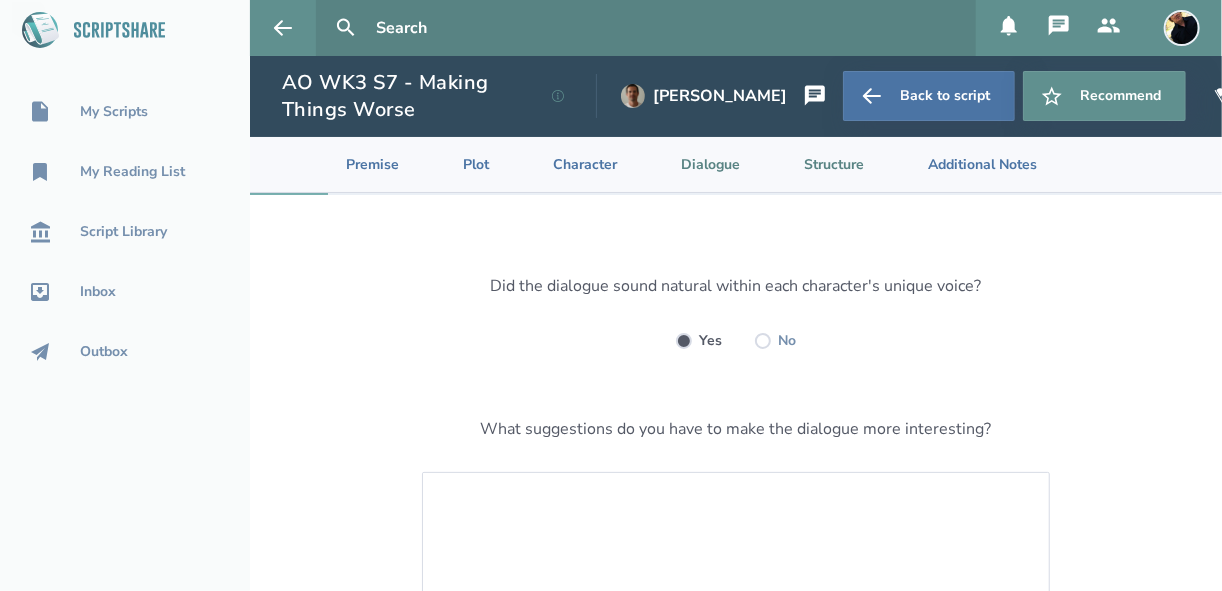 click on "Structure" at bounding box center (818, 164) 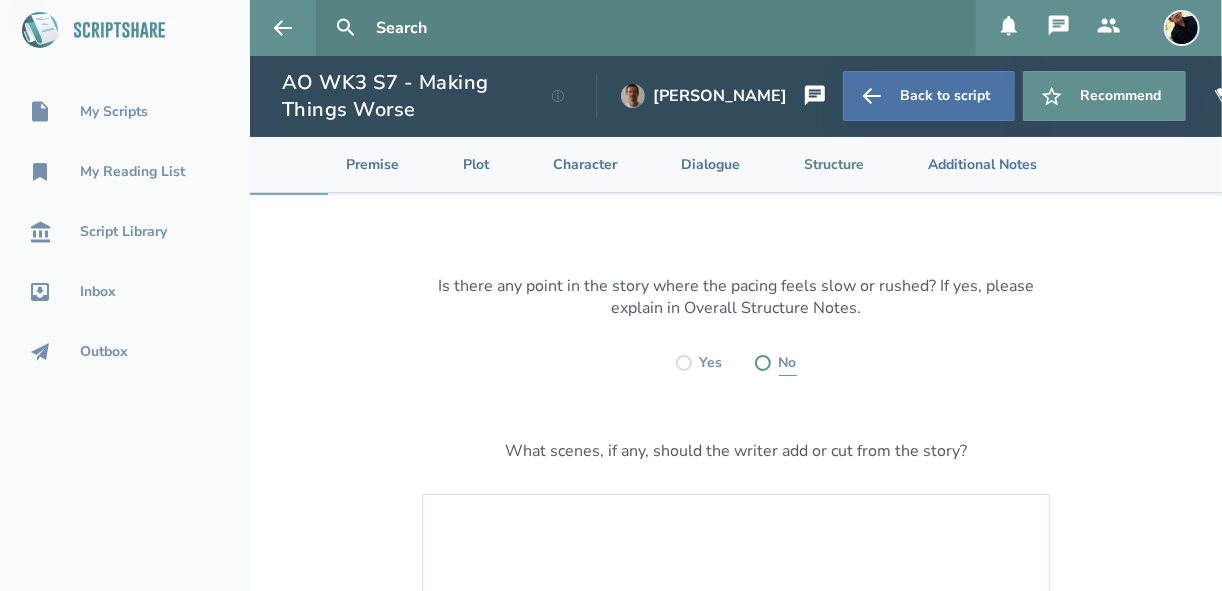 click at bounding box center (763, 363) 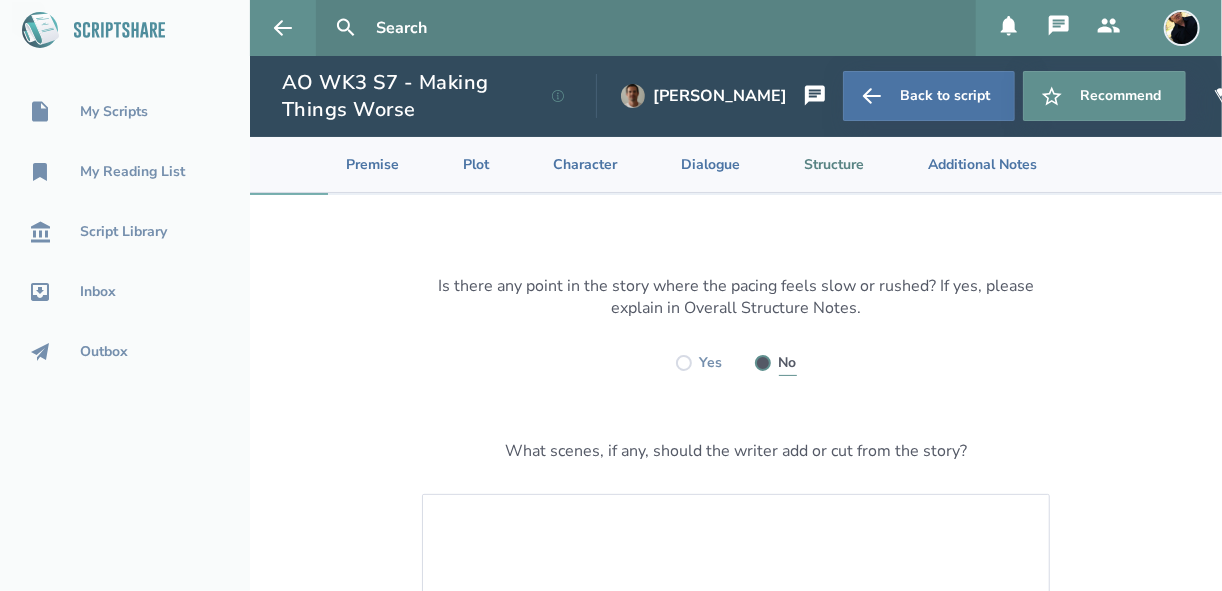 radio on "true" 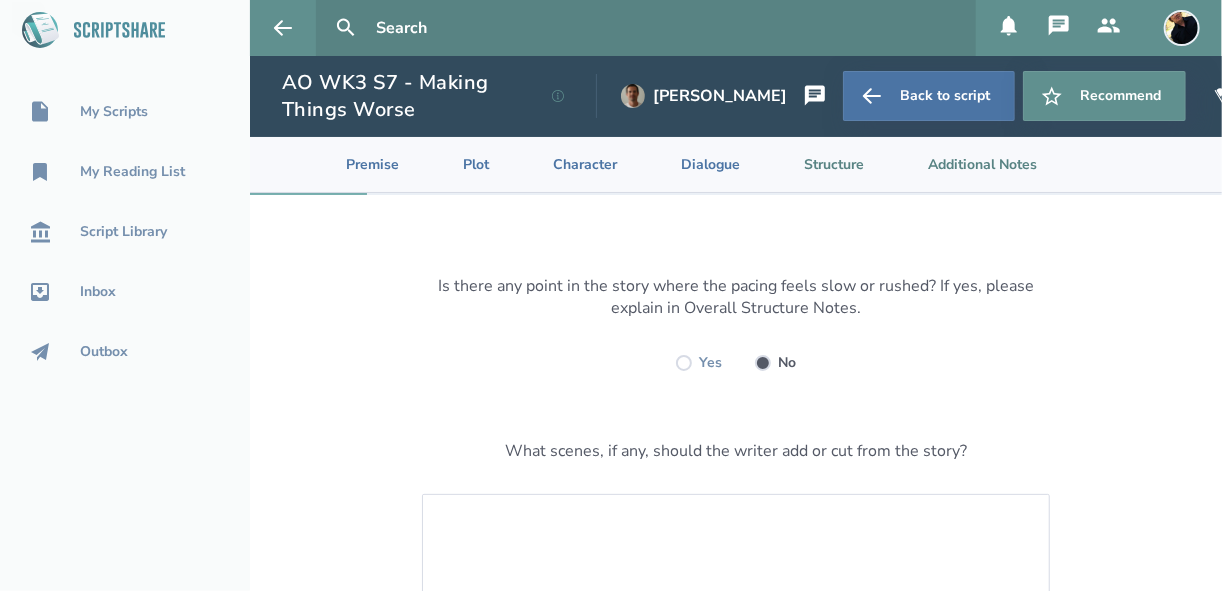 click on "Additional Notes" at bounding box center [966, 164] 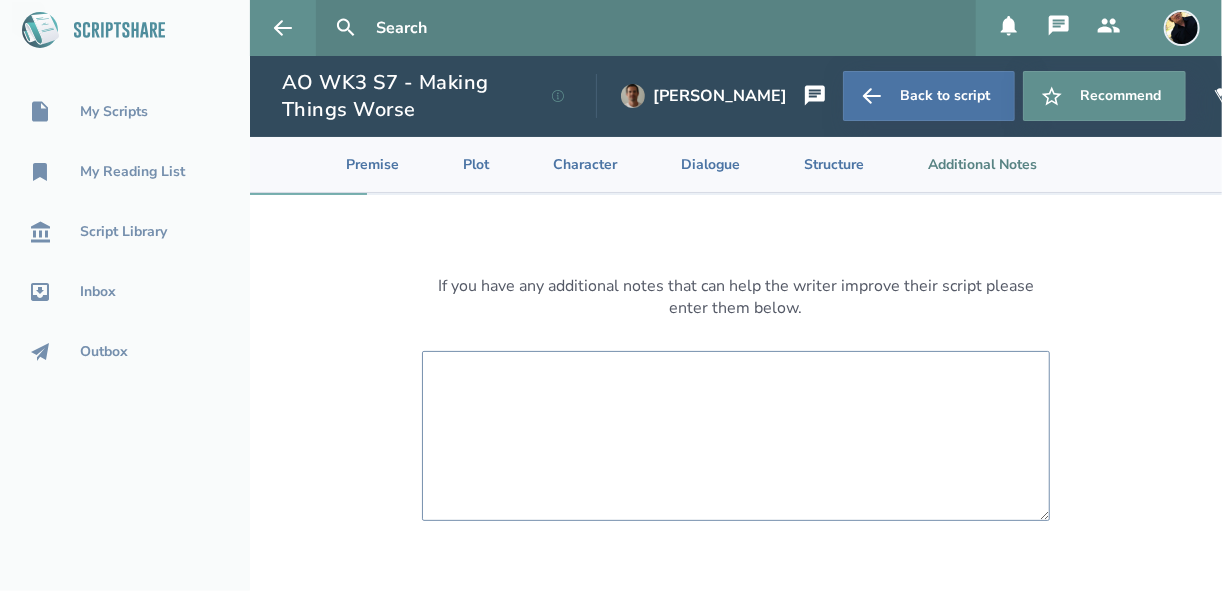 click at bounding box center [736, 436] 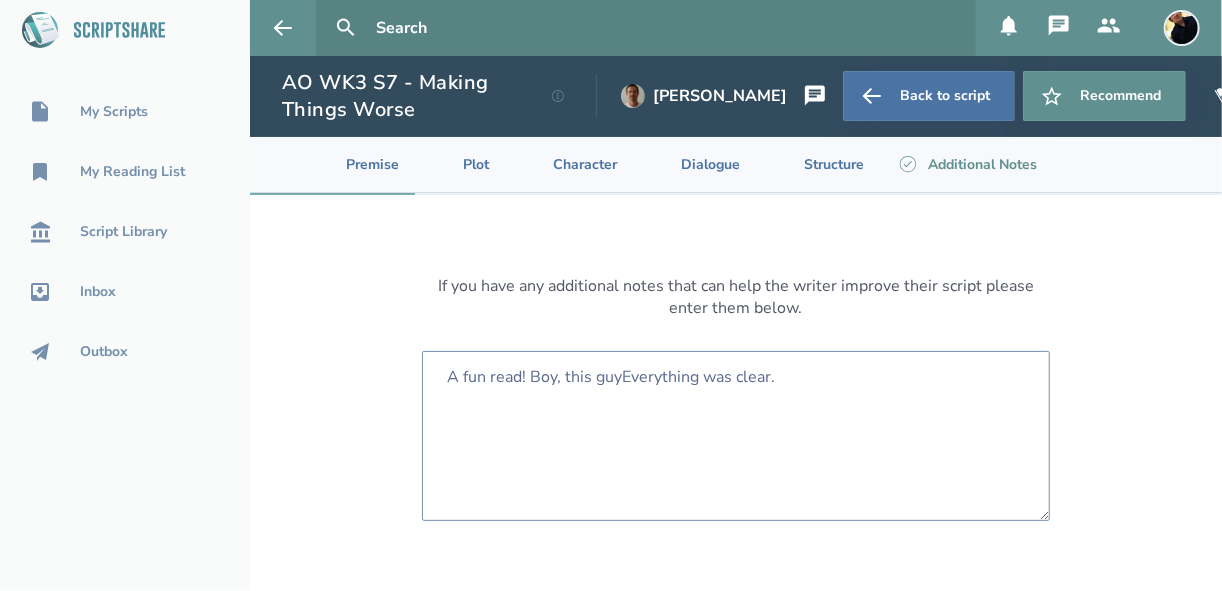 click on "A fun read! Boy, this guyEverything was clear." at bounding box center [736, 436] 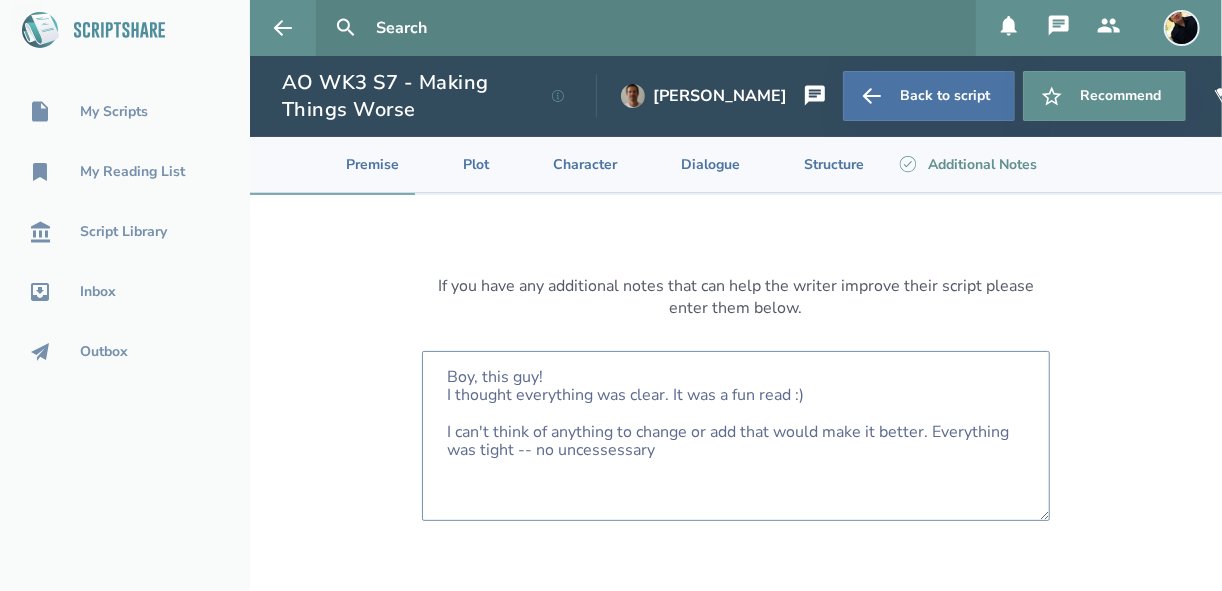 click on "Boy, this guy!
I thought everything was clear. It was a fun read :)
I can't think of anything to change or add that would make it better. Everything was tight -- no uncessessary" at bounding box center (736, 436) 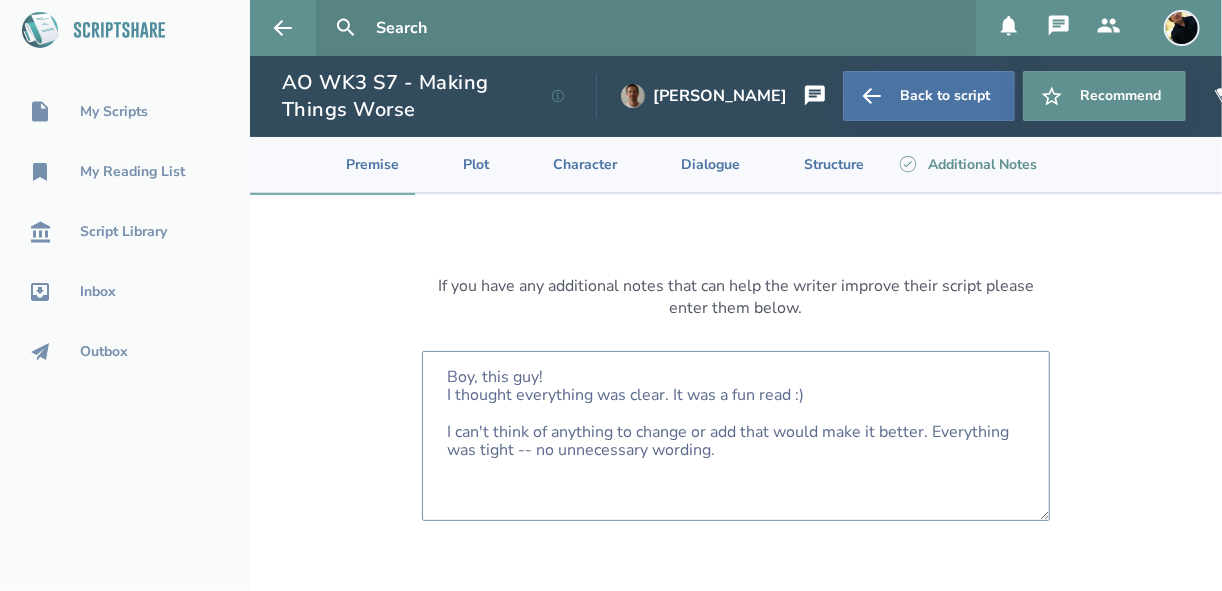 scroll, scrollTop: 10, scrollLeft: 0, axis: vertical 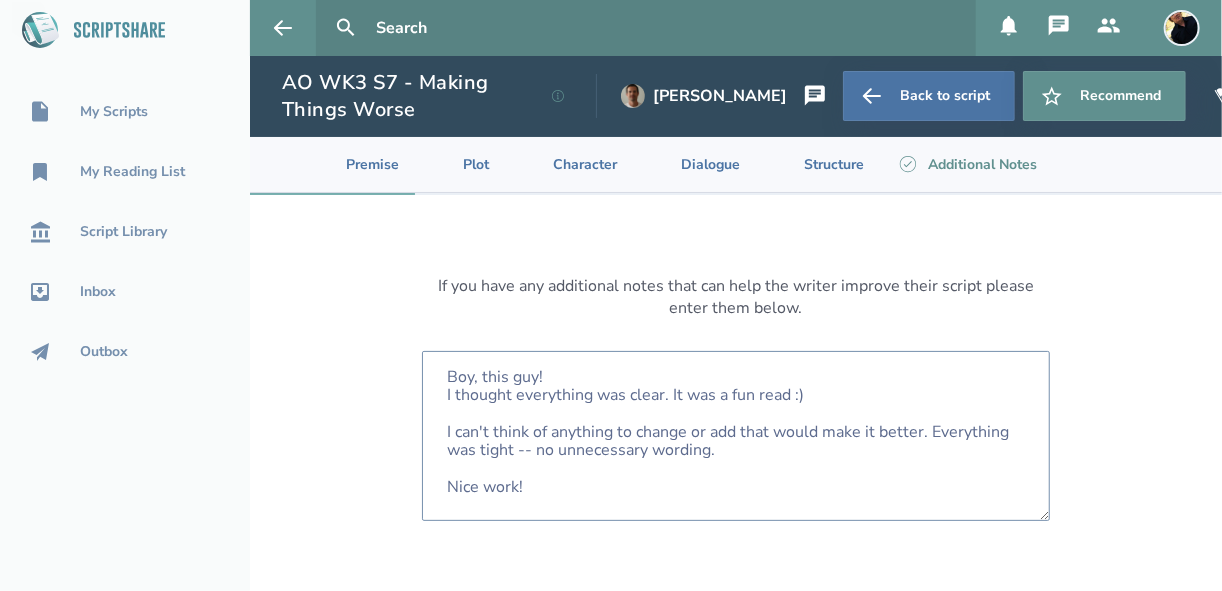 click on "Boy, this guy!
I thought everything was clear. It was a fun read :)
I can't think of anything to change or add that would make it better. Everything was tight -- no unnecessary wording.
Nice work!" at bounding box center (736, 436) 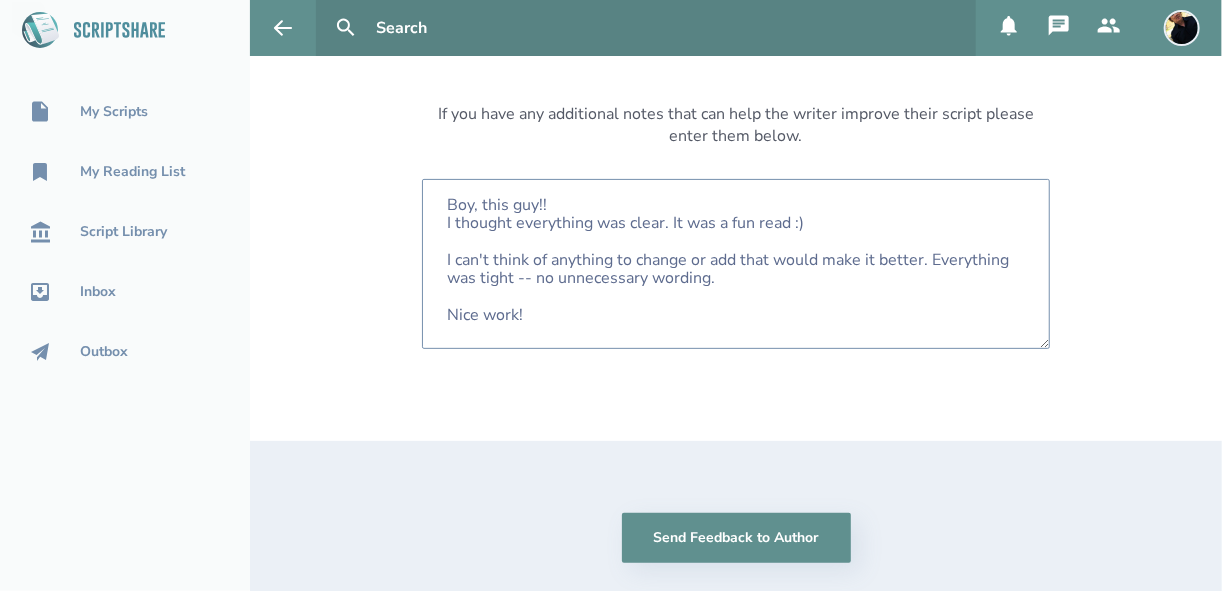 scroll, scrollTop: 285, scrollLeft: 0, axis: vertical 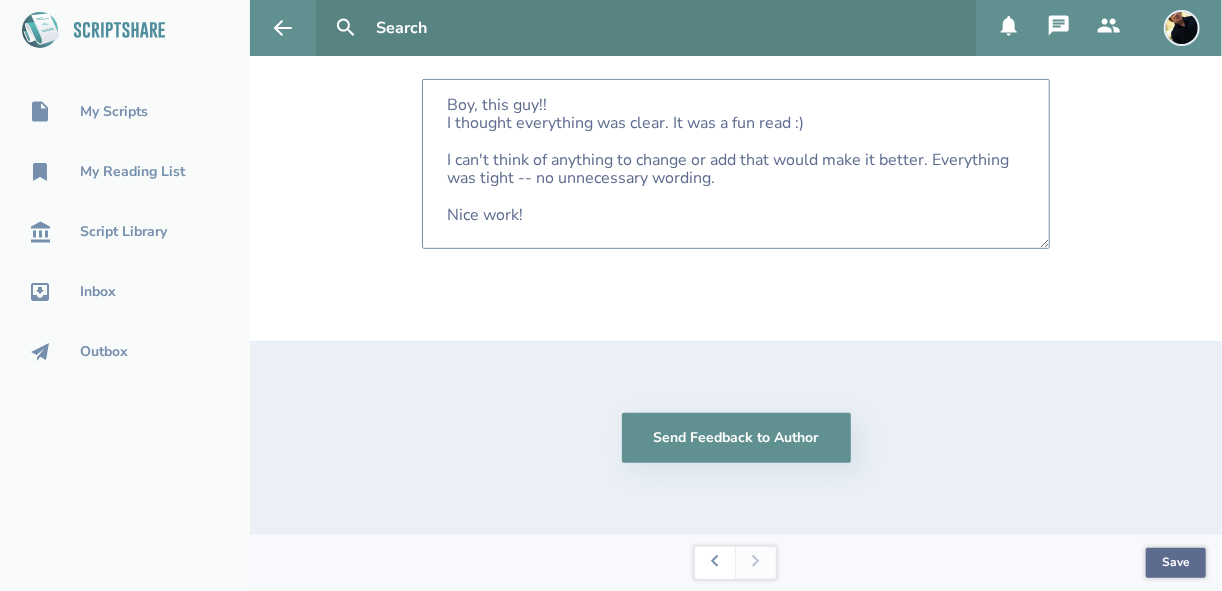 type on "Boy, this guy!!
I thought everything was clear. It was a fun read :)
I can't think of anything to change or add that would make it better. Everything was tight -- no unnecessary wording.
Nice work!" 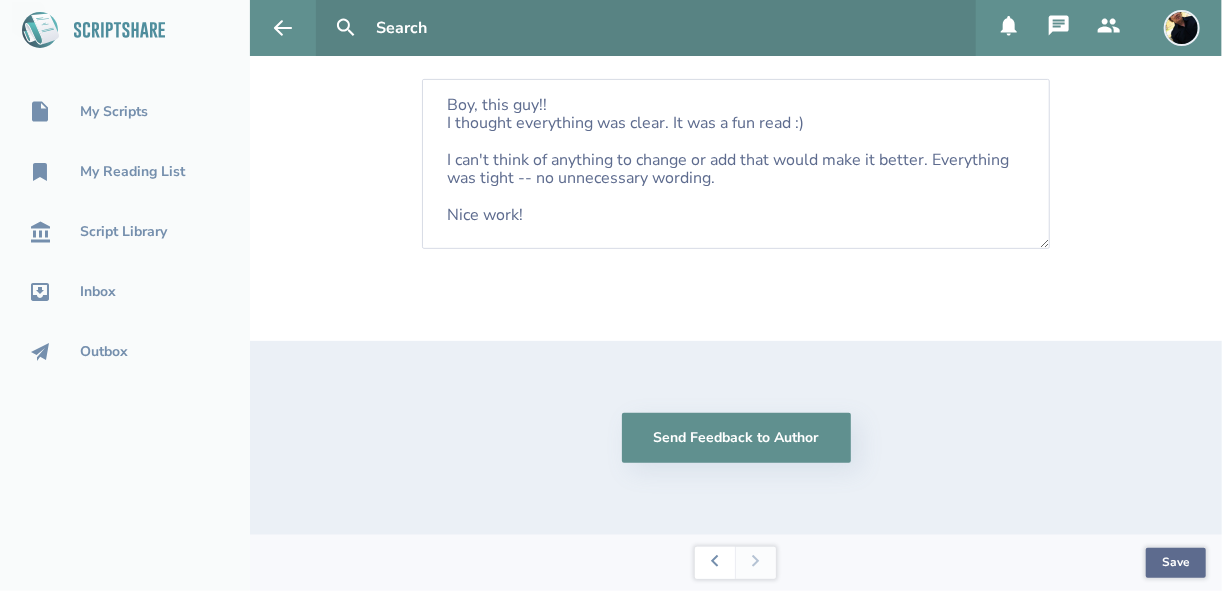 click on "Save" at bounding box center [1176, 563] 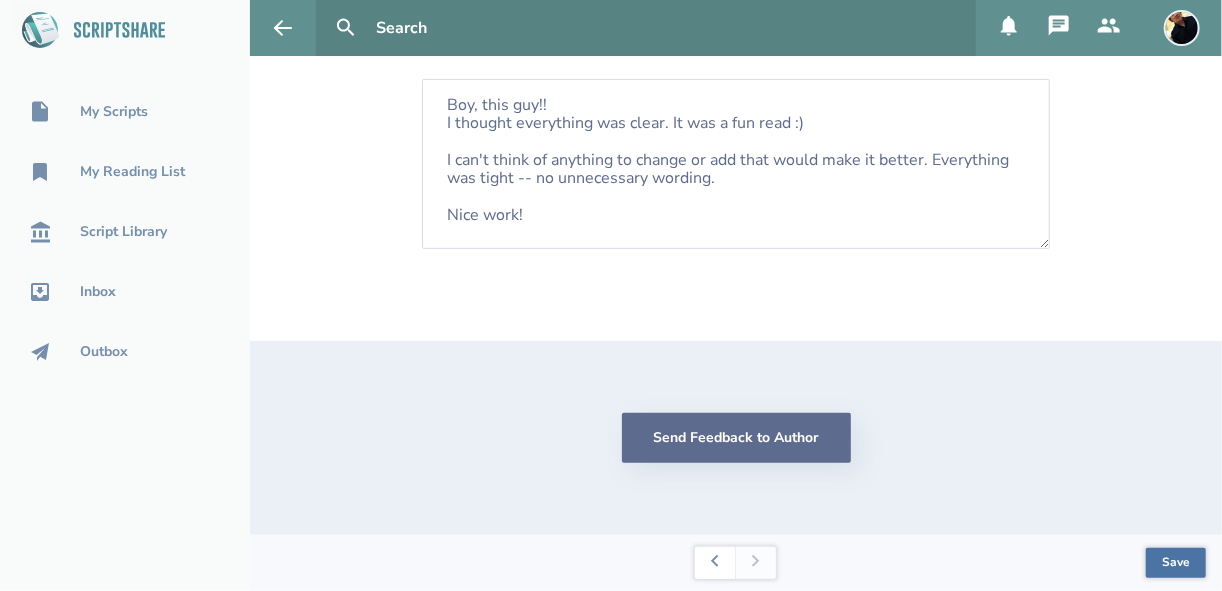click on "Send Feedback to Author" at bounding box center (736, 438) 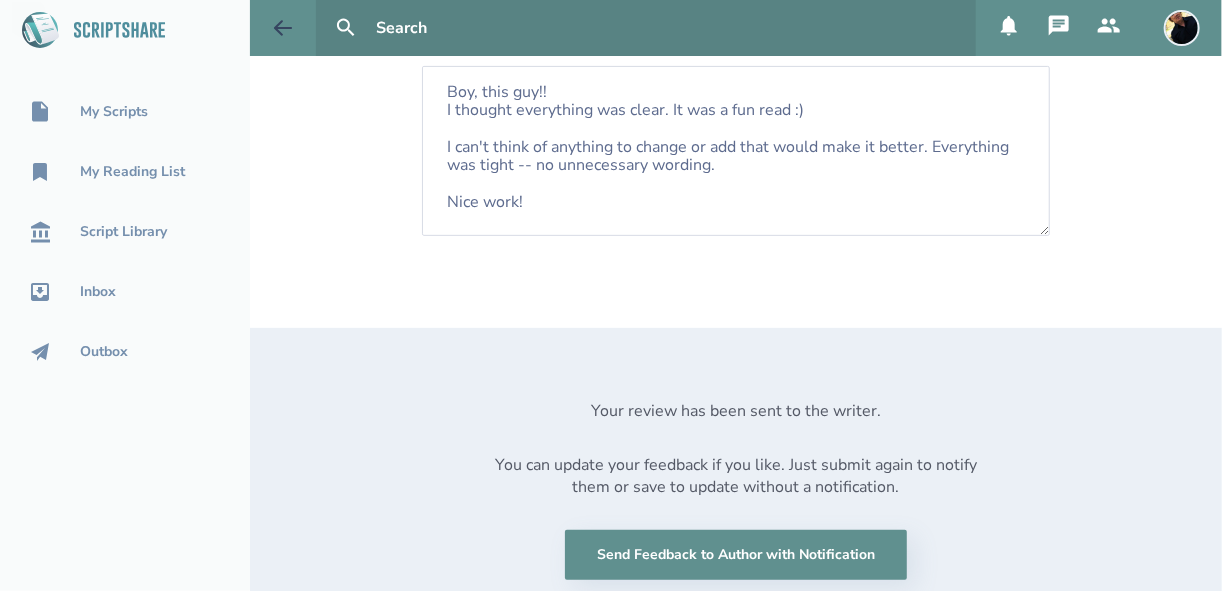 click 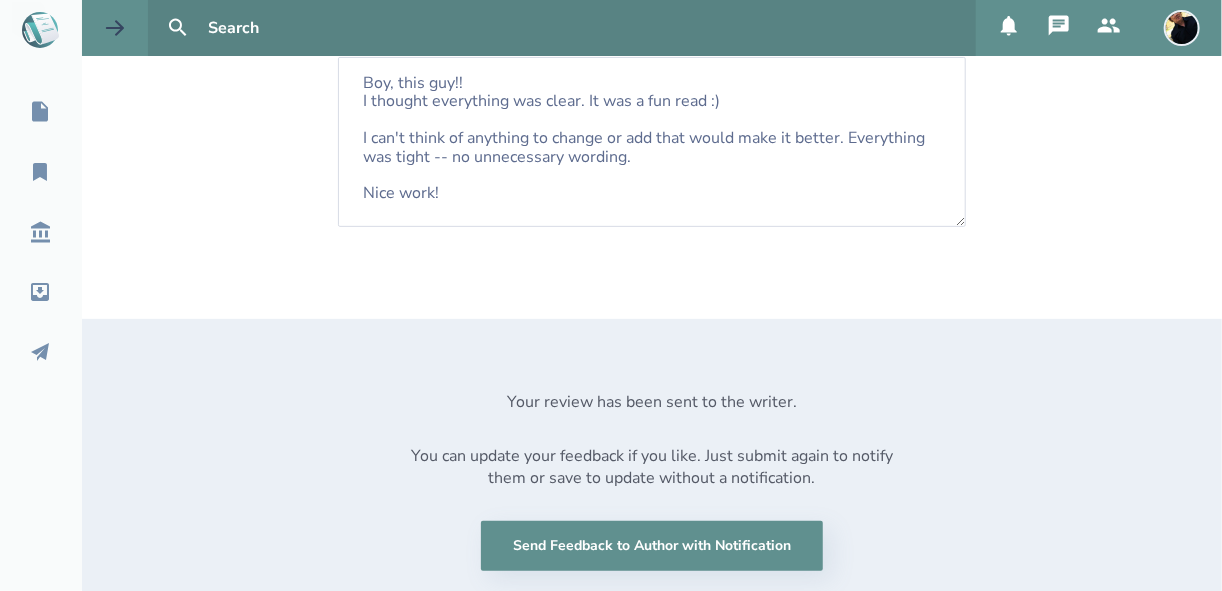 scroll, scrollTop: 0, scrollLeft: 0, axis: both 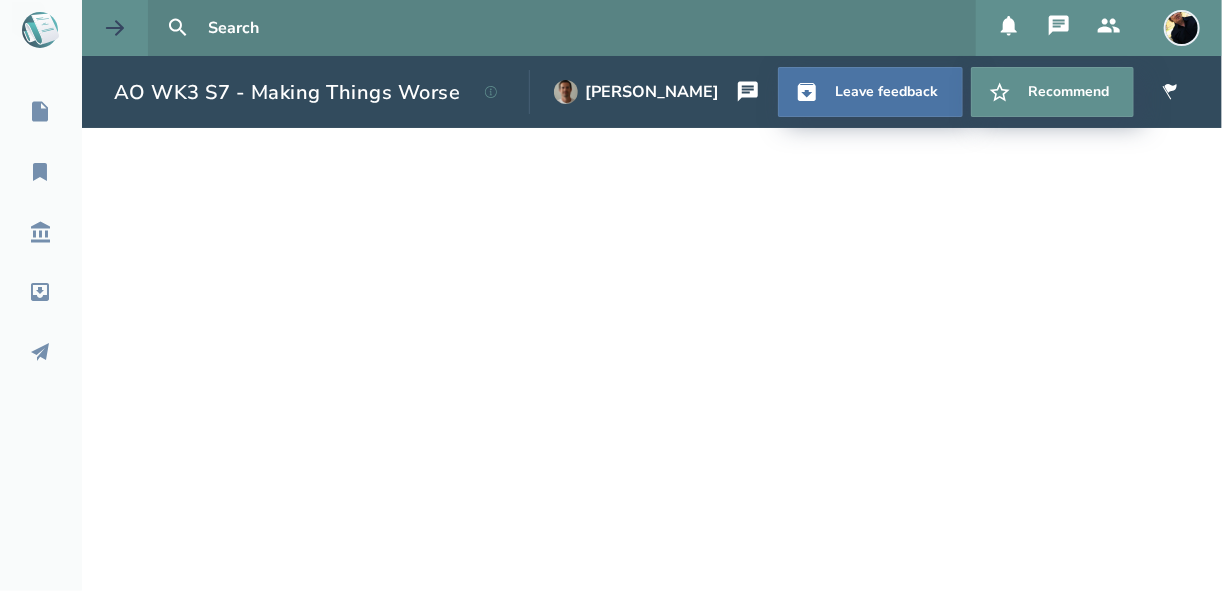 select on "1" 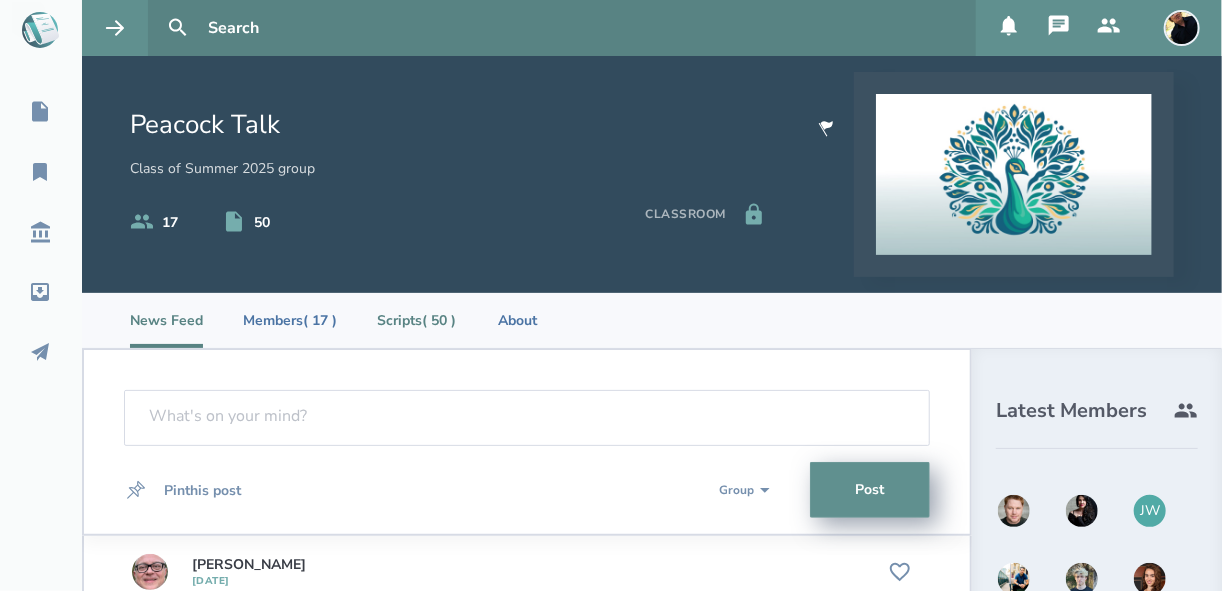 click on "Scripts  ( 50 )" at bounding box center (416, 320) 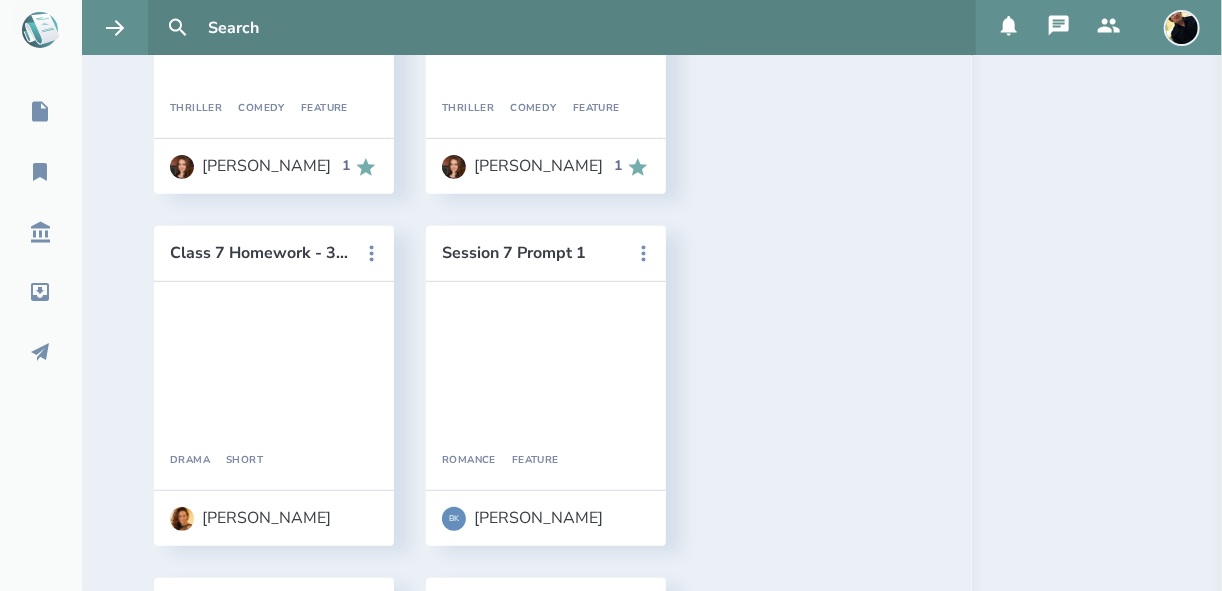 scroll, scrollTop: 3360, scrollLeft: 0, axis: vertical 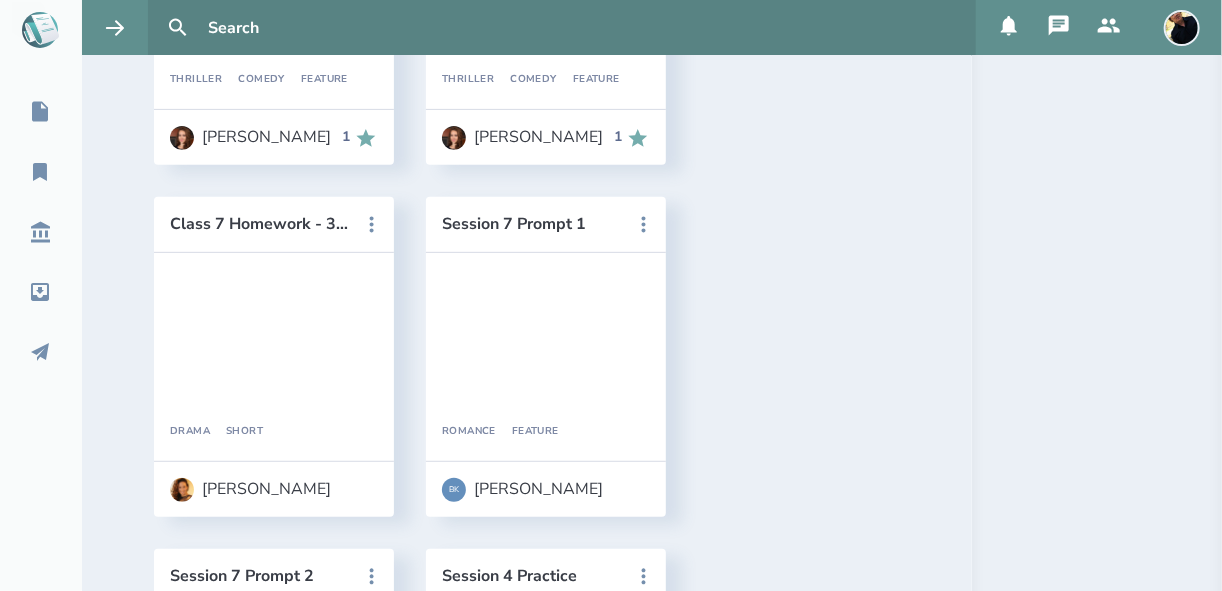 click on "The Blind Date" at bounding box center [260, 1984] 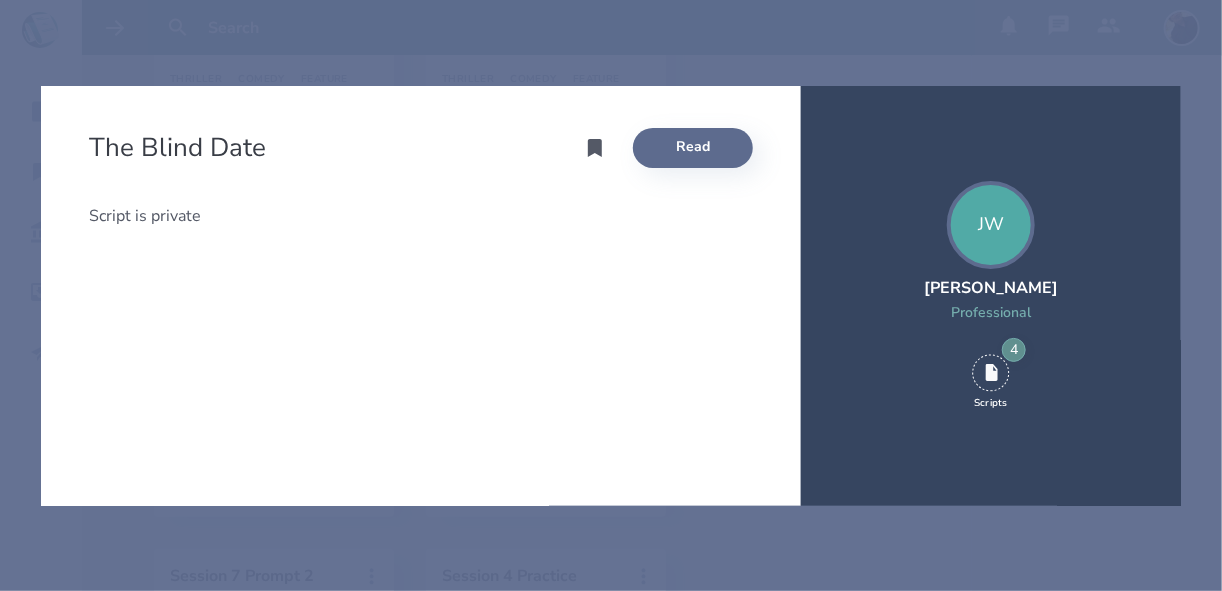 click on "Read" at bounding box center [693, 148] 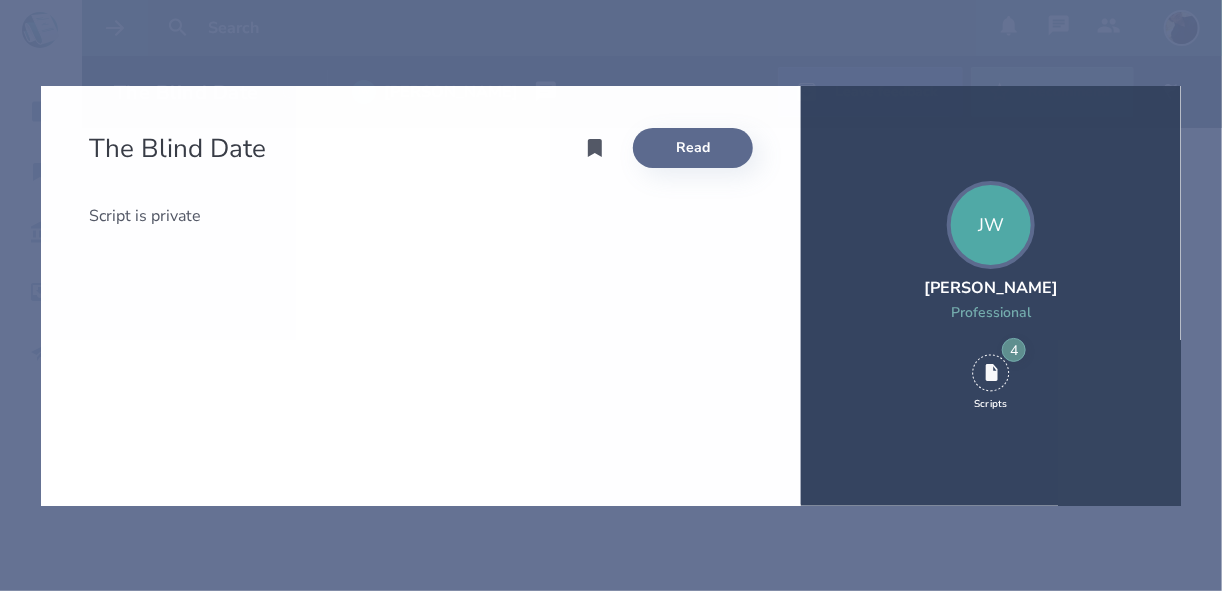 scroll, scrollTop: 0, scrollLeft: 0, axis: both 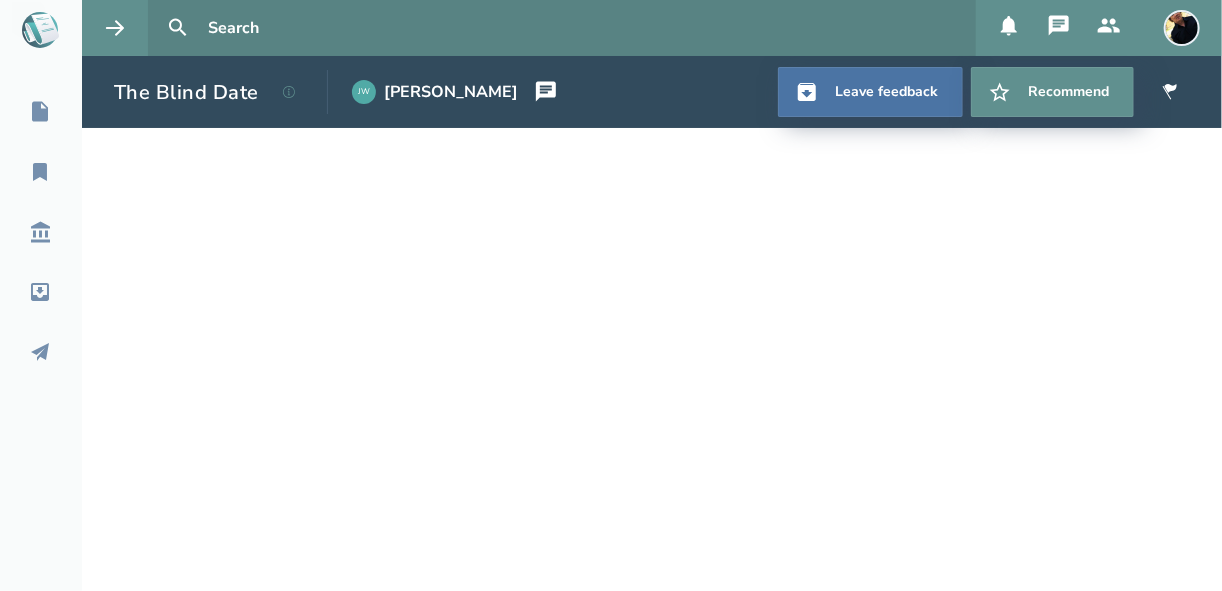 select on "1" 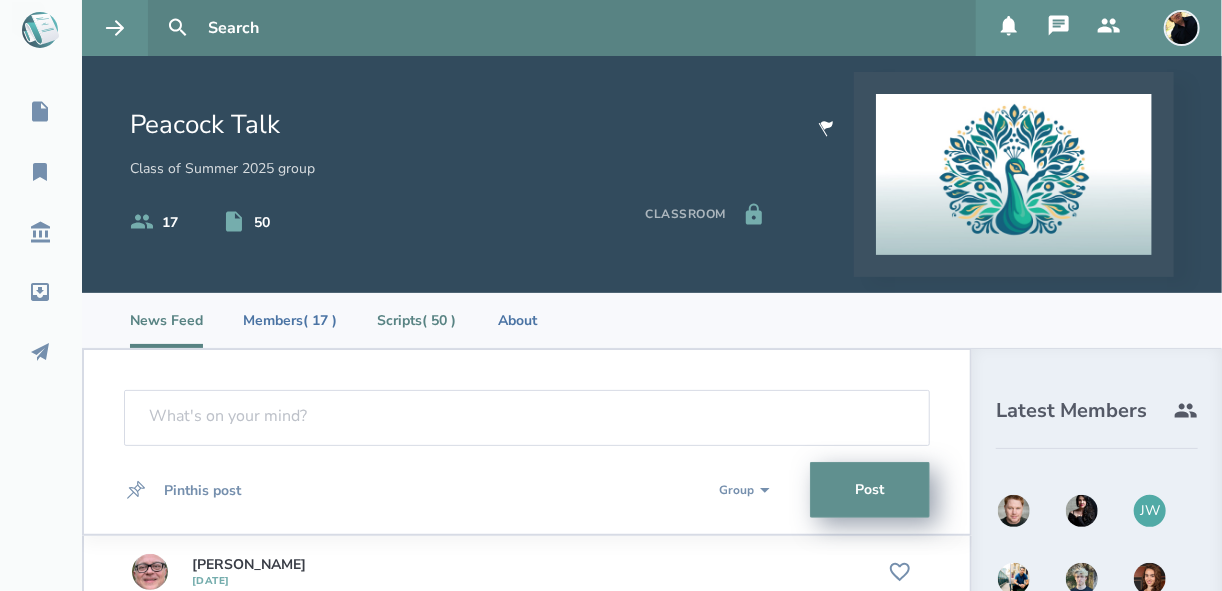 click on "Scripts  ( 50 )" at bounding box center (416, 320) 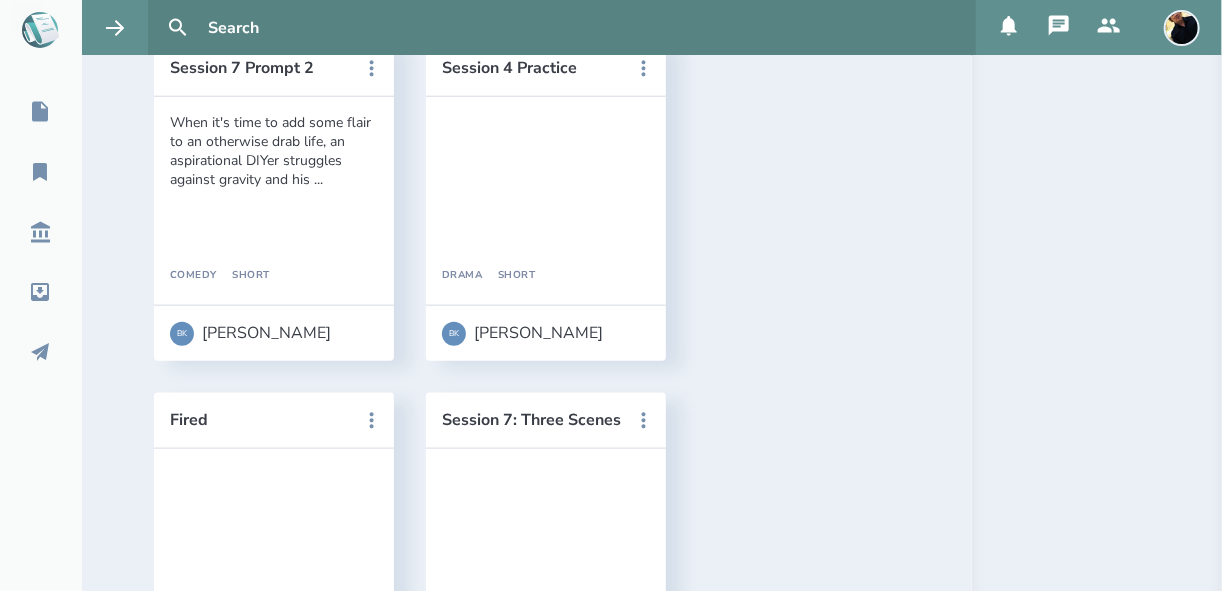scroll, scrollTop: 3840, scrollLeft: 0, axis: vertical 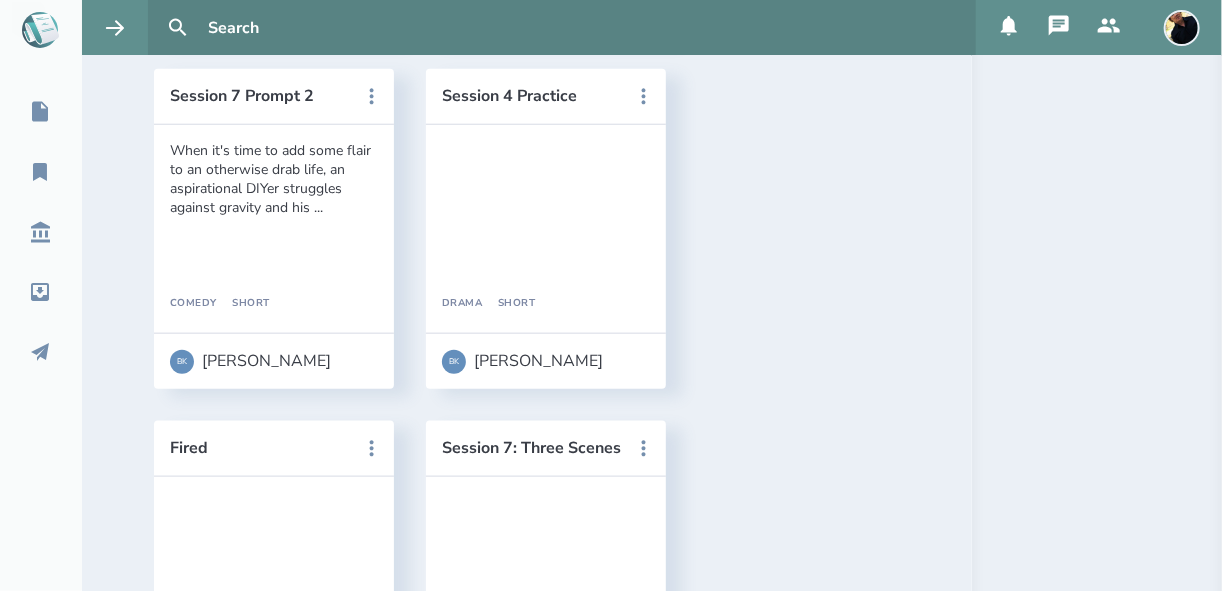 click on "Act One Week 3" at bounding box center [260, 1856] 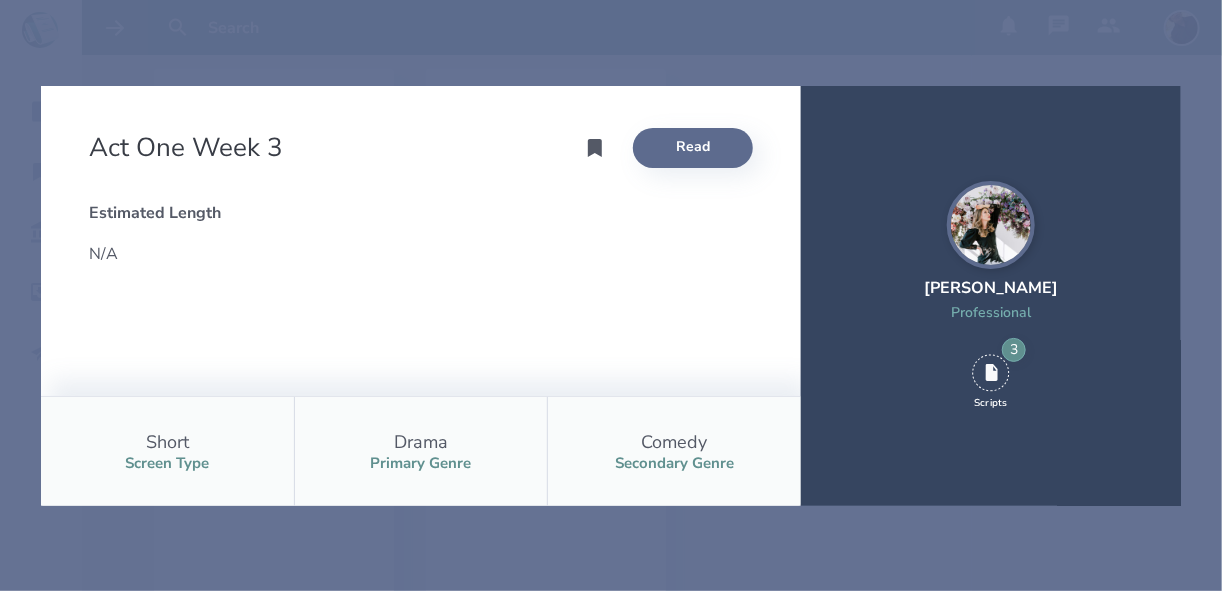 click on "Read" at bounding box center [693, 148] 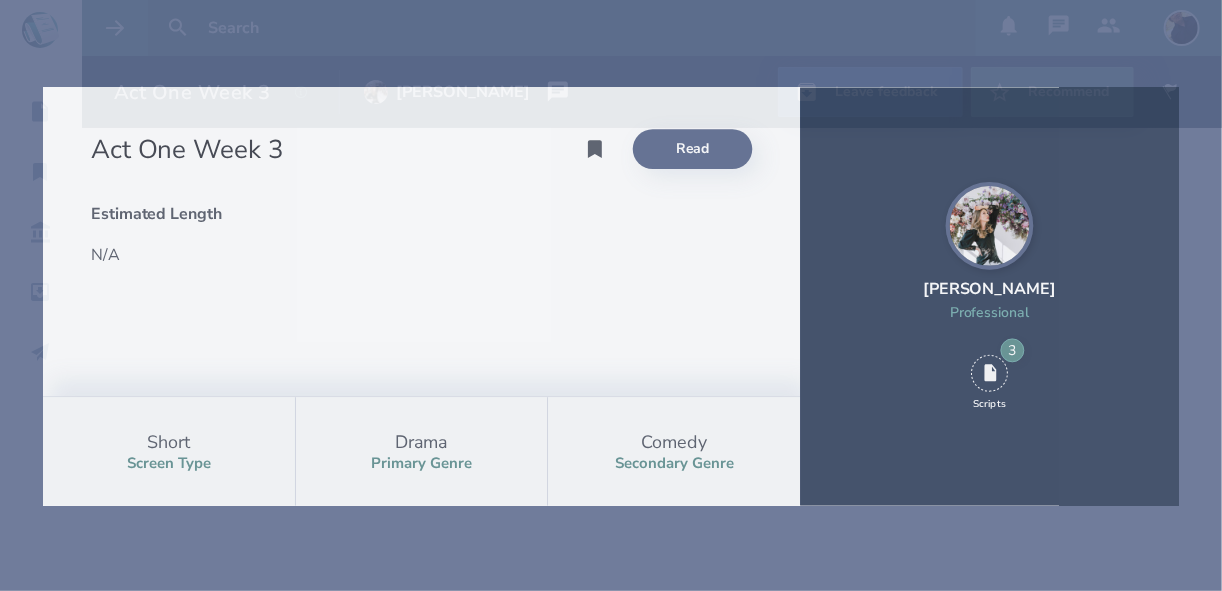 scroll, scrollTop: 0, scrollLeft: 0, axis: both 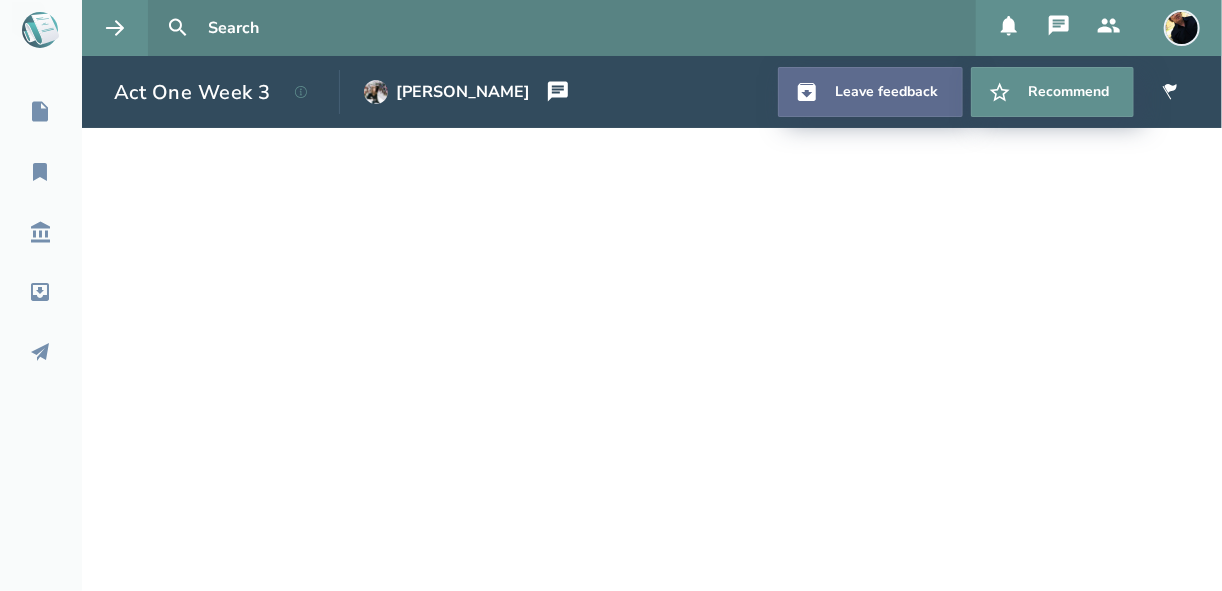 click on "Leave feedback" at bounding box center (870, 92) 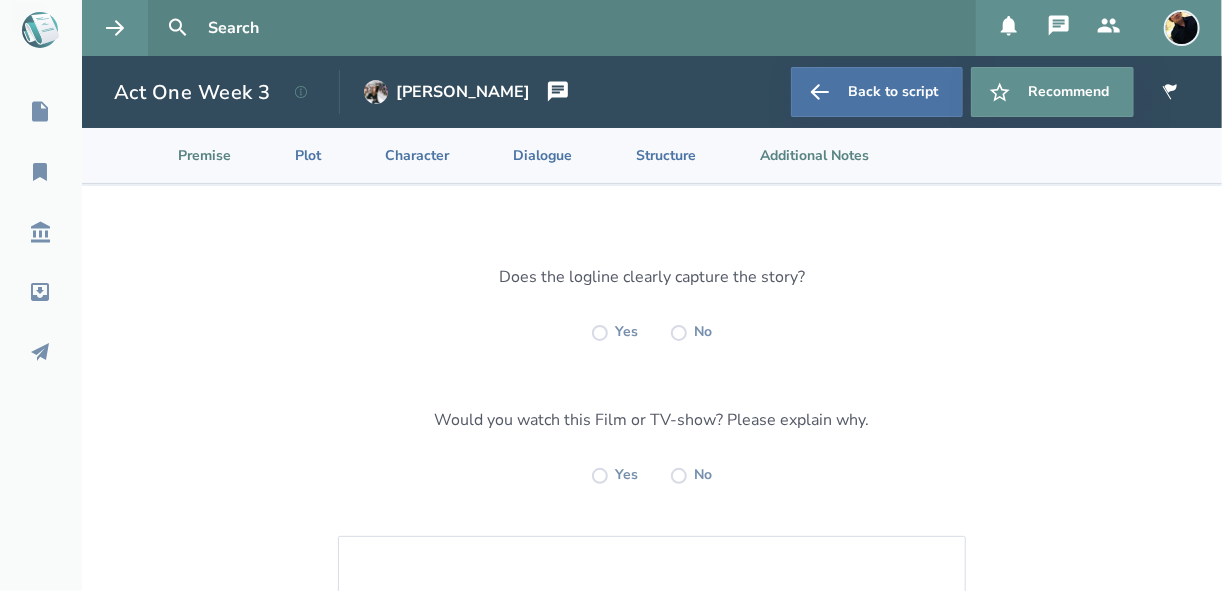 click on "Additional Notes" at bounding box center [798, 155] 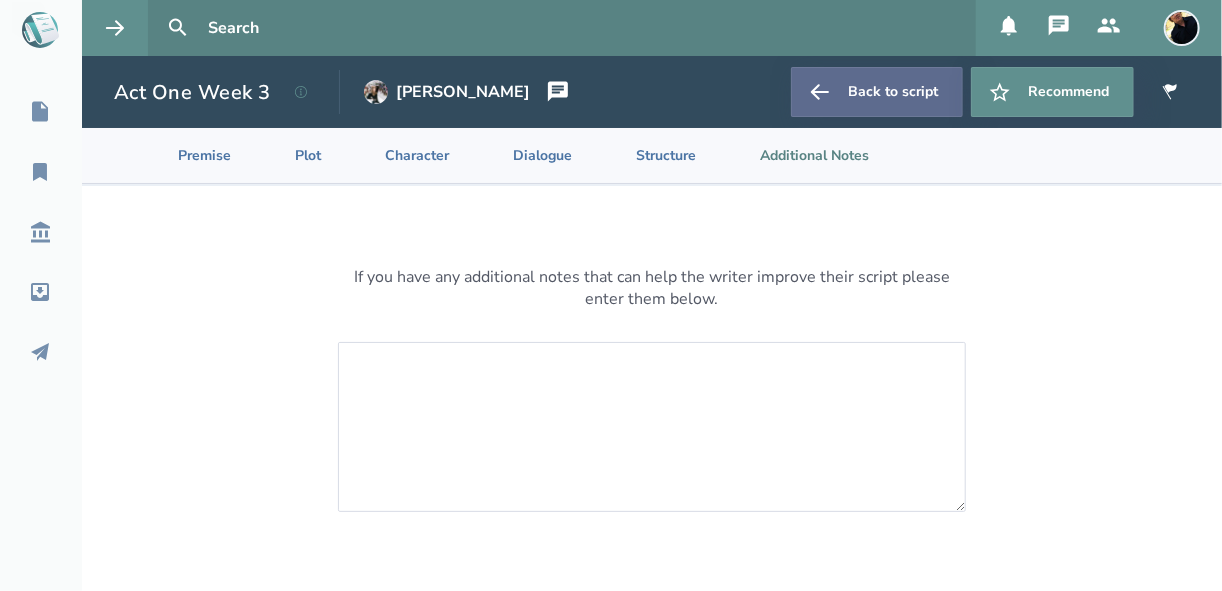 click on "Back to script" at bounding box center (877, 92) 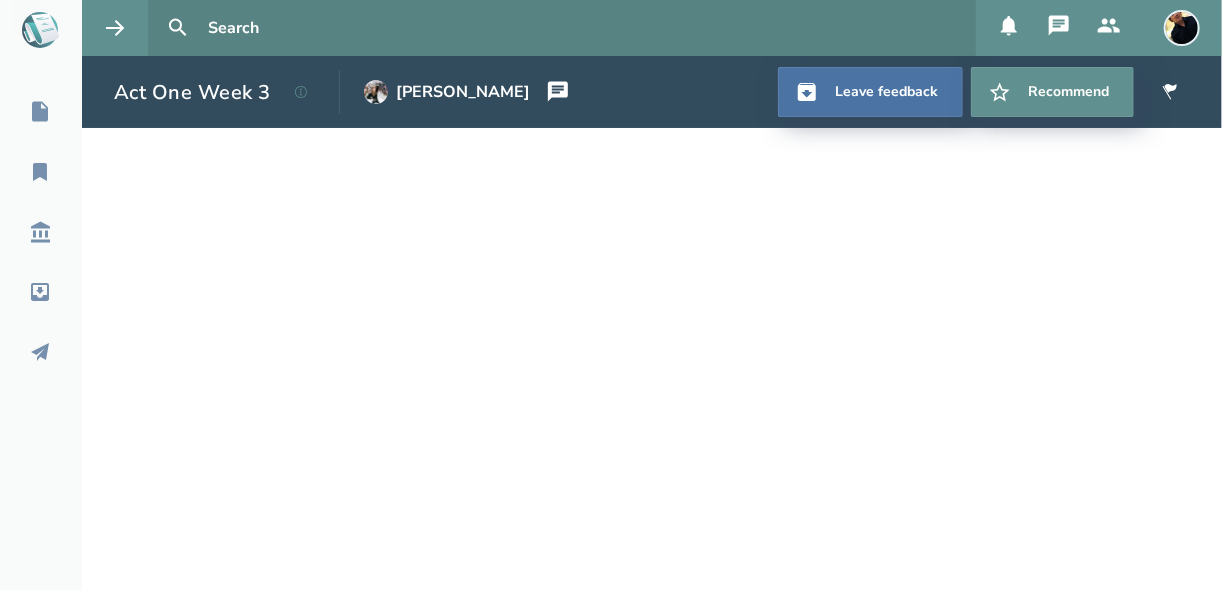 select on "1" 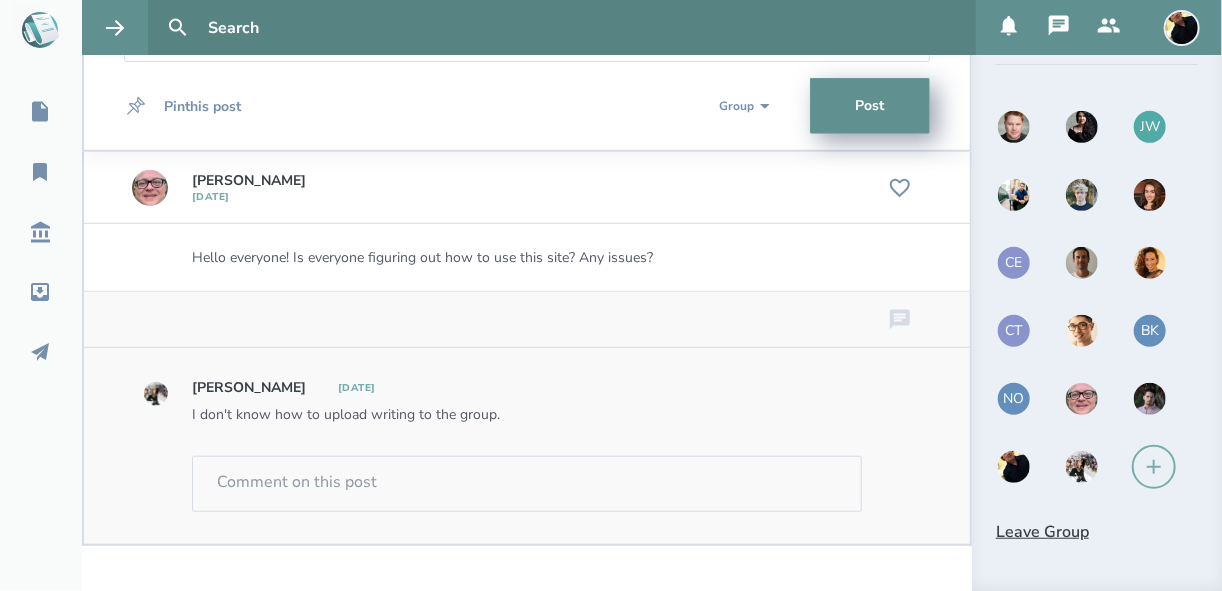 scroll, scrollTop: 65, scrollLeft: 0, axis: vertical 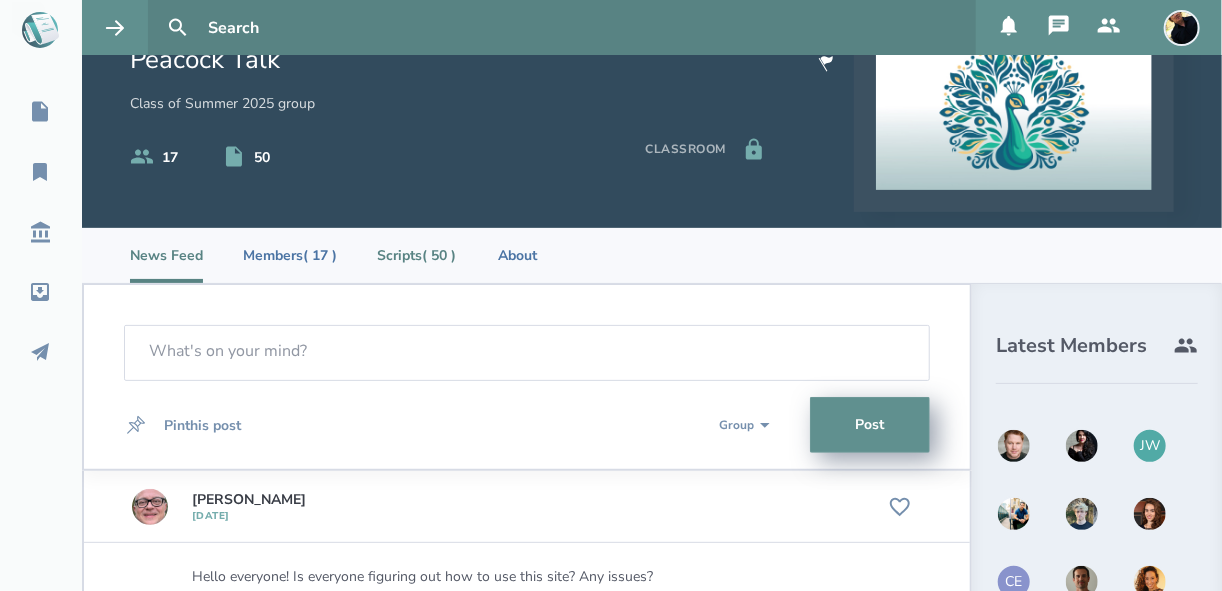 click on "Scripts  ( 50 )" at bounding box center (416, 255) 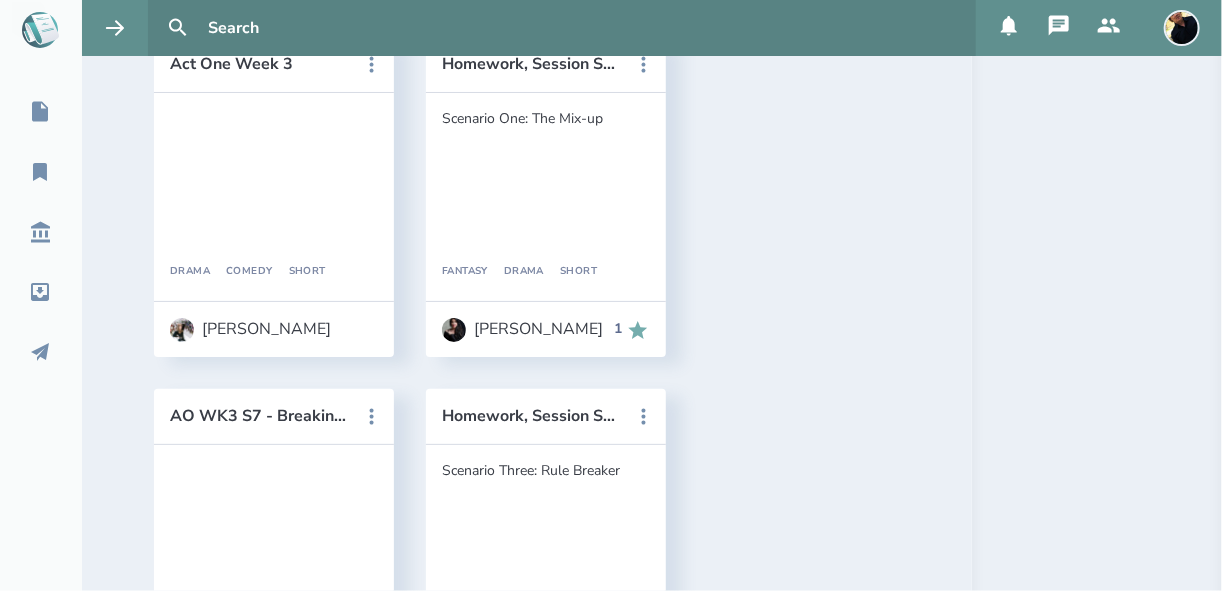 scroll, scrollTop: 5790, scrollLeft: 0, axis: vertical 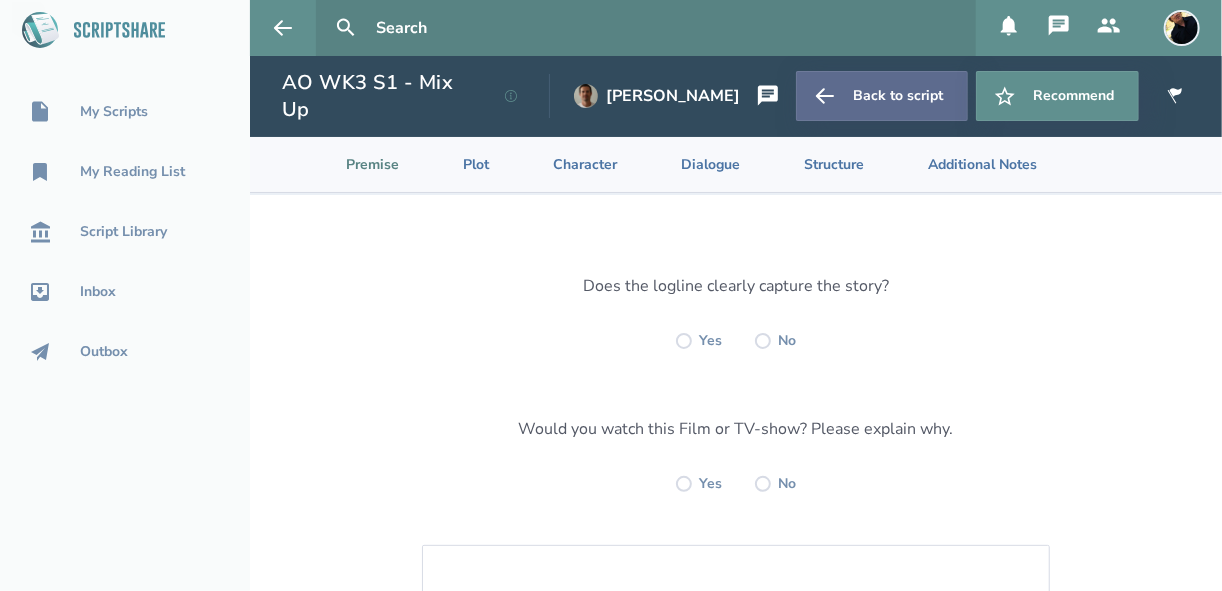 click on "Back to script" at bounding box center [882, 96] 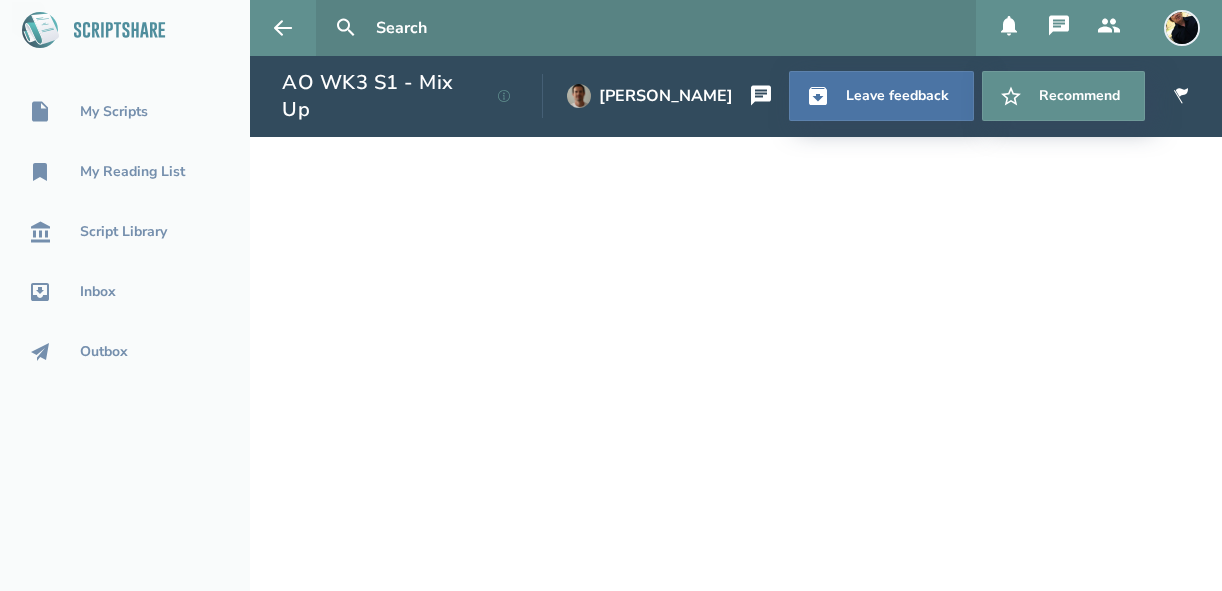 scroll, scrollTop: 0, scrollLeft: 0, axis: both 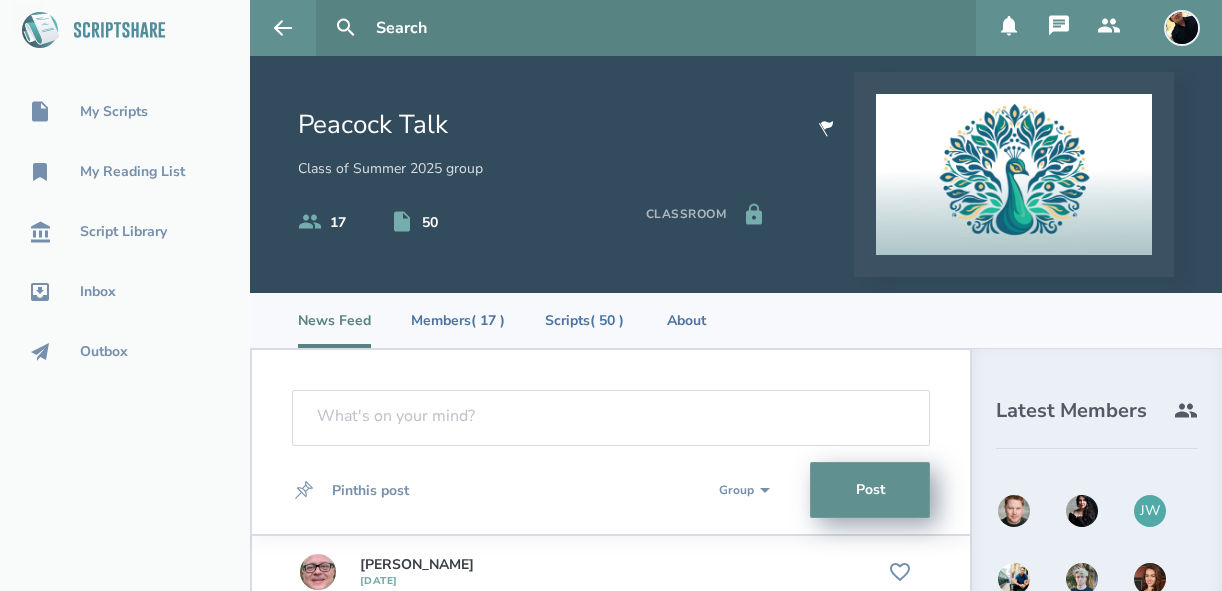select on "1" 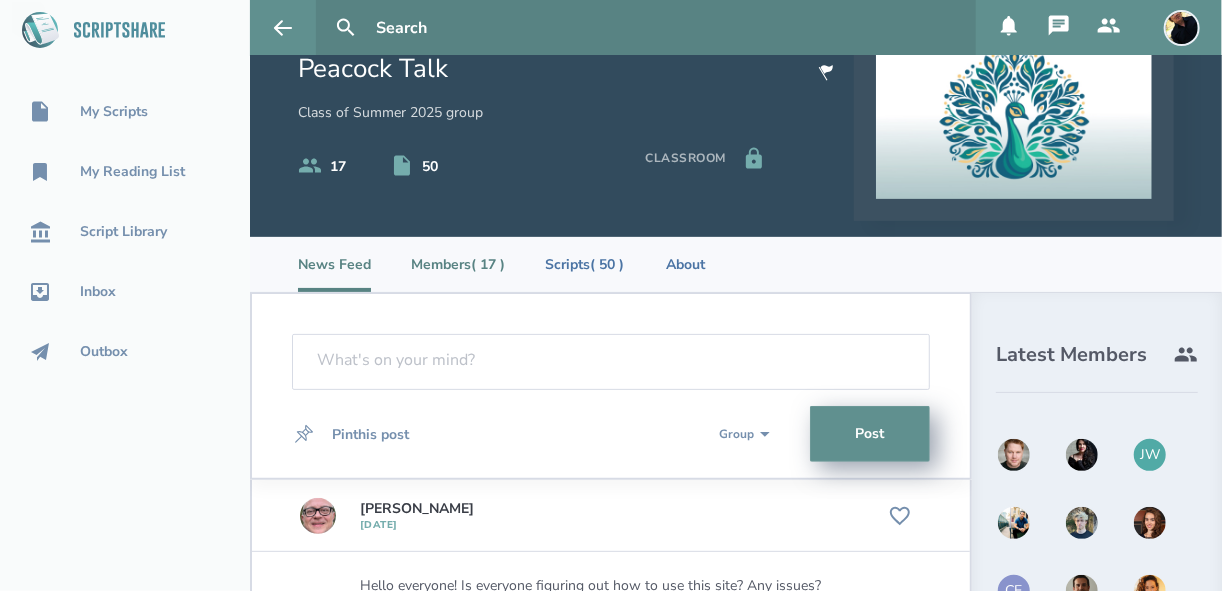scroll, scrollTop: 0, scrollLeft: 0, axis: both 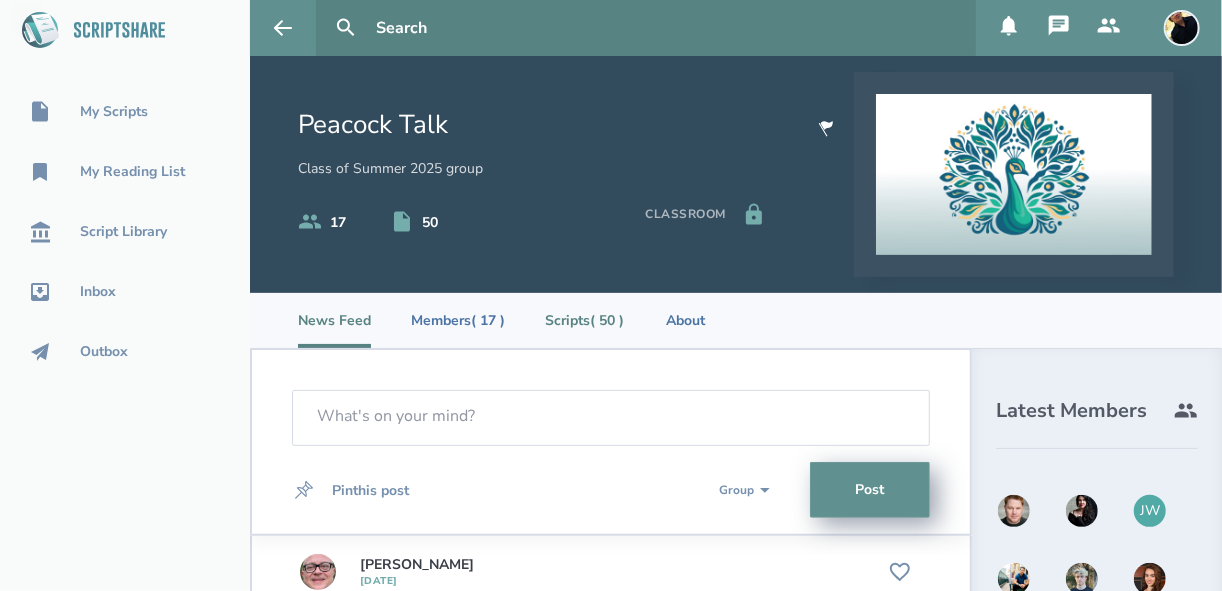 click on "Scripts  ( 50 )" at bounding box center [584, 320] 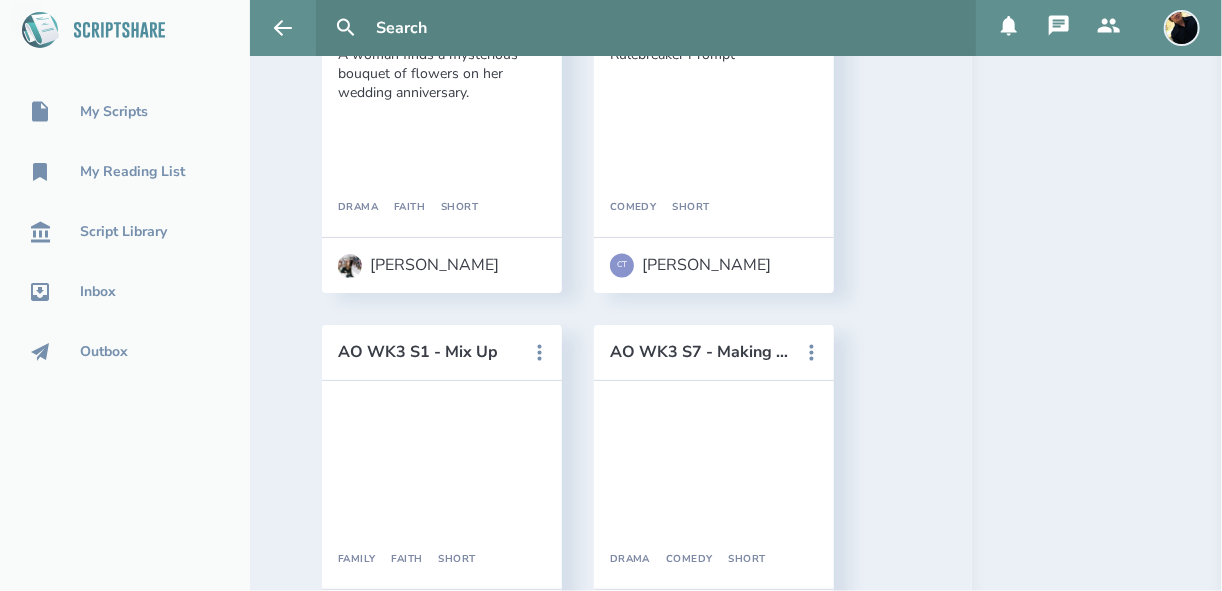 scroll, scrollTop: 4480, scrollLeft: 0, axis: vertical 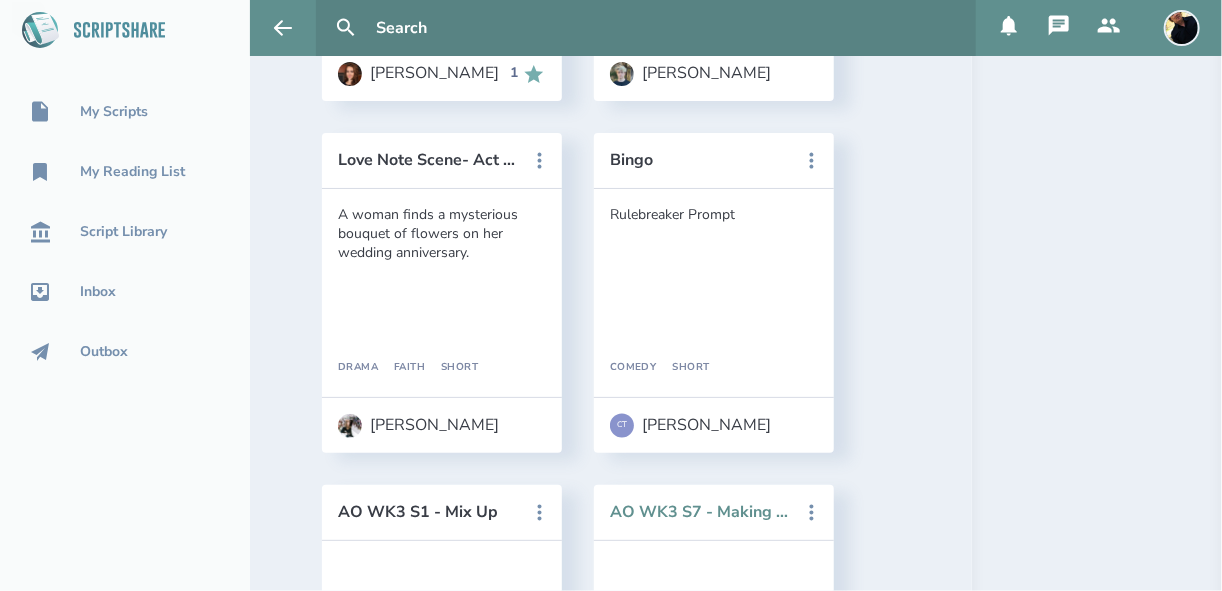 click on "AO WK3 S7 - Making Things Worse" at bounding box center (700, 512) 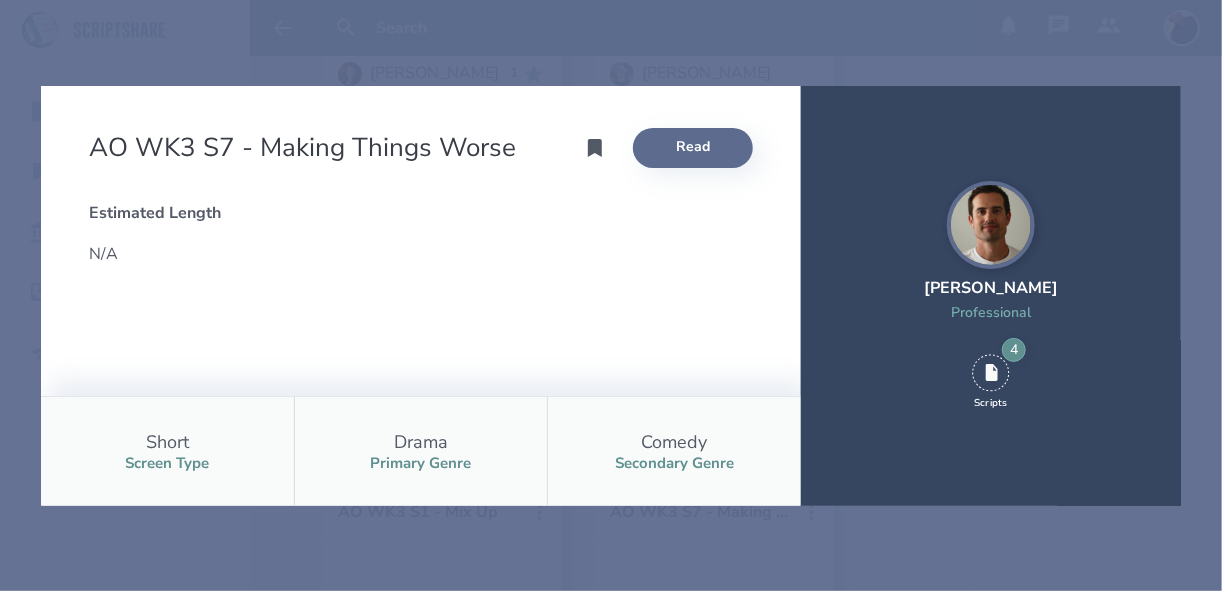 click on "Read" at bounding box center [693, 148] 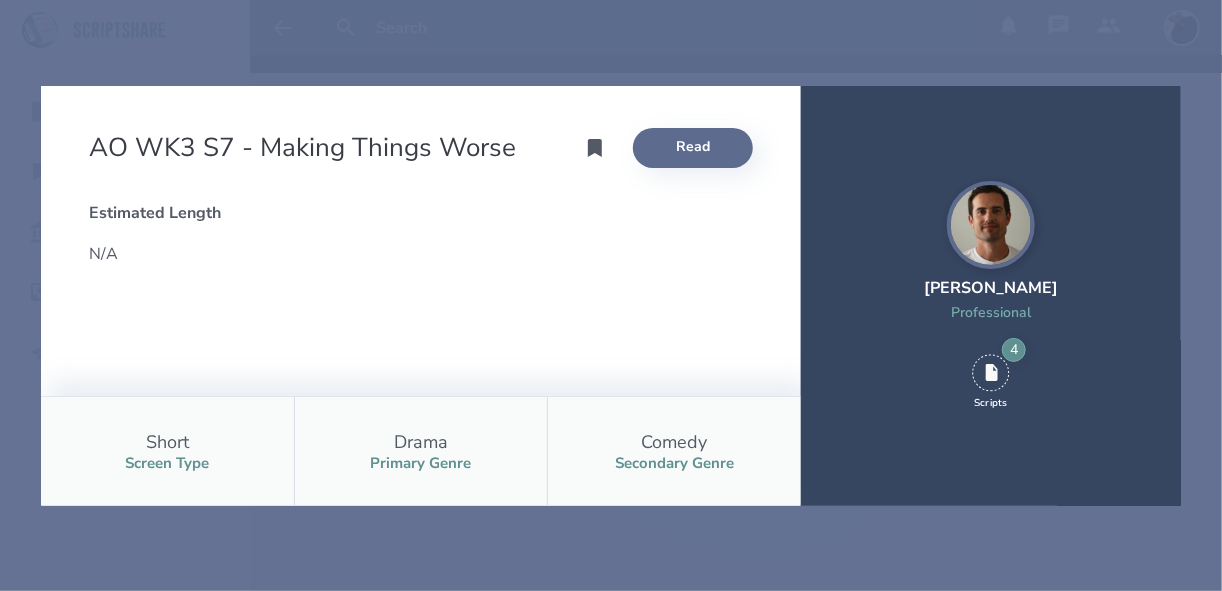 scroll, scrollTop: 0, scrollLeft: 0, axis: both 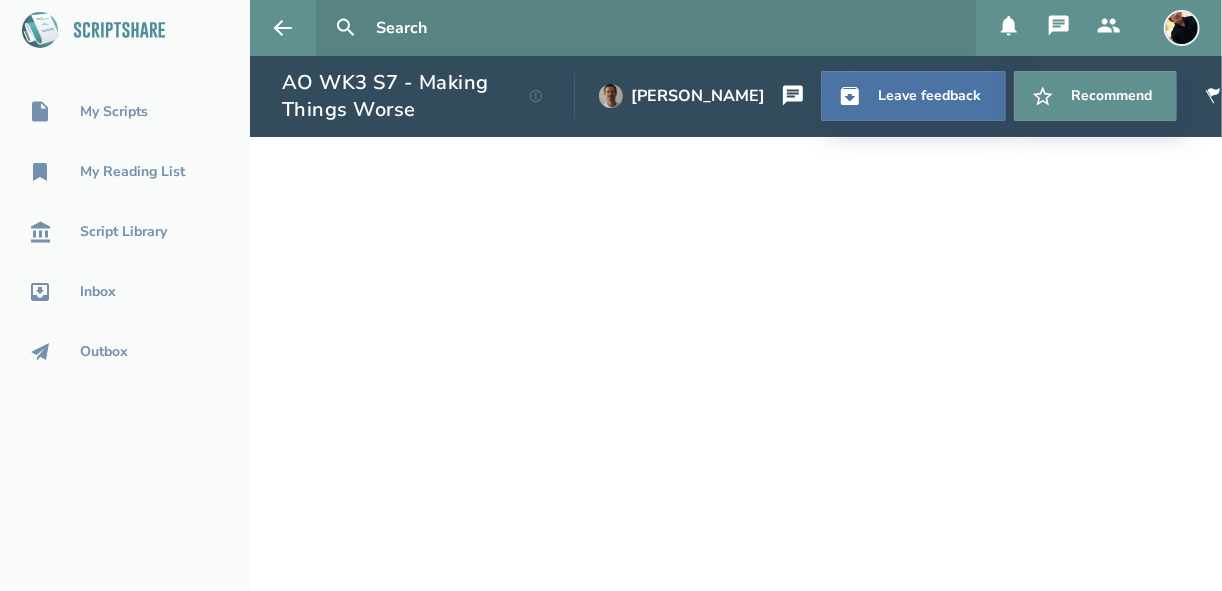 select on "1" 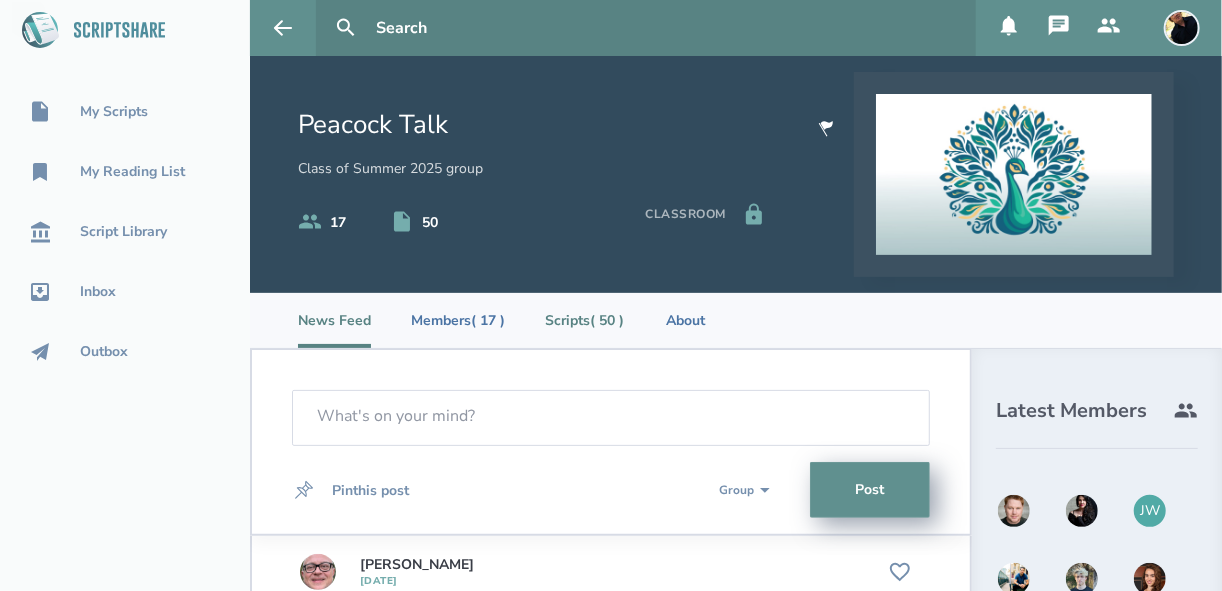 click on "Scripts  ( 50 )" at bounding box center [584, 320] 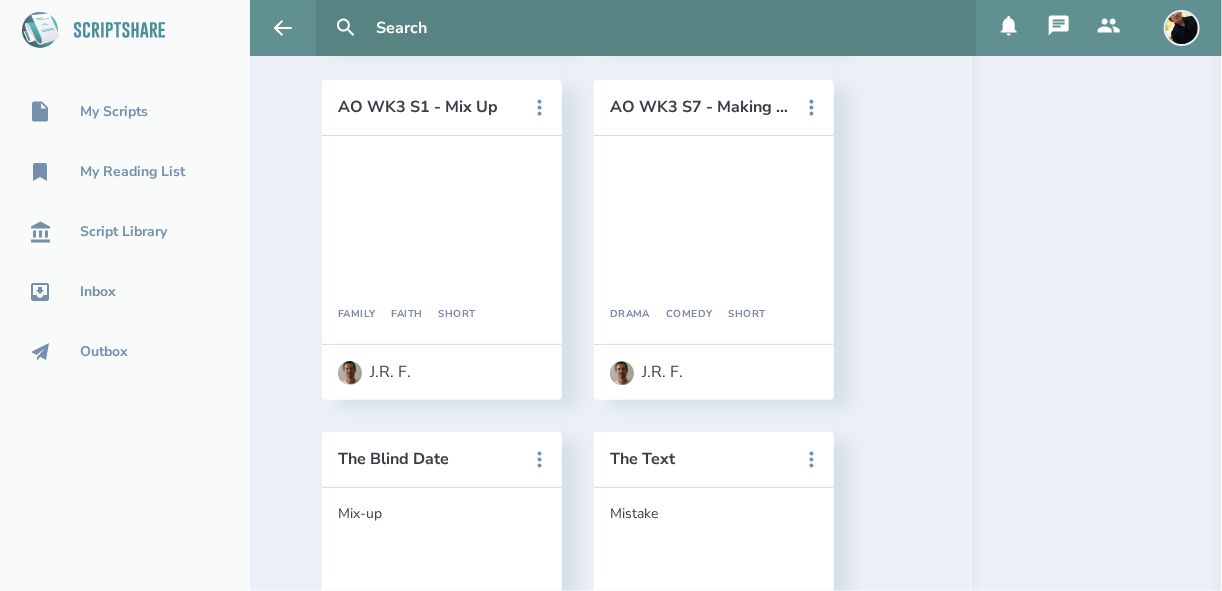 scroll, scrollTop: 4800, scrollLeft: 0, axis: vertical 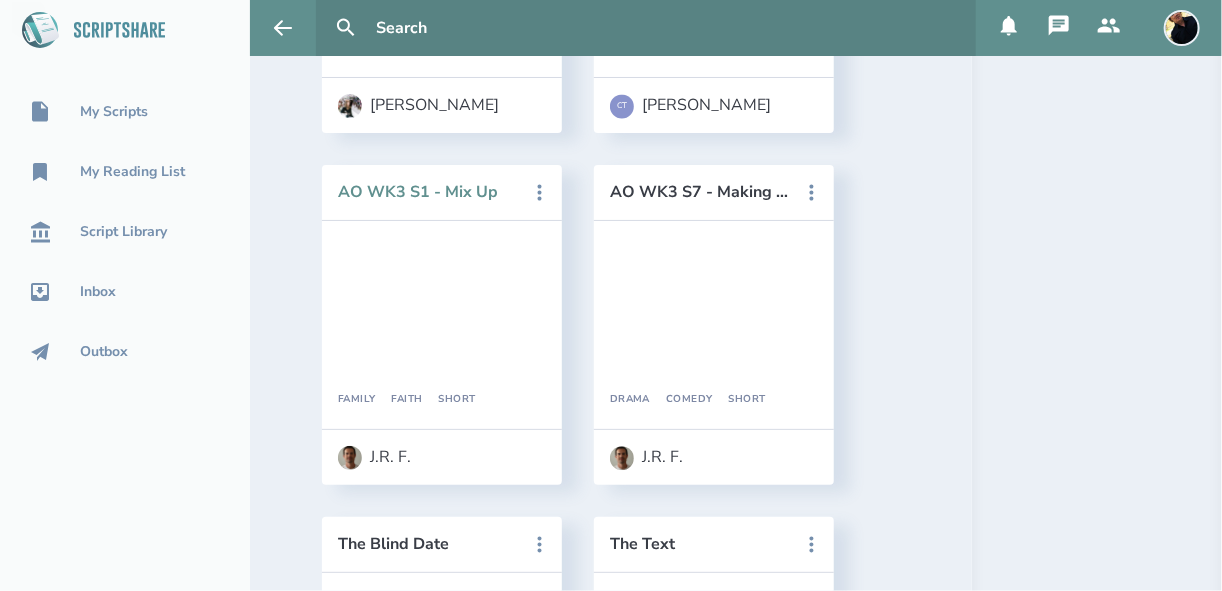 click on "AO WK3 S1 - Mix Up" at bounding box center [428, 192] 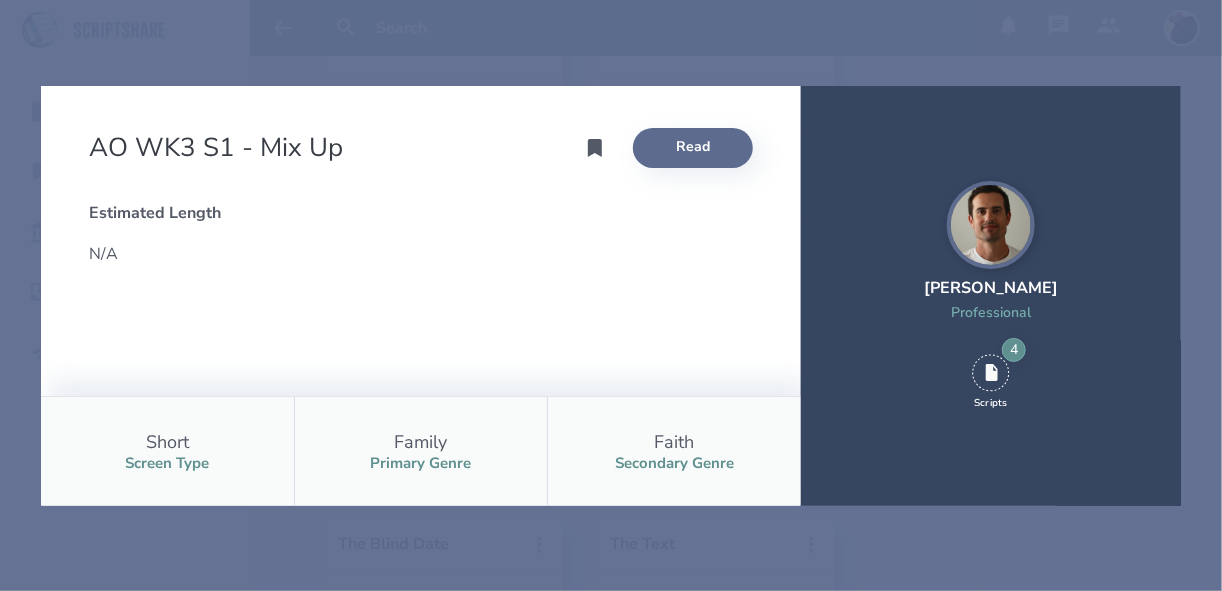 click on "Read" at bounding box center (693, 148) 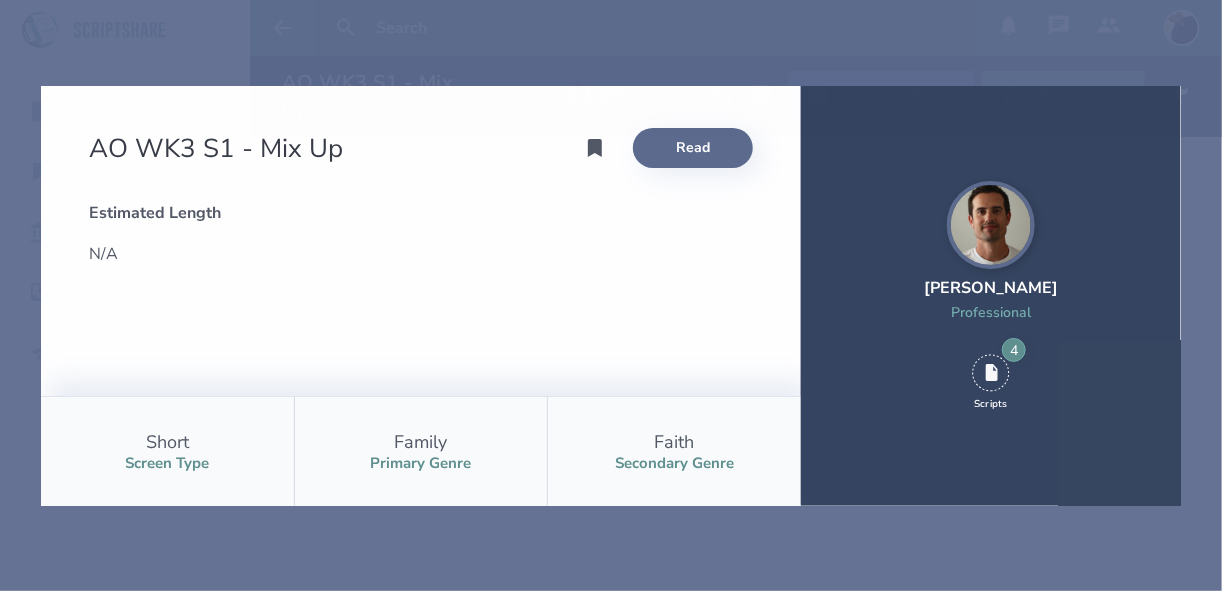 scroll, scrollTop: 0, scrollLeft: 0, axis: both 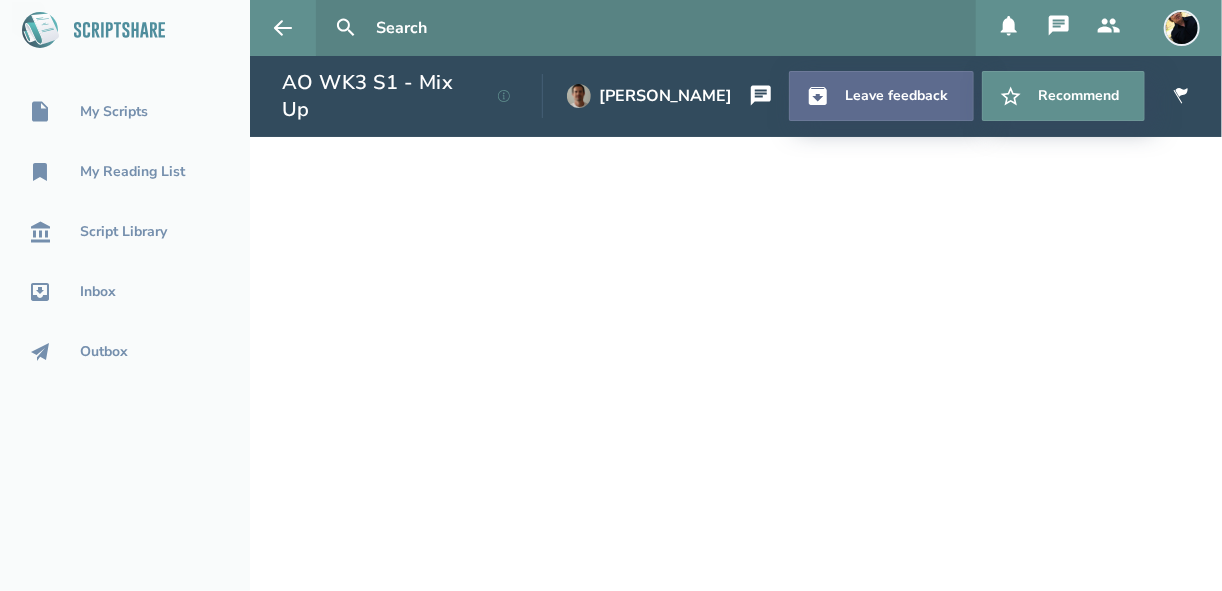 click on "Leave feedback" at bounding box center [881, 96] 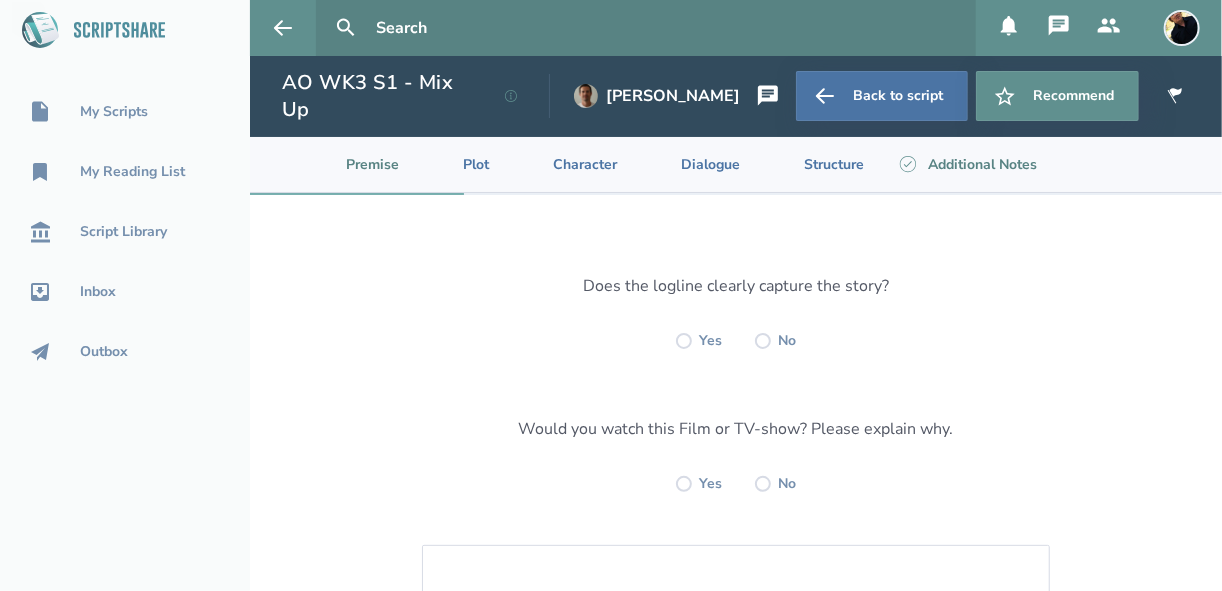 click on "Additional Notes" at bounding box center (966, 164) 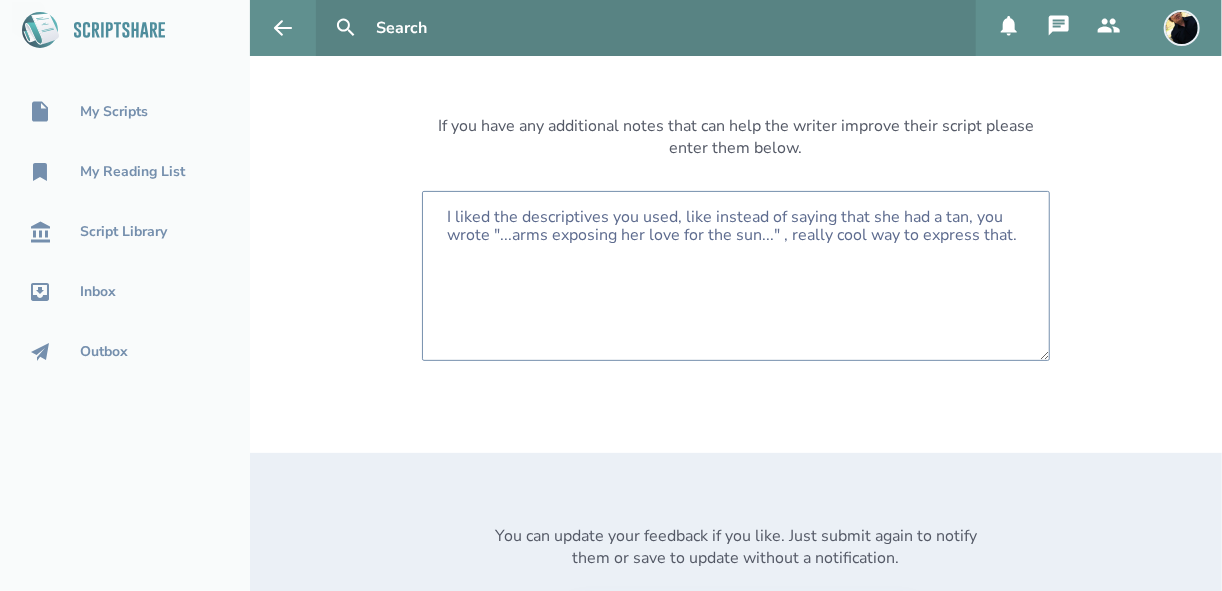 scroll, scrollTop: 80, scrollLeft: 0, axis: vertical 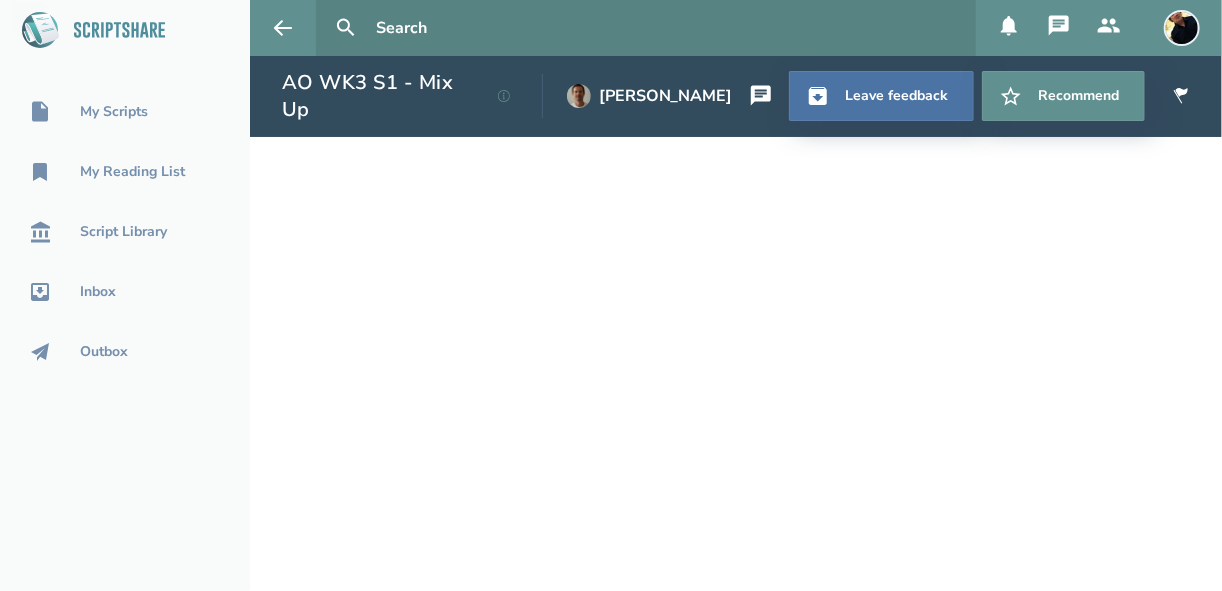 select on "1" 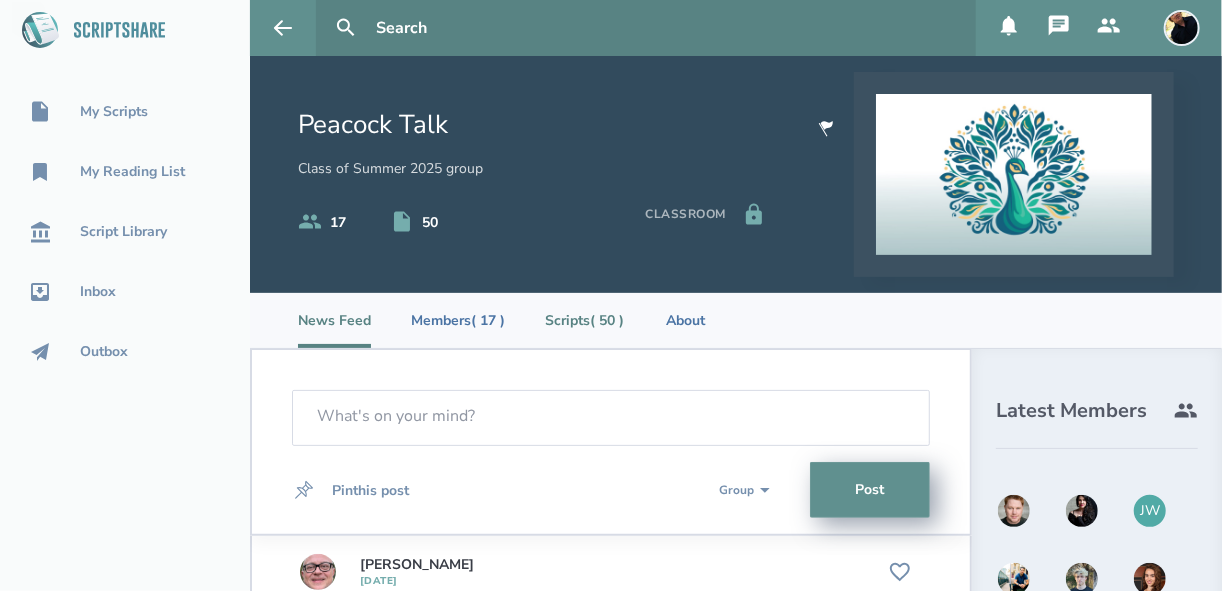 click on "Scripts  ( 50 )" at bounding box center [584, 320] 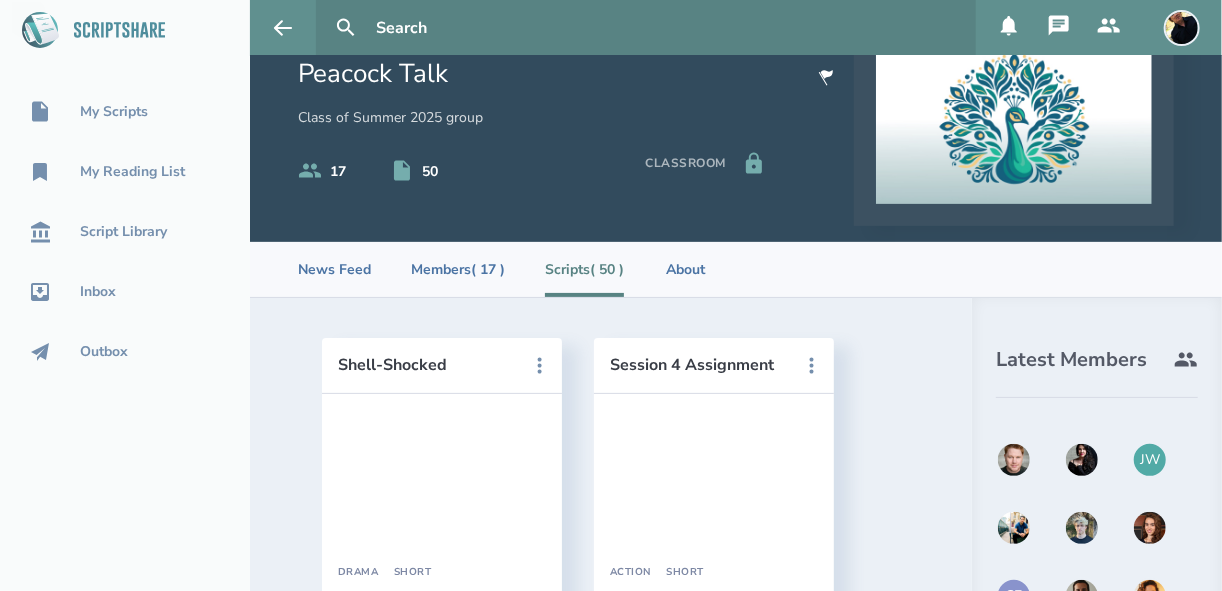 scroll, scrollTop: 160, scrollLeft: 0, axis: vertical 